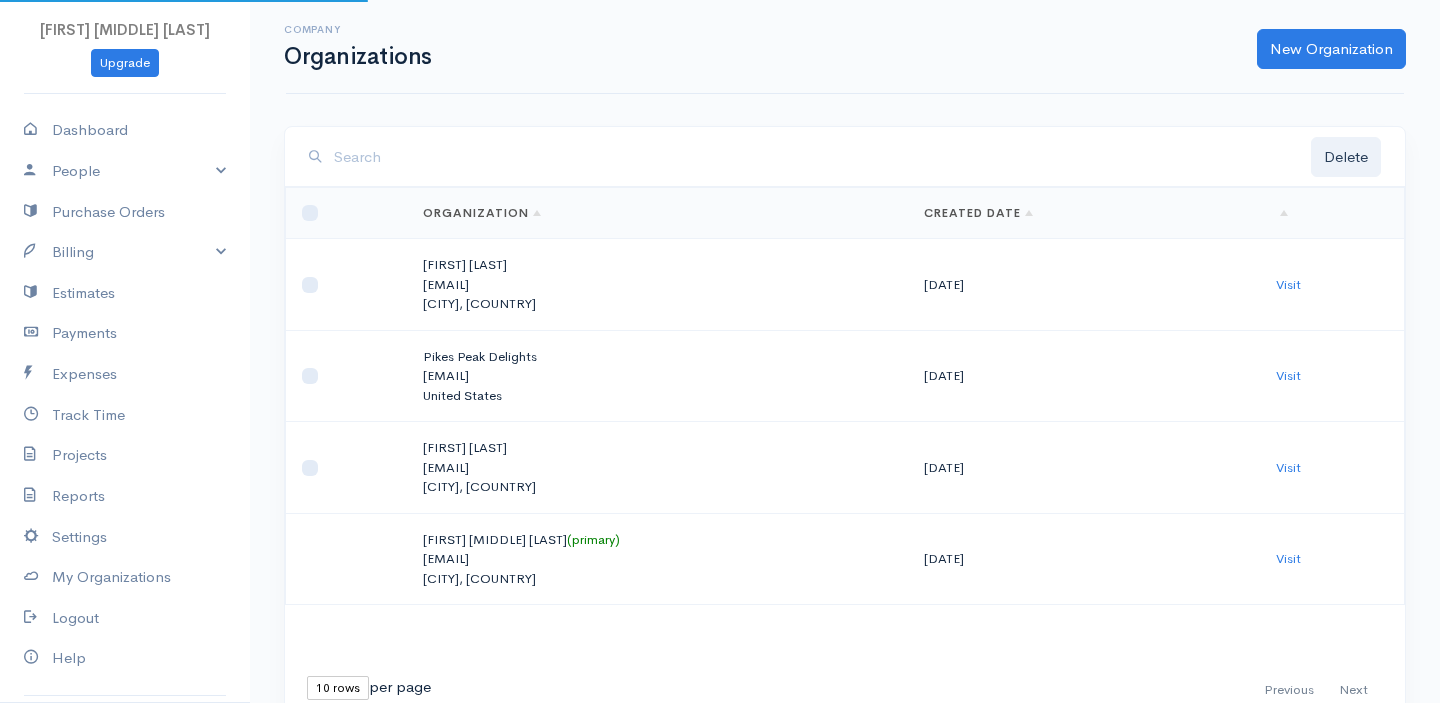 scroll, scrollTop: 0, scrollLeft: 0, axis: both 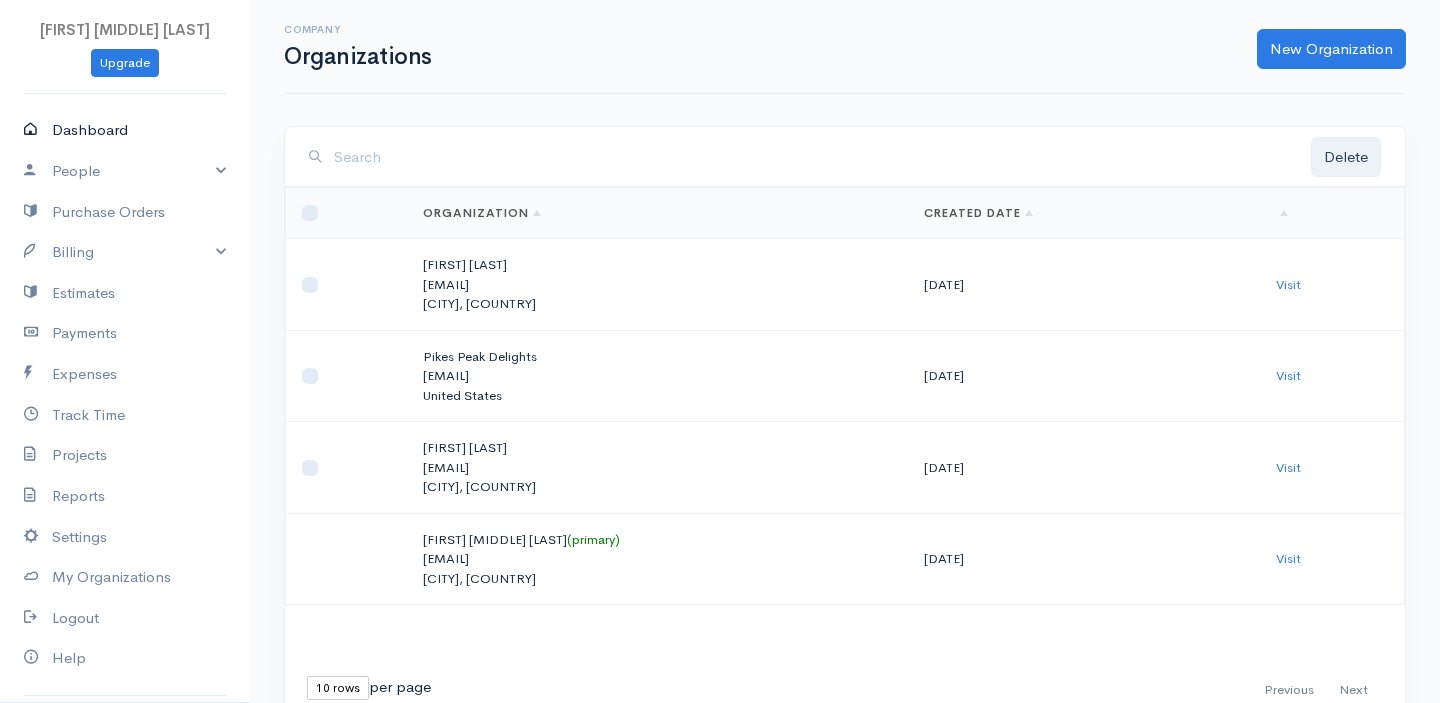 click on "Dashboard" at bounding box center [125, 130] 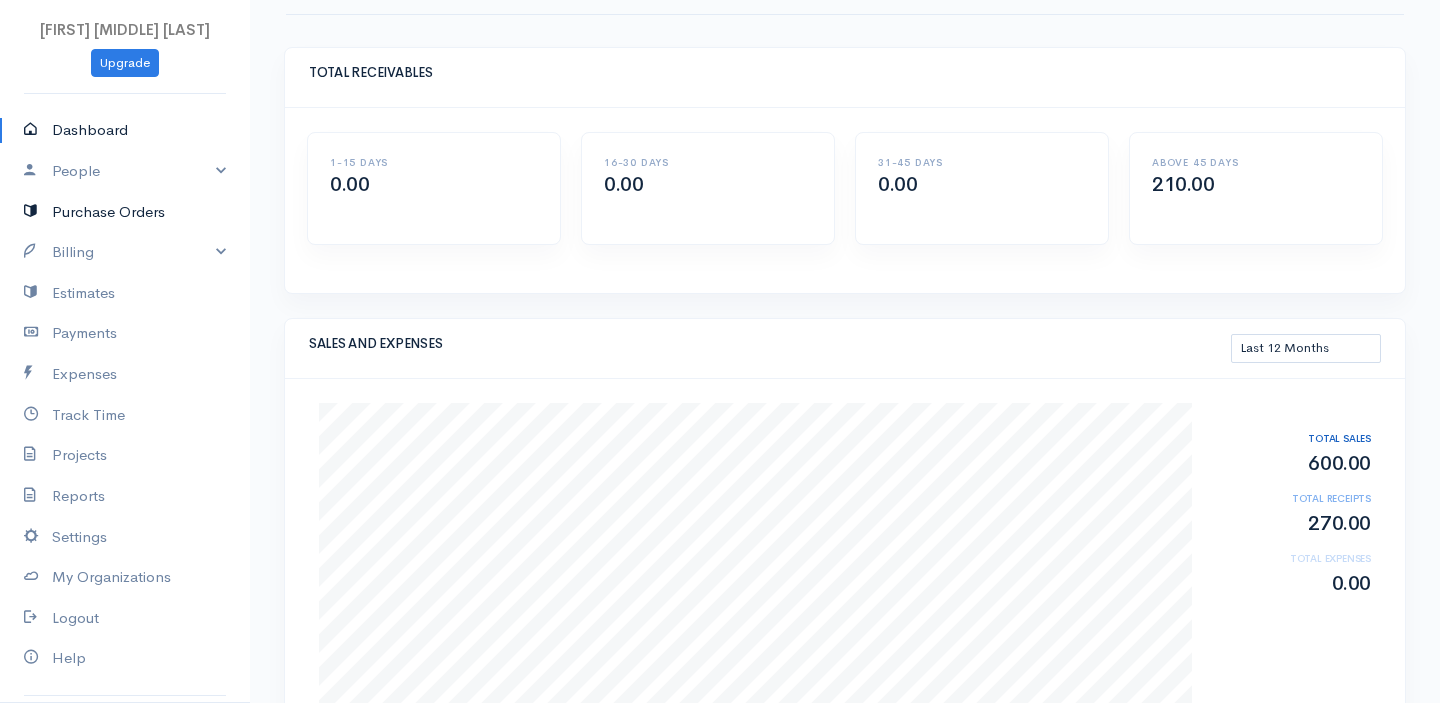scroll, scrollTop: 70, scrollLeft: 0, axis: vertical 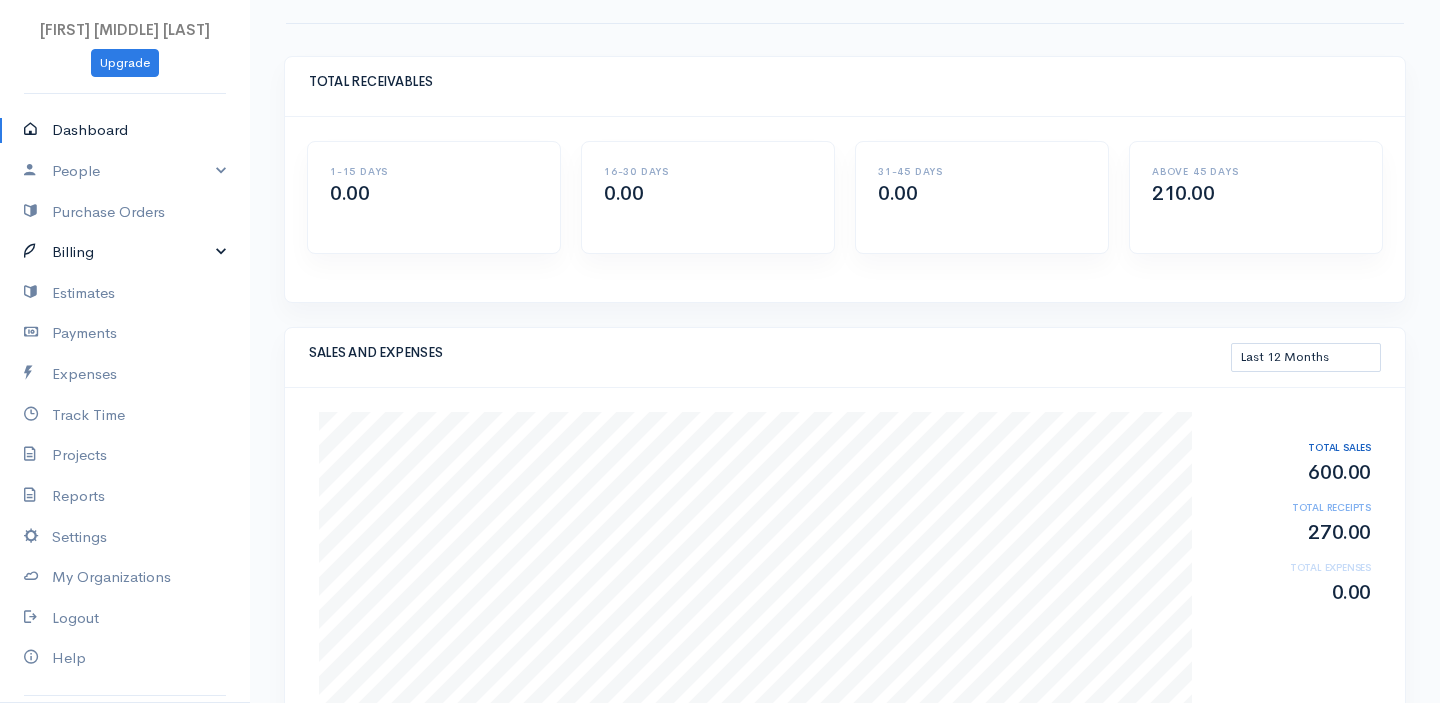 click on "Billing" at bounding box center [125, 252] 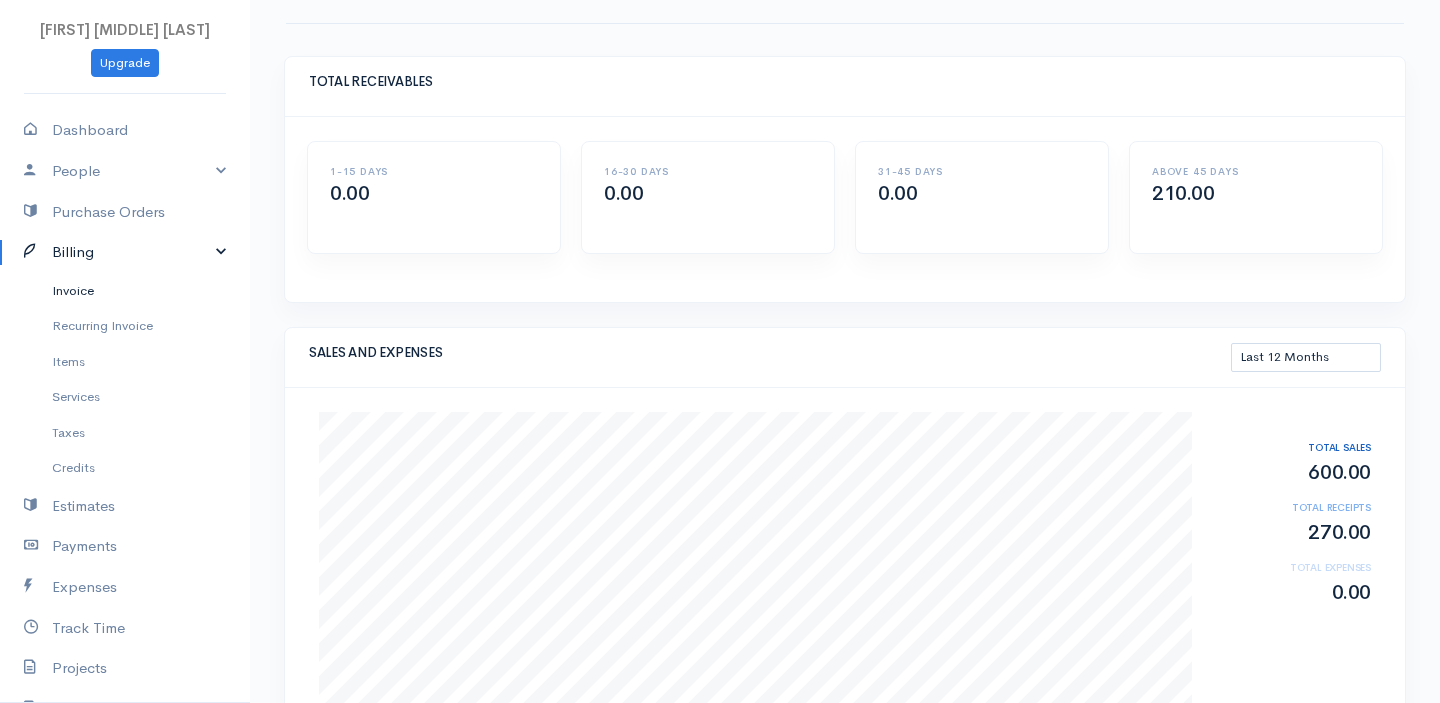 click on "Invoice" at bounding box center (125, 291) 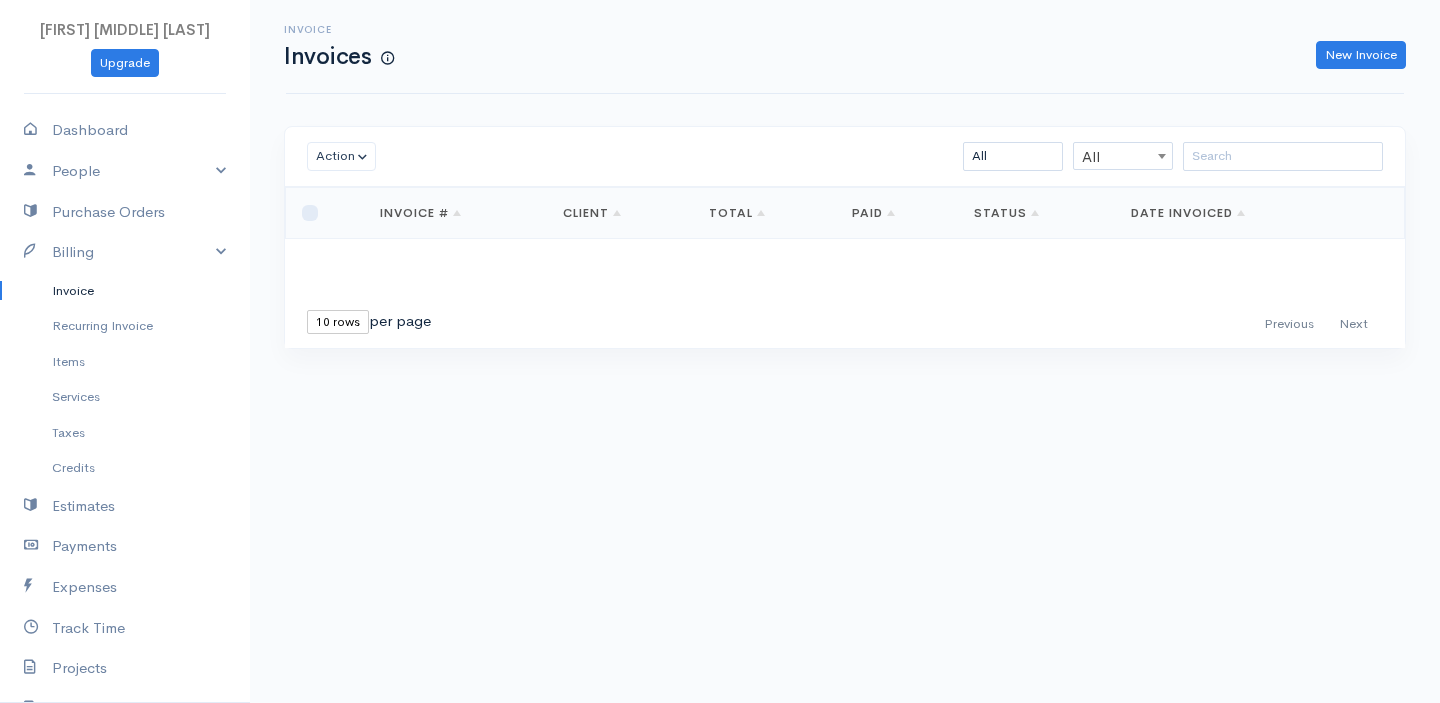 scroll, scrollTop: 0, scrollLeft: 0, axis: both 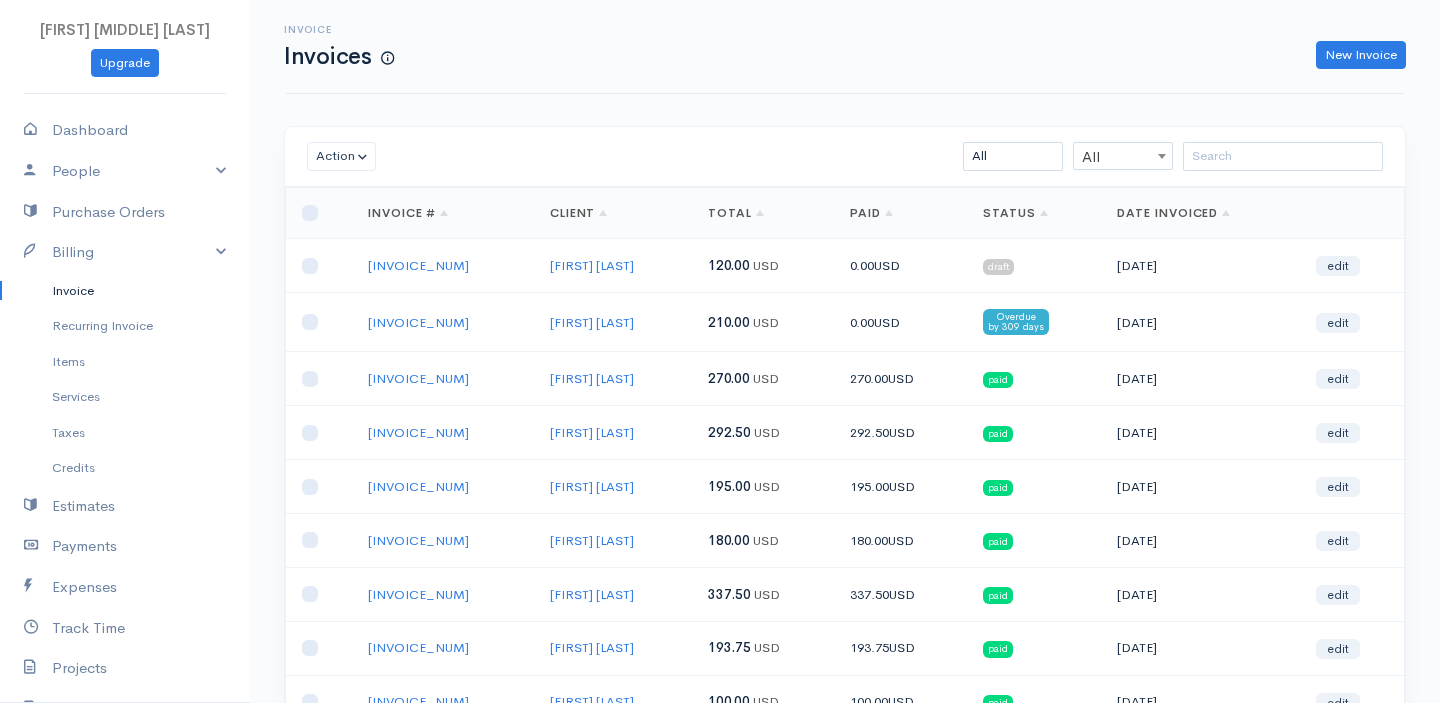 click on "[INVOICE_NUM]" at bounding box center [443, 266] 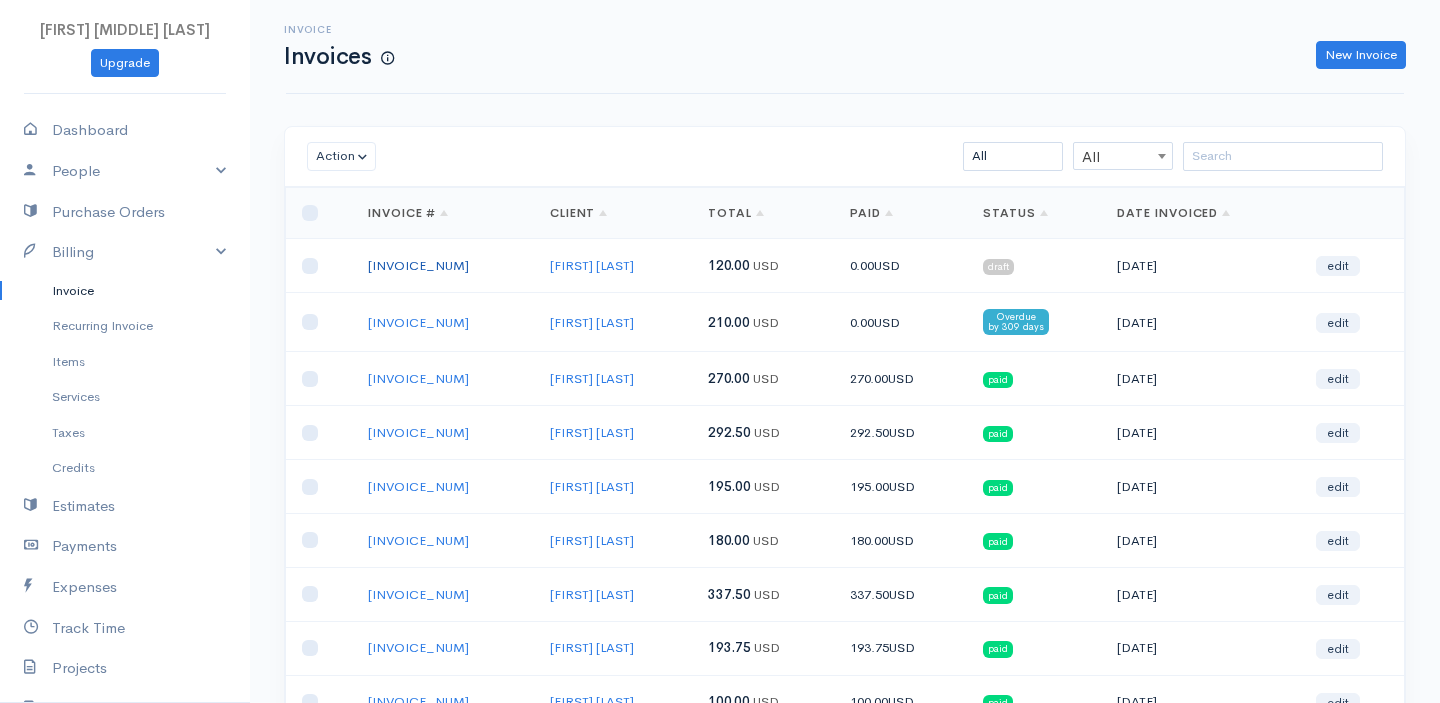 click on "[INVOICE_NUM]" at bounding box center (418, 265) 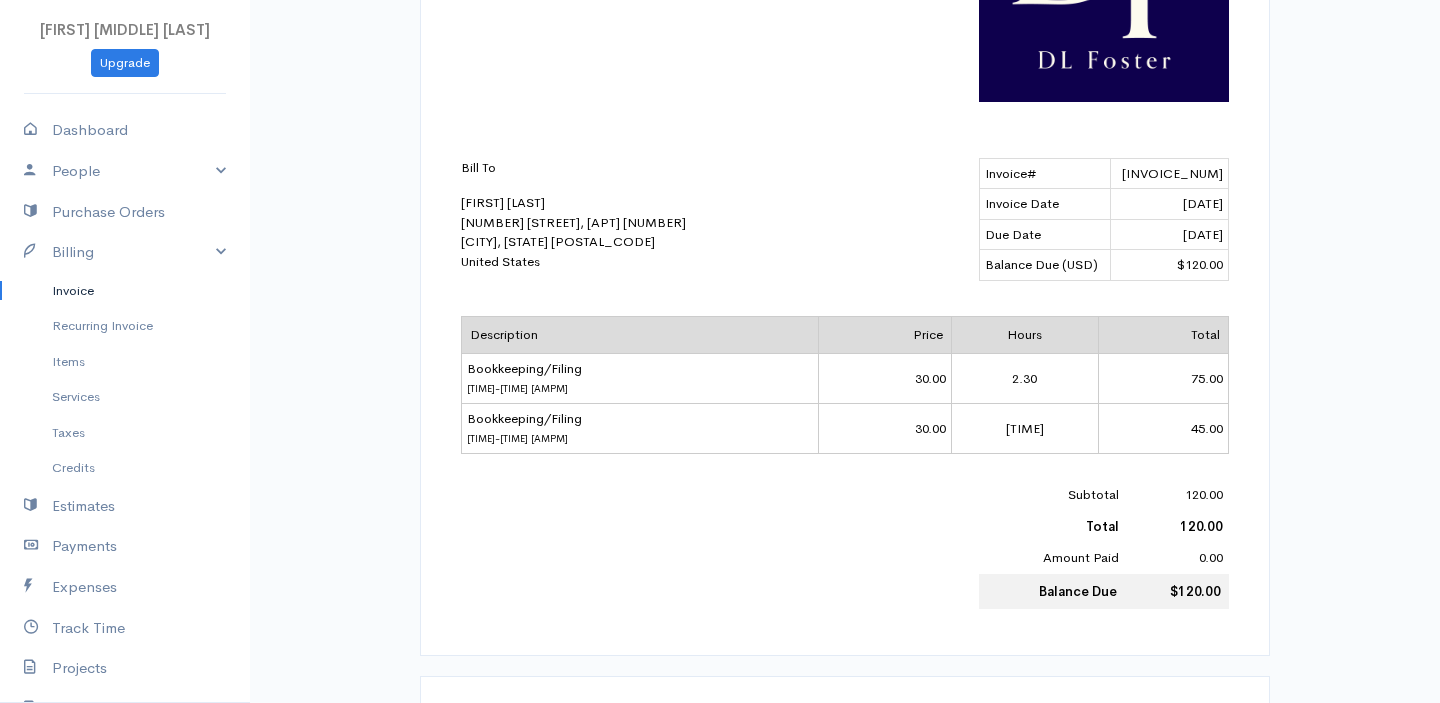 scroll, scrollTop: 600, scrollLeft: 0, axis: vertical 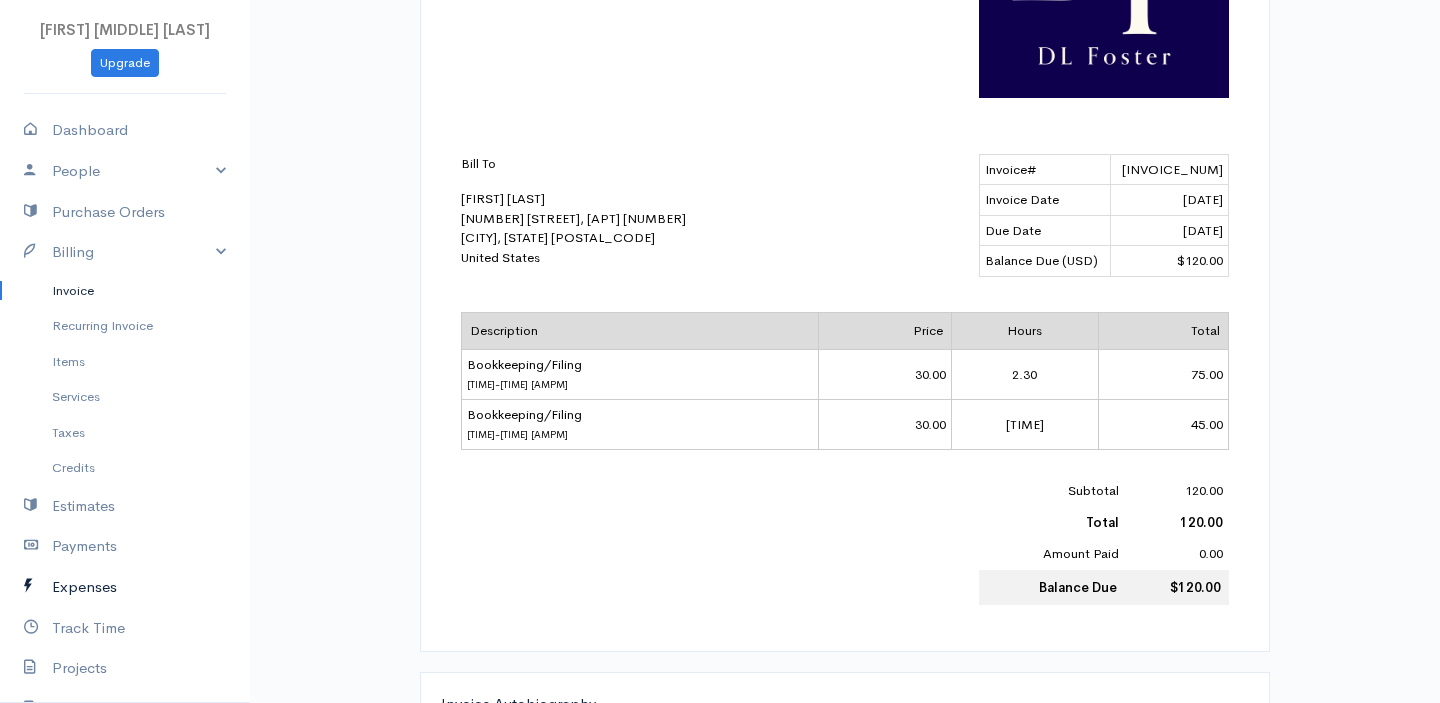 click on "Expenses" at bounding box center (125, 587) 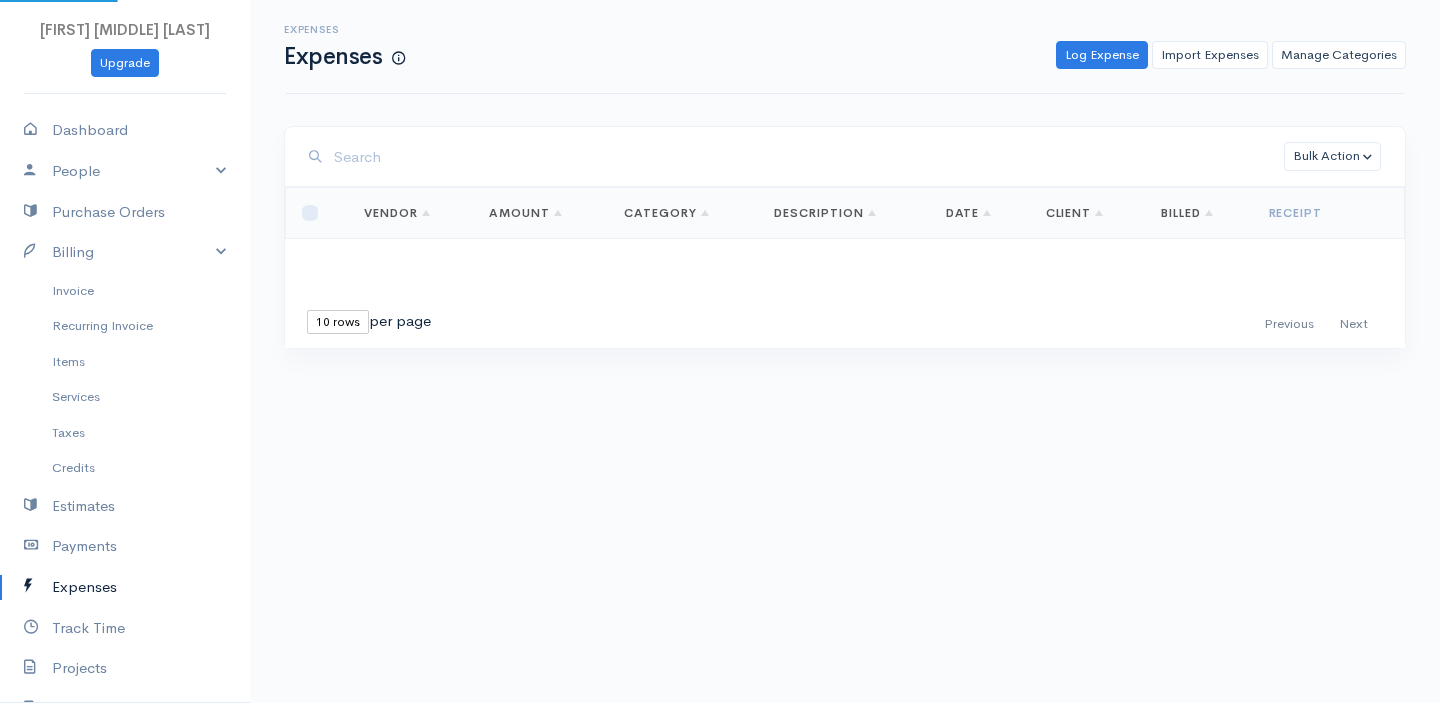 scroll, scrollTop: 0, scrollLeft: 0, axis: both 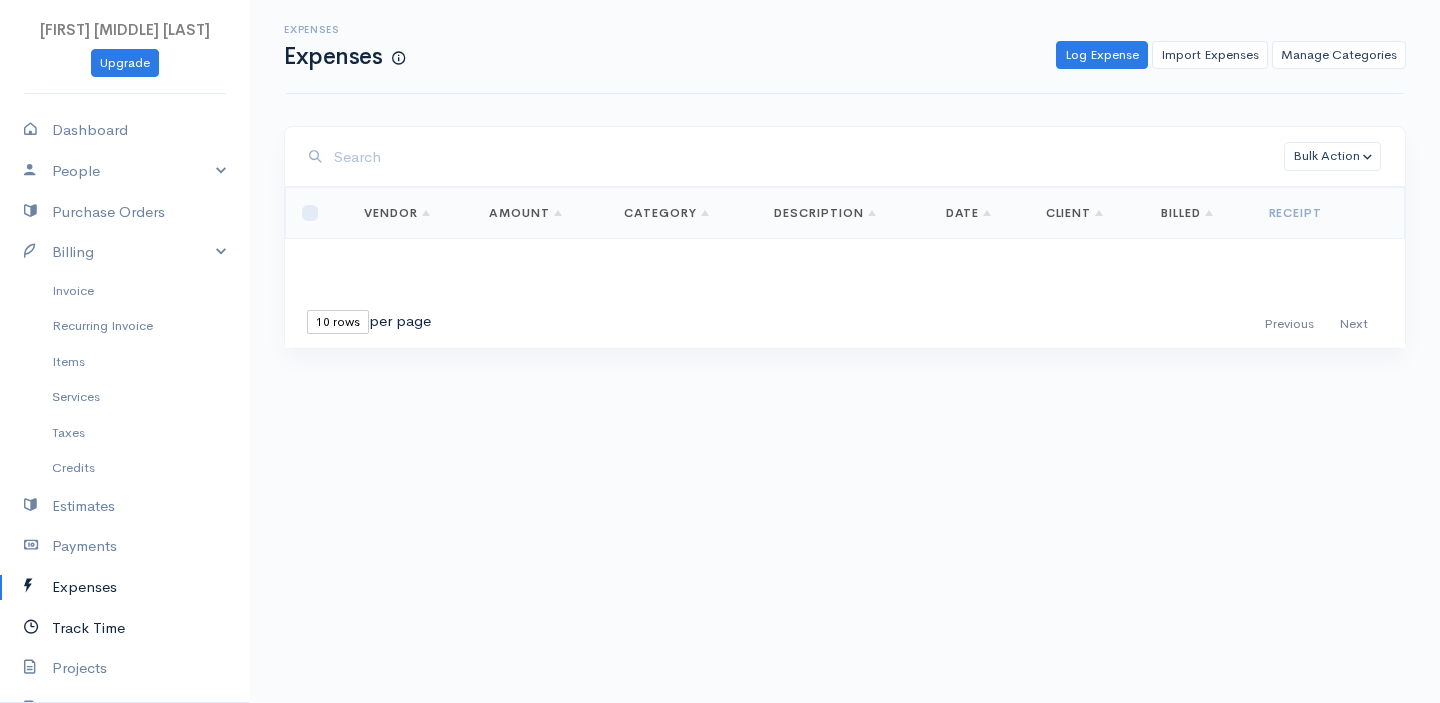 click on "Track Time" at bounding box center [125, 628] 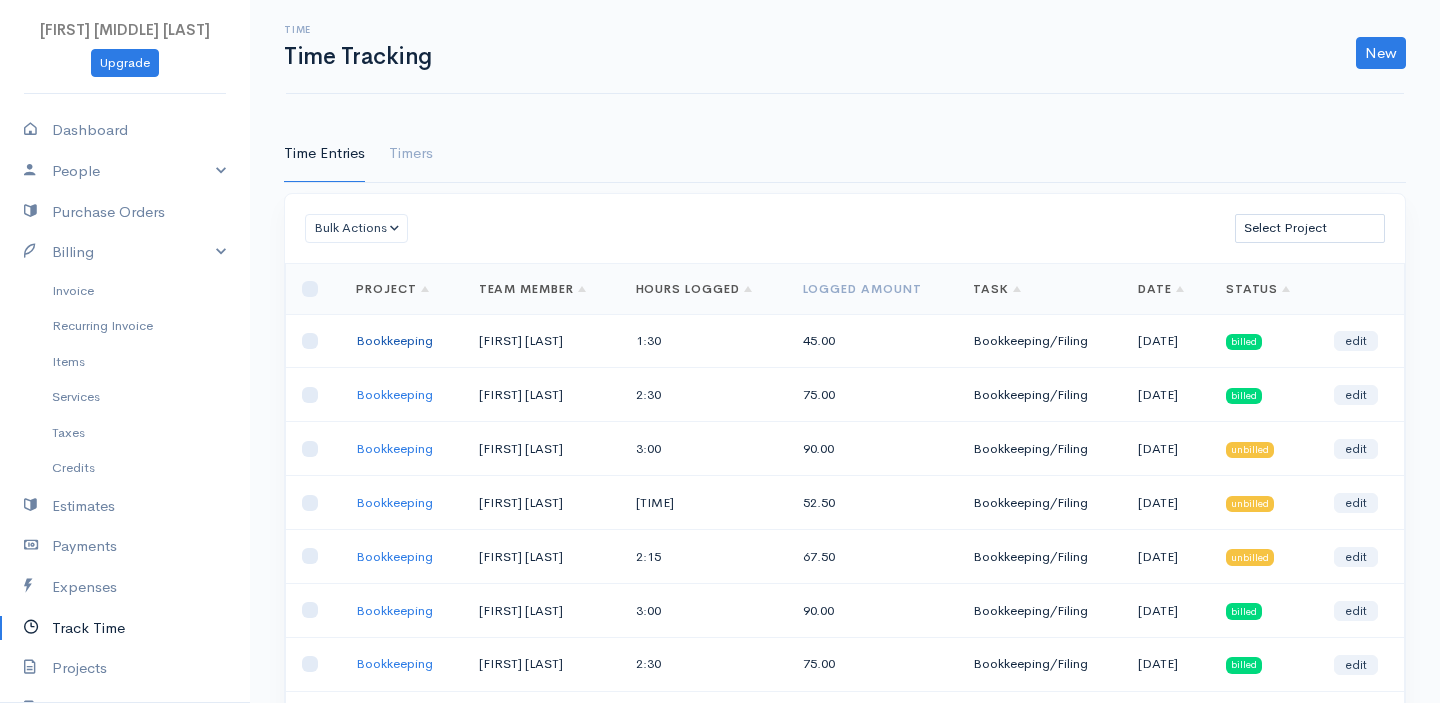 click on "Bookkeeping" at bounding box center (394, 340) 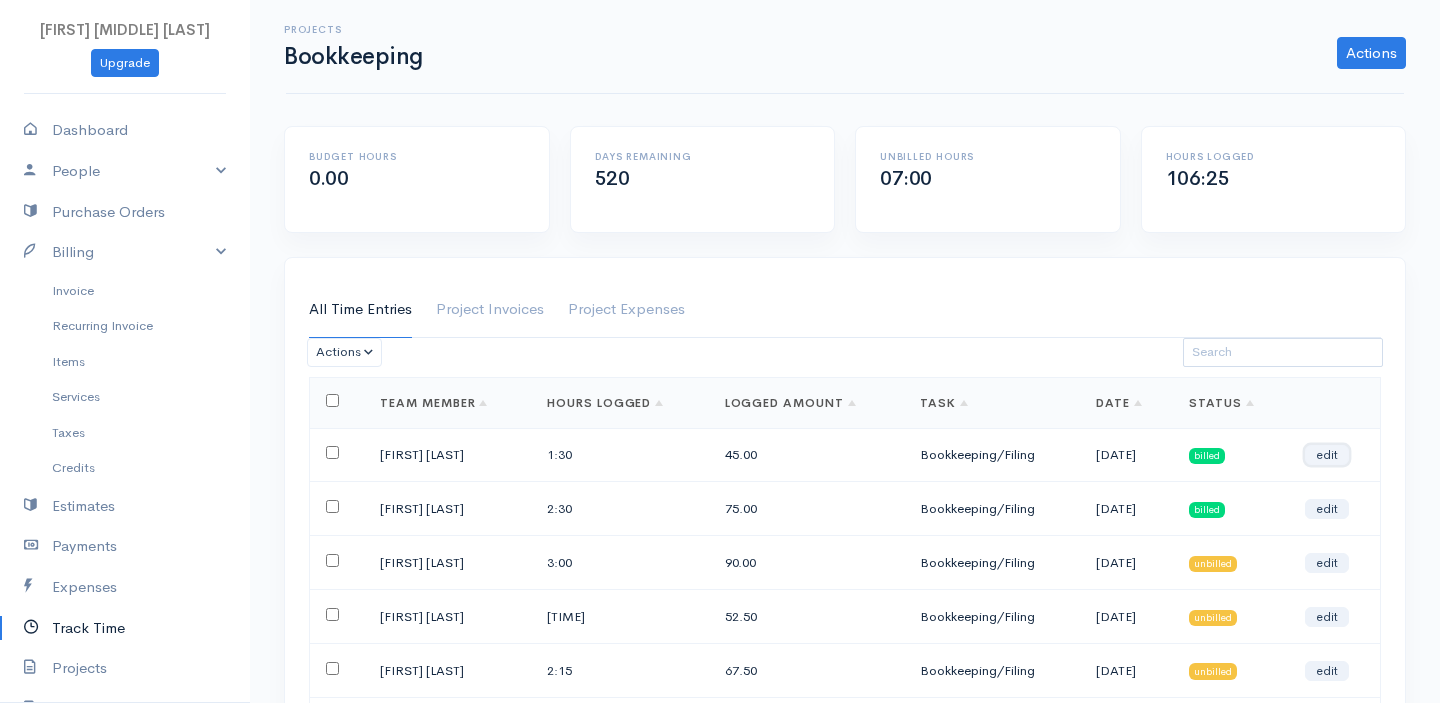 click on "edit" at bounding box center [1327, 455] 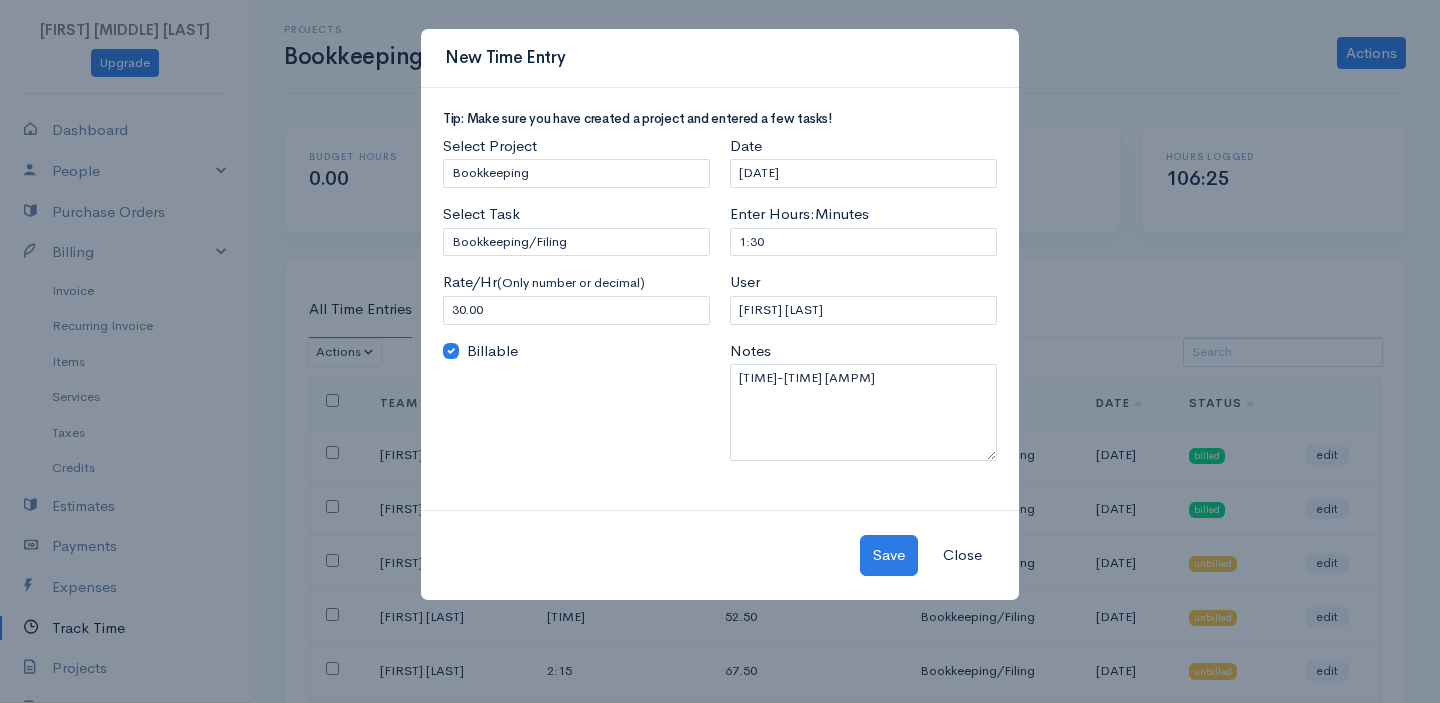 click on "Close" at bounding box center (962, 555) 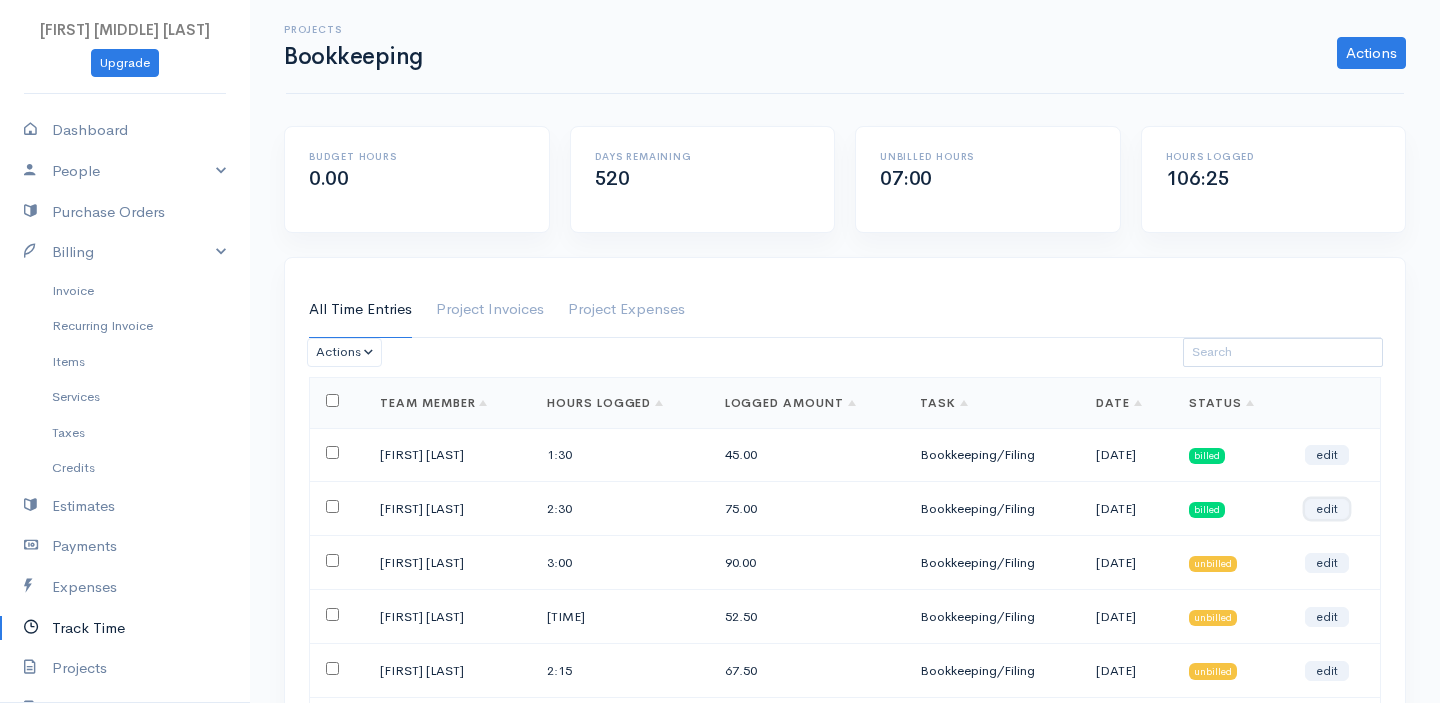 click on "edit" at bounding box center (1327, 509) 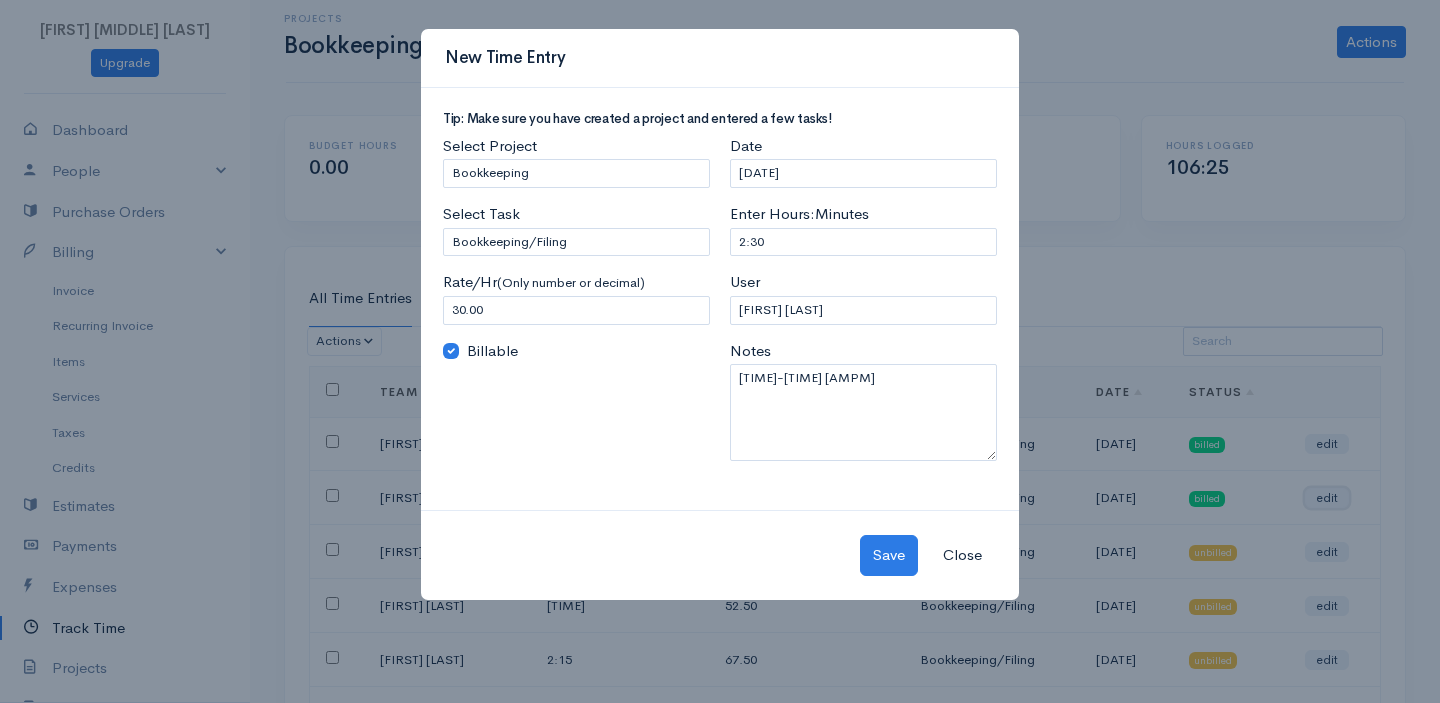 scroll, scrollTop: 17, scrollLeft: 0, axis: vertical 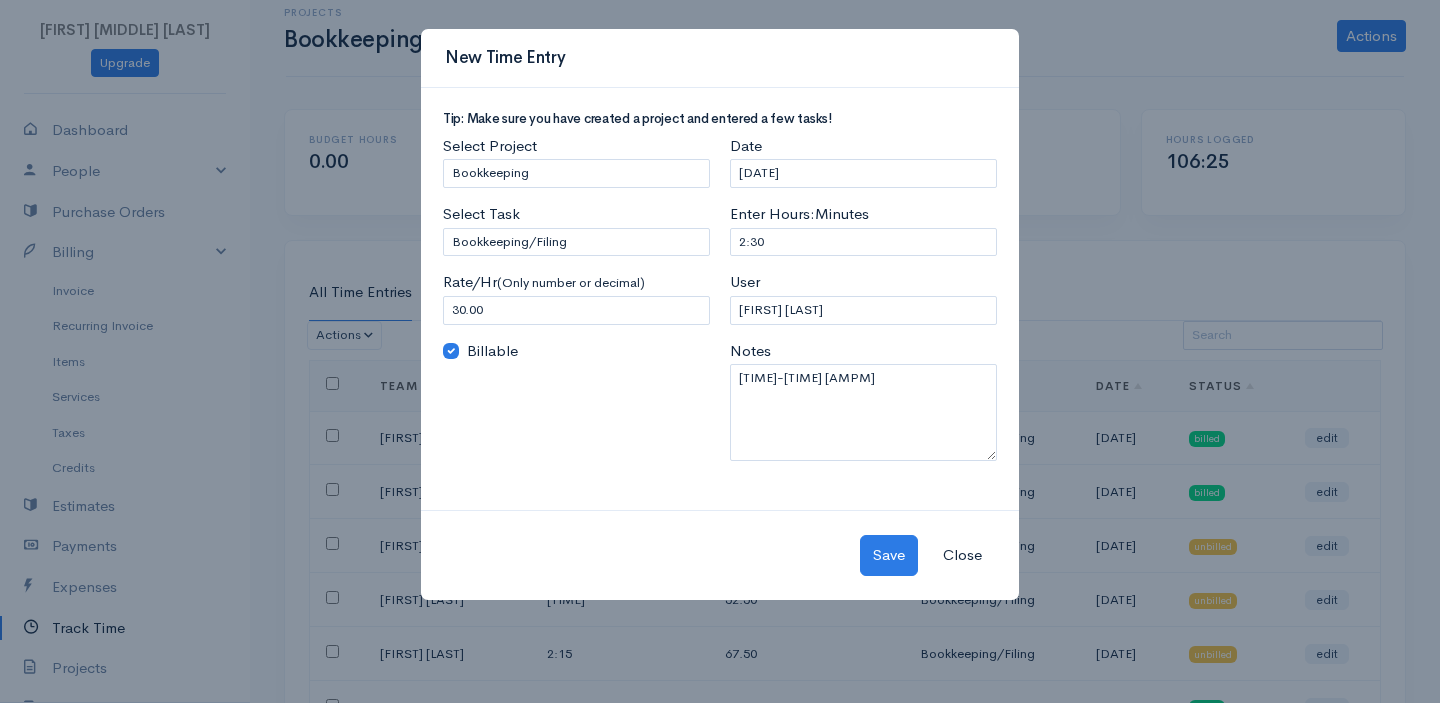 click on "Close" at bounding box center [962, 555] 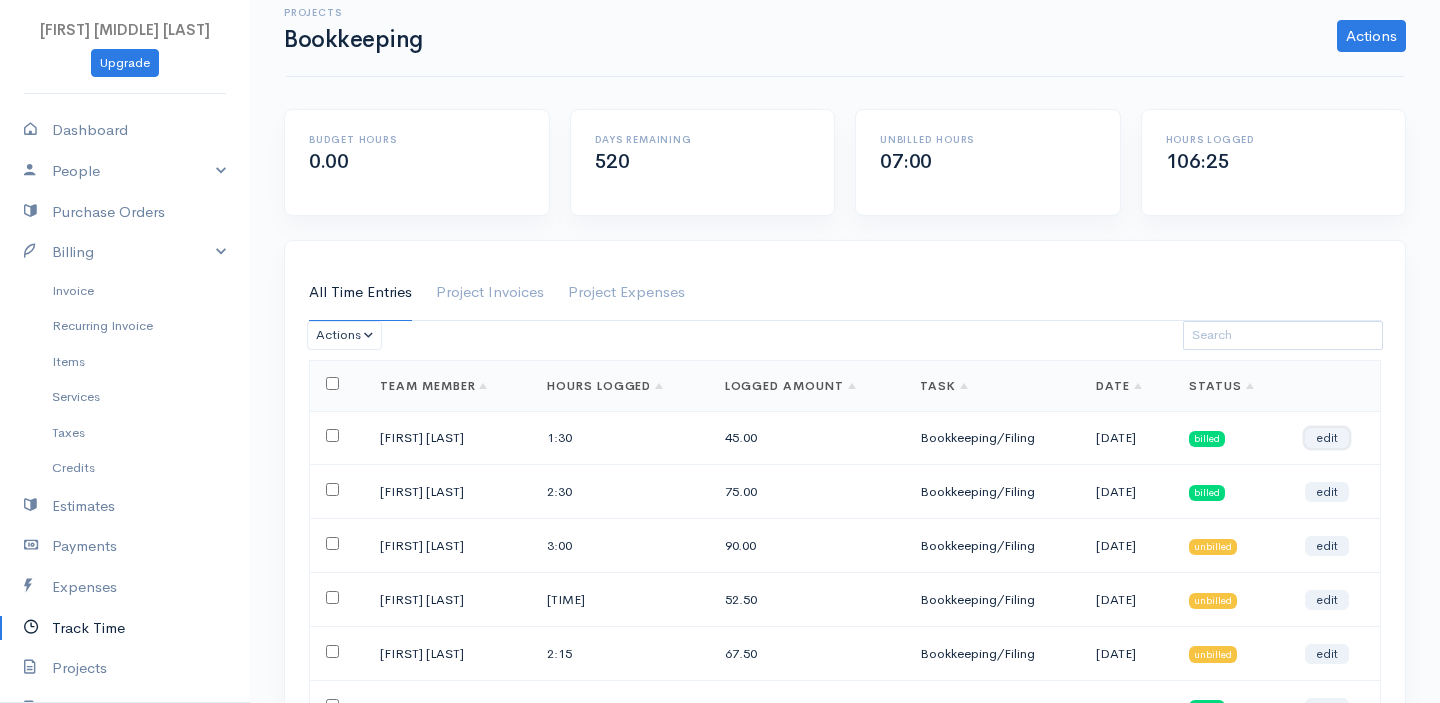 click on "edit" at bounding box center [1327, 438] 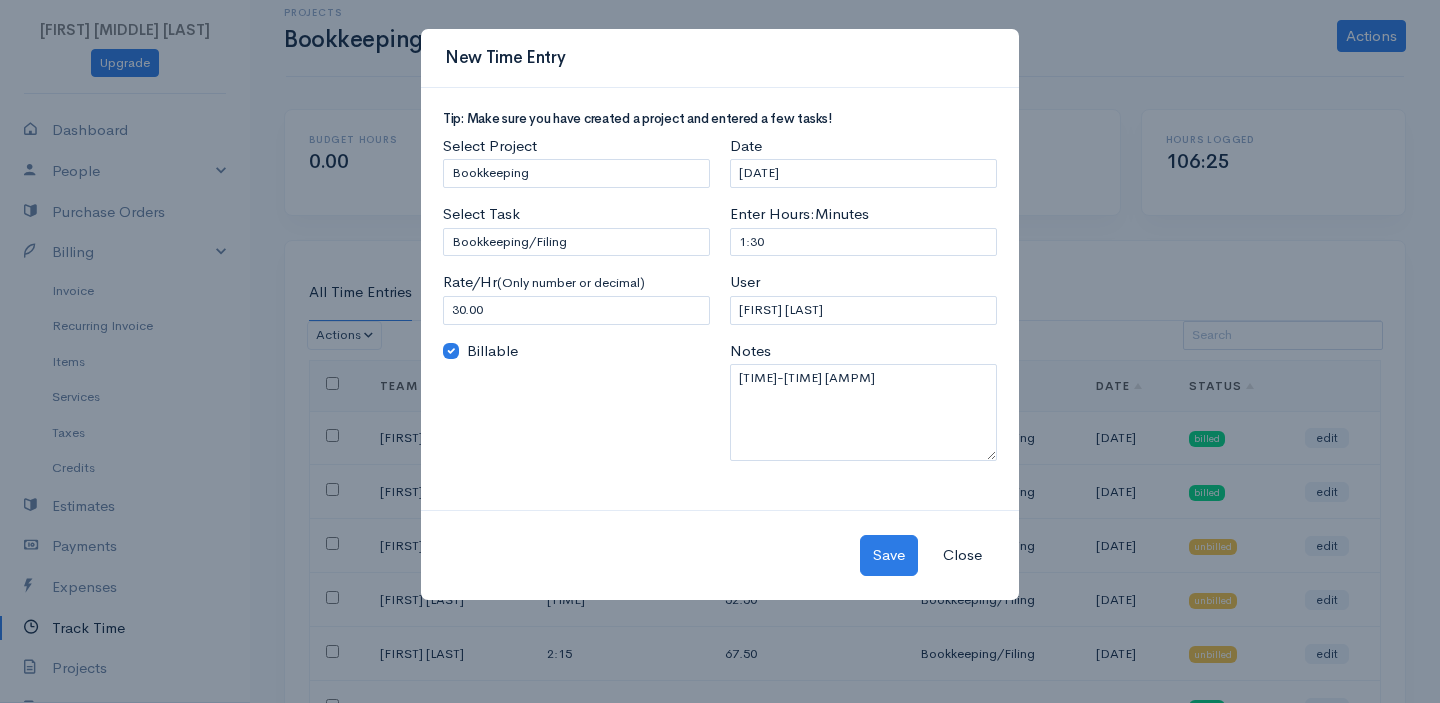 click on "Close" at bounding box center [962, 555] 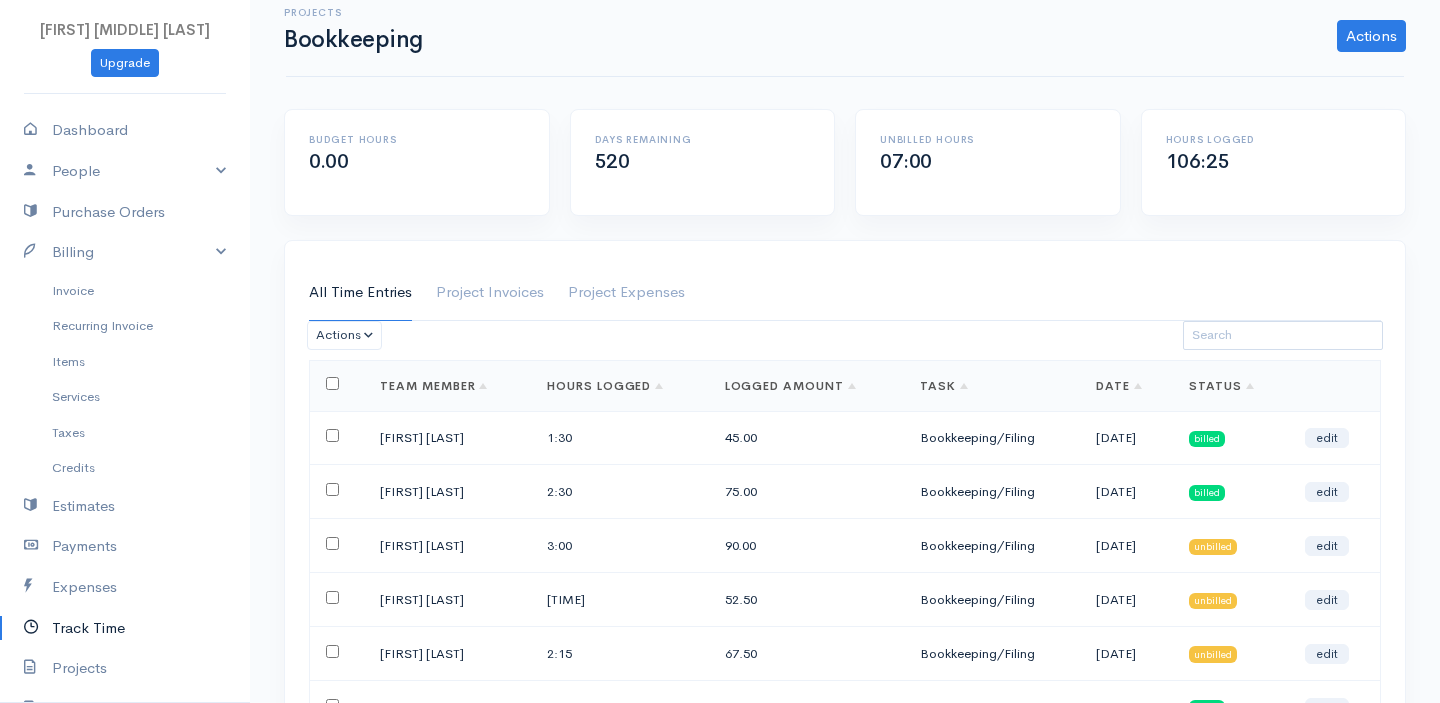 scroll, scrollTop: 16, scrollLeft: 0, axis: vertical 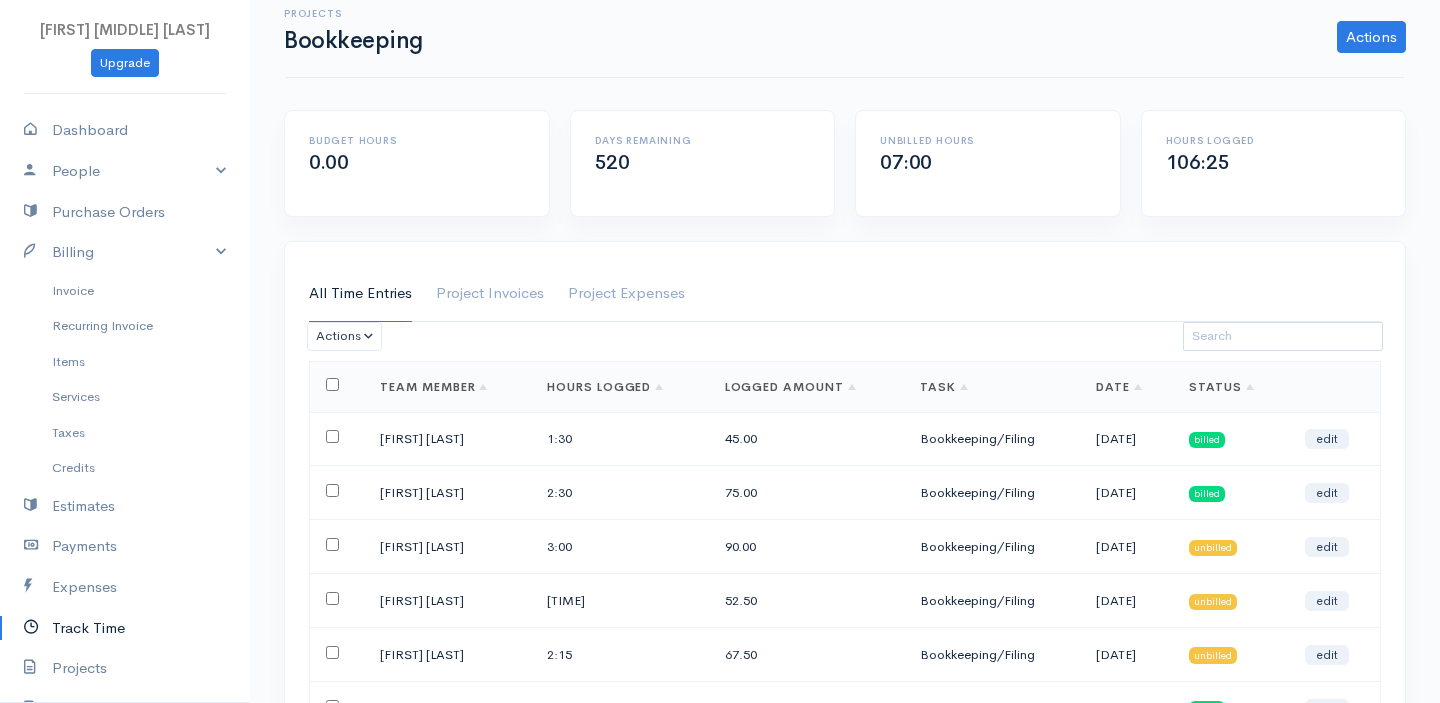 click on "Track Time" at bounding box center [125, 628] 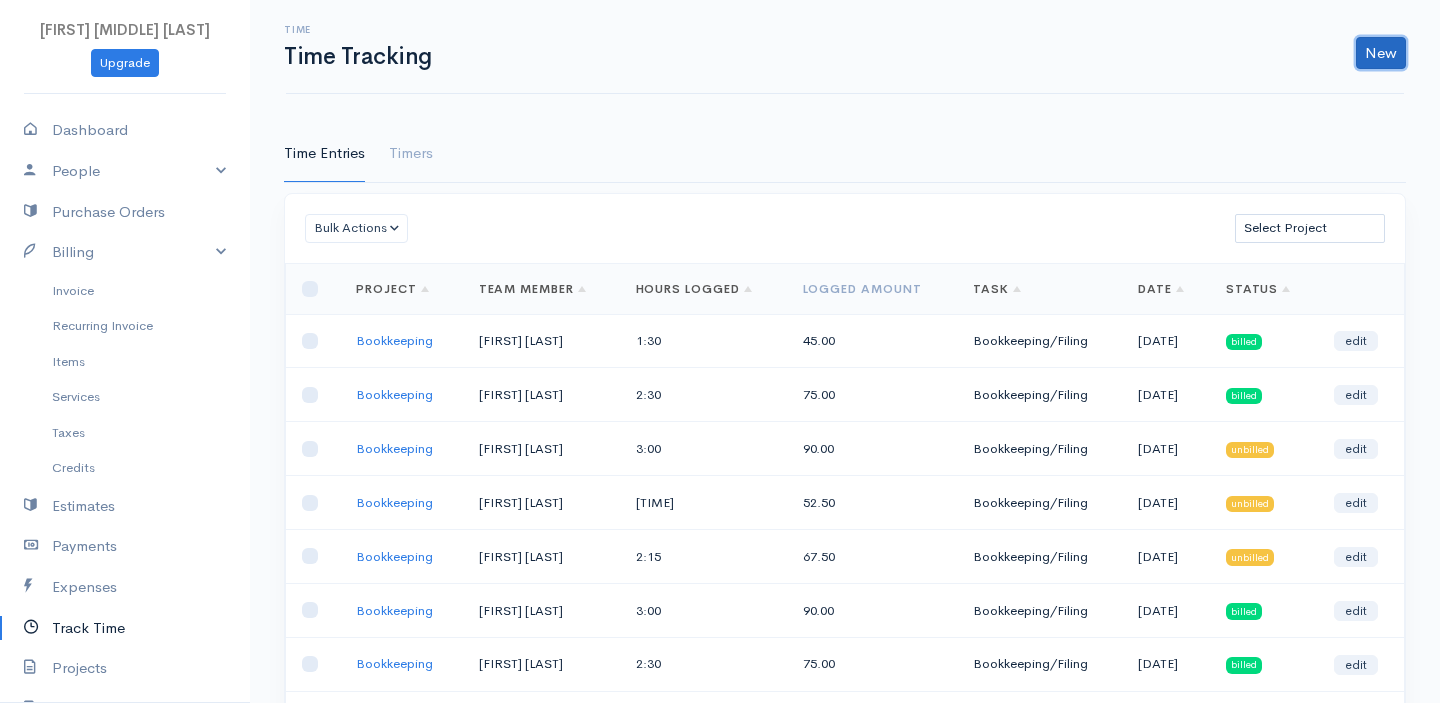 click on "New" at bounding box center [1381, 53] 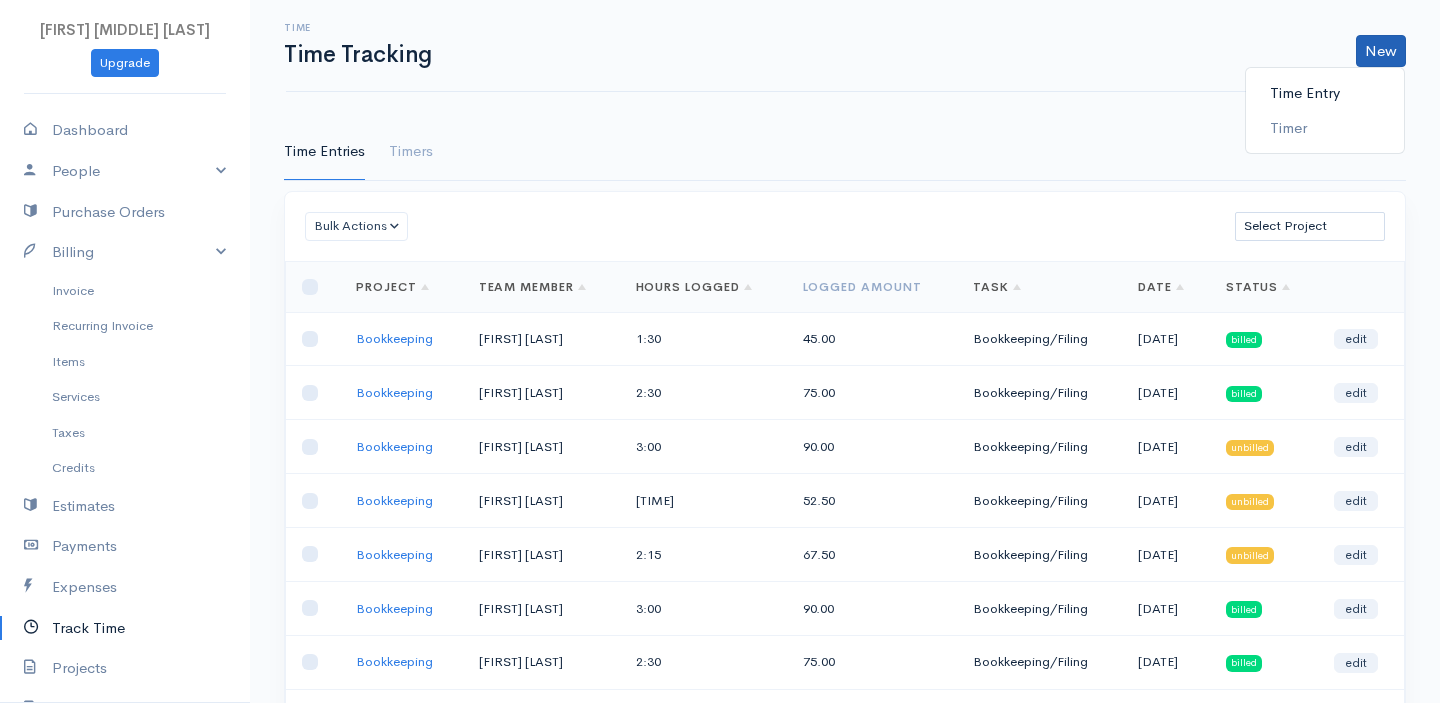 click on "Time Entry" at bounding box center [1325, 93] 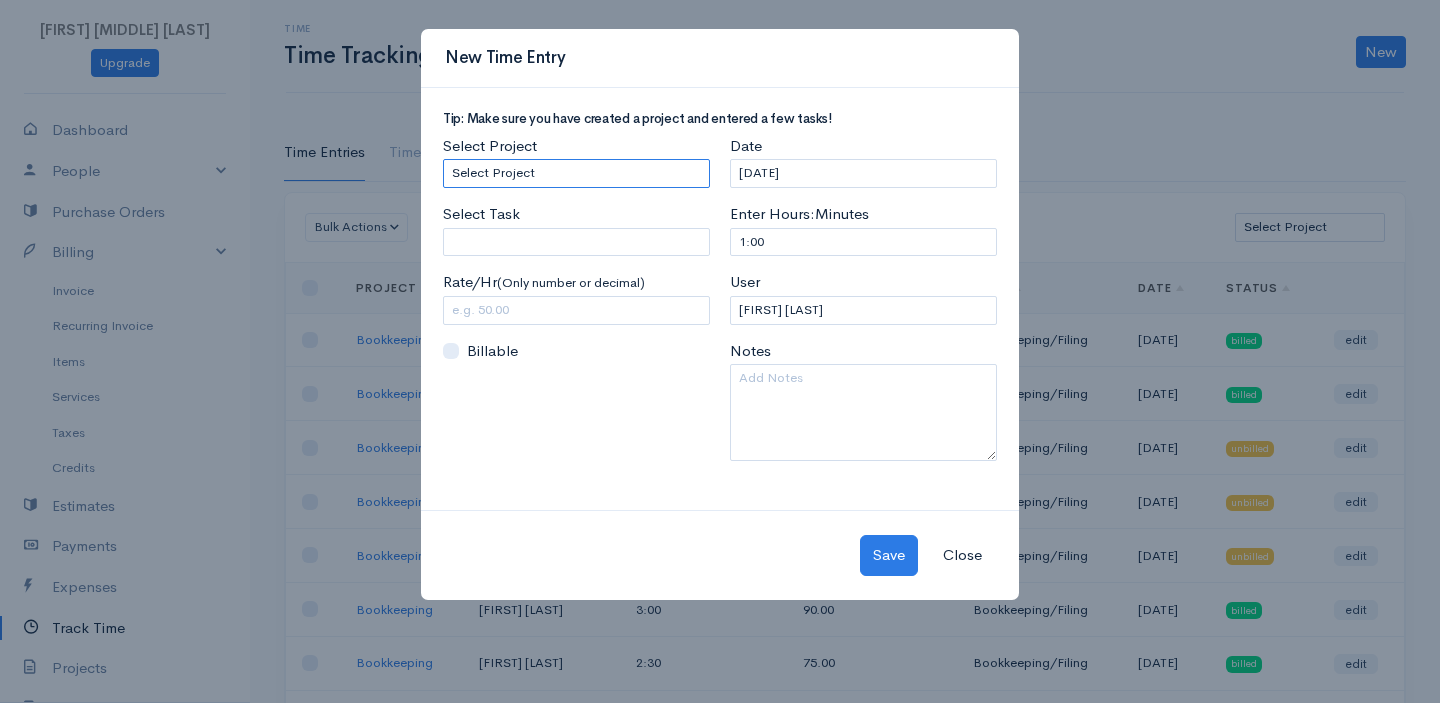click on "Select Project Bookkeeping" at bounding box center (576, 173) 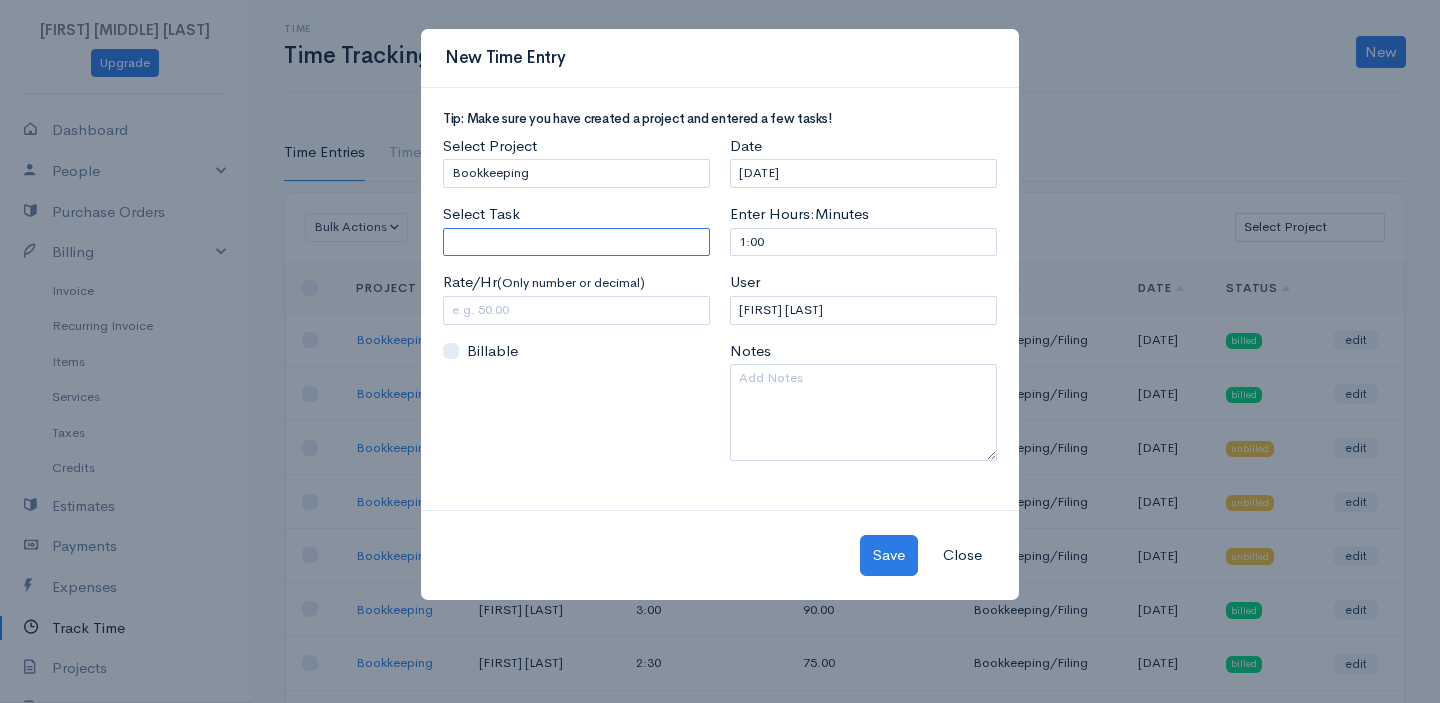 click on "Select Task" at bounding box center [576, 242] 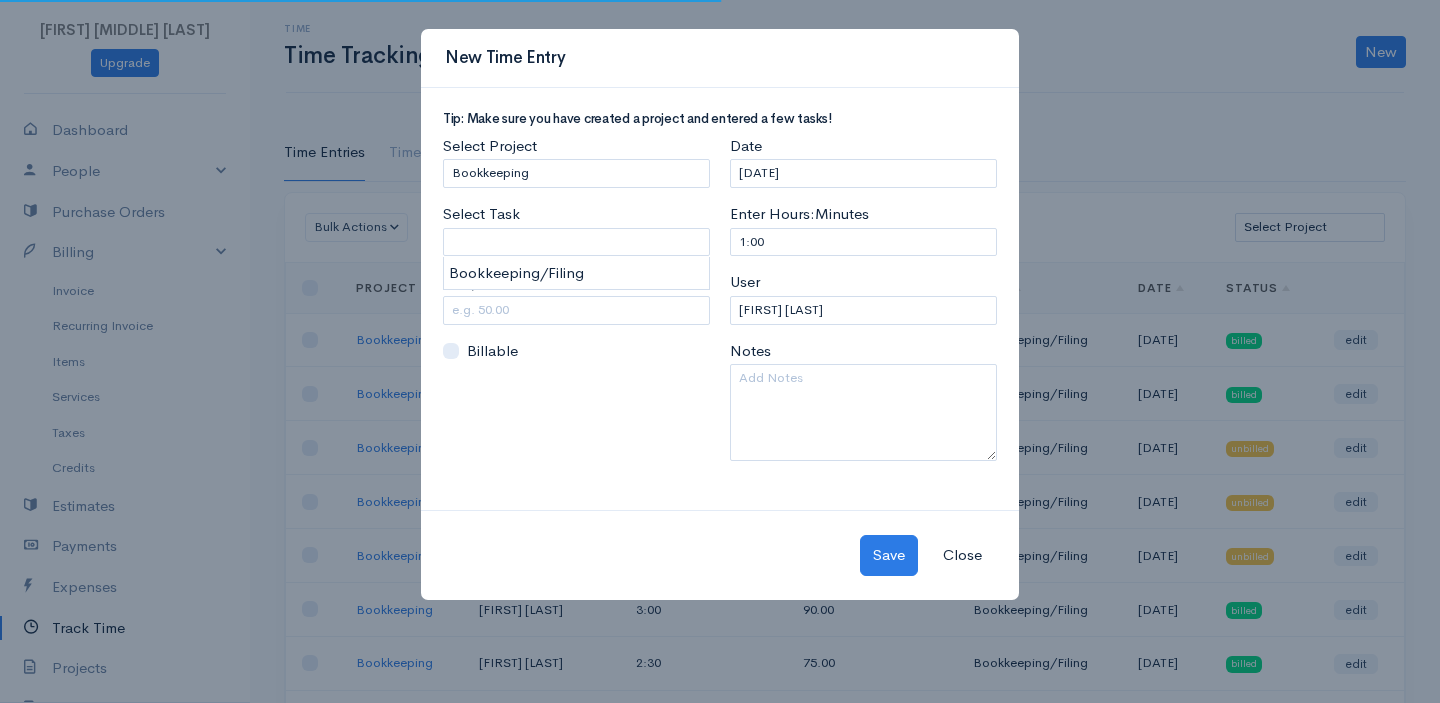 type on "Bookkeeping/Filing" 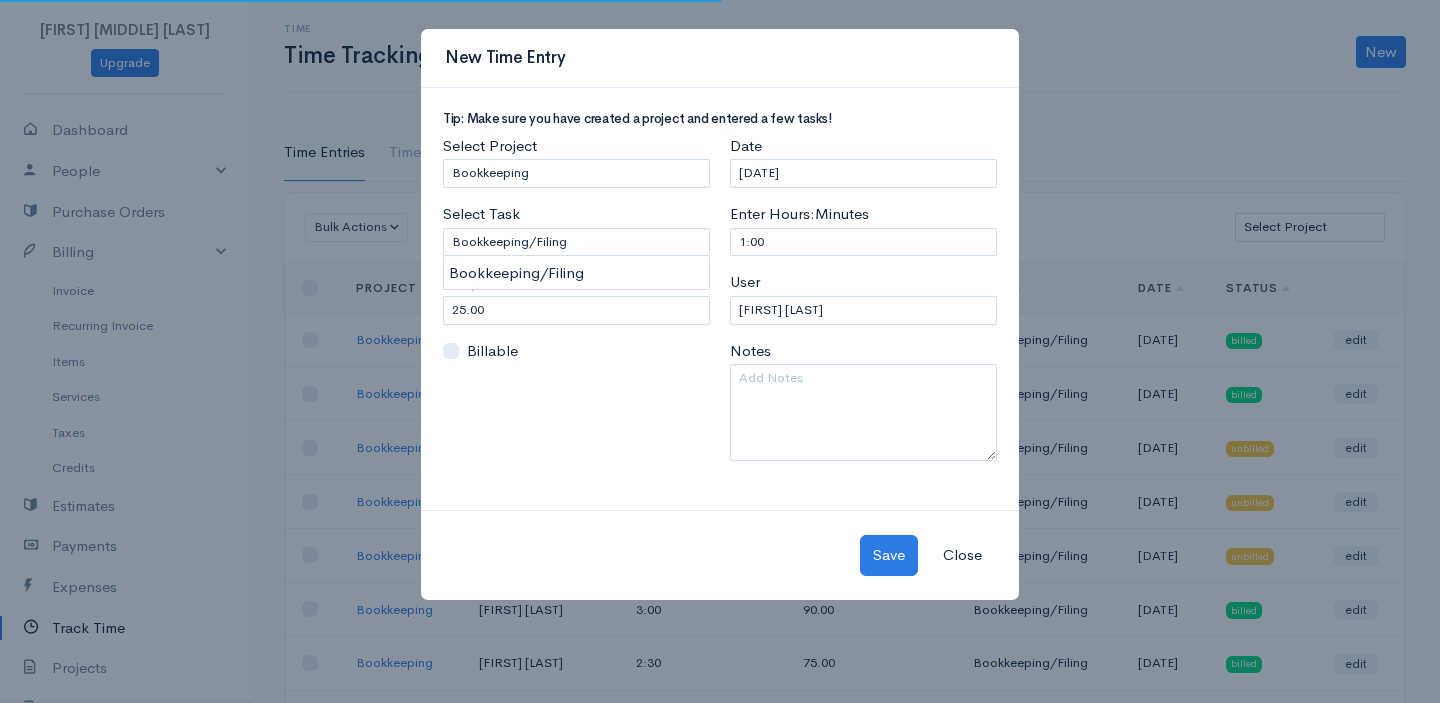click on "Time Entries Timers Bulk Actions Delete Generate Invoice Mark as Billed Mark Un-Billed Select Project Bookkeeping Loading ... First Previous 1 2 3 4 5 Next Last 10 rows Task" at bounding box center [720, 492] 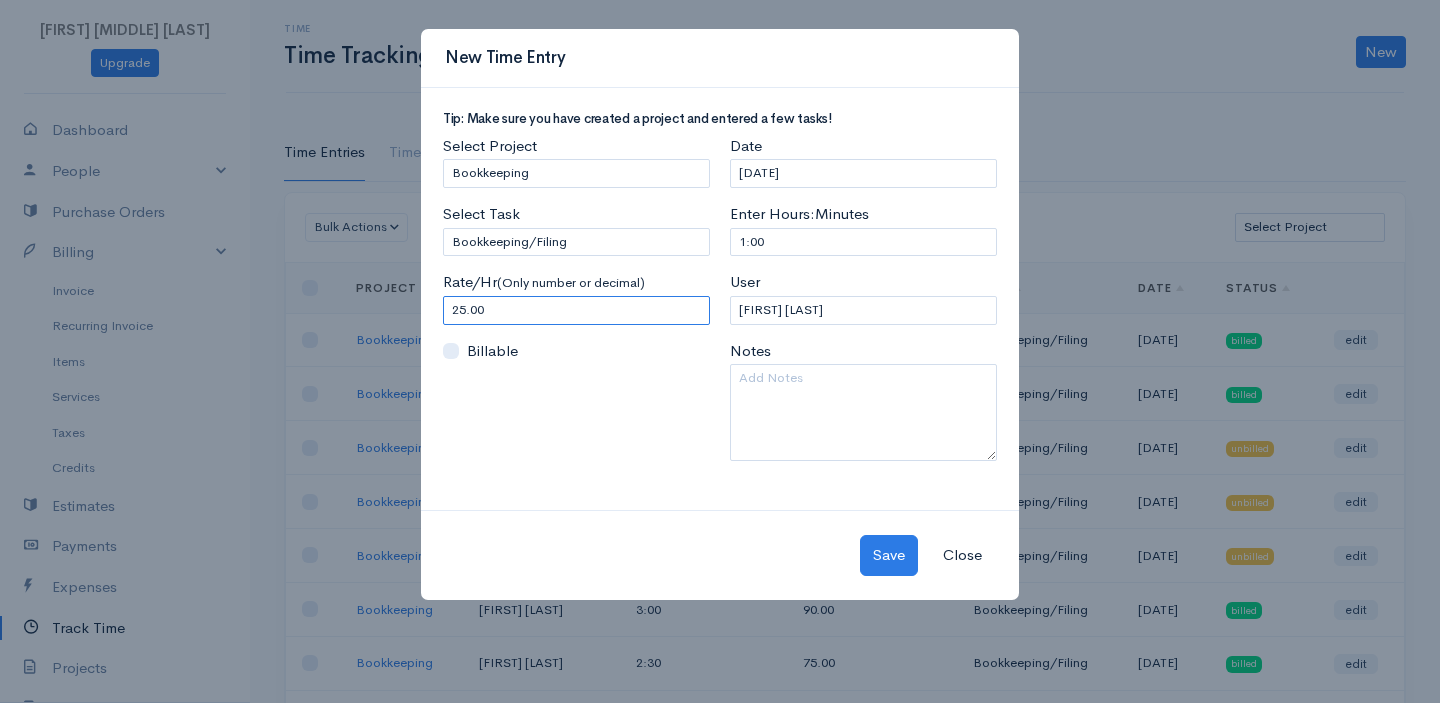 drag, startPoint x: 533, startPoint y: 308, endPoint x: 399, endPoint y: 309, distance: 134.00374 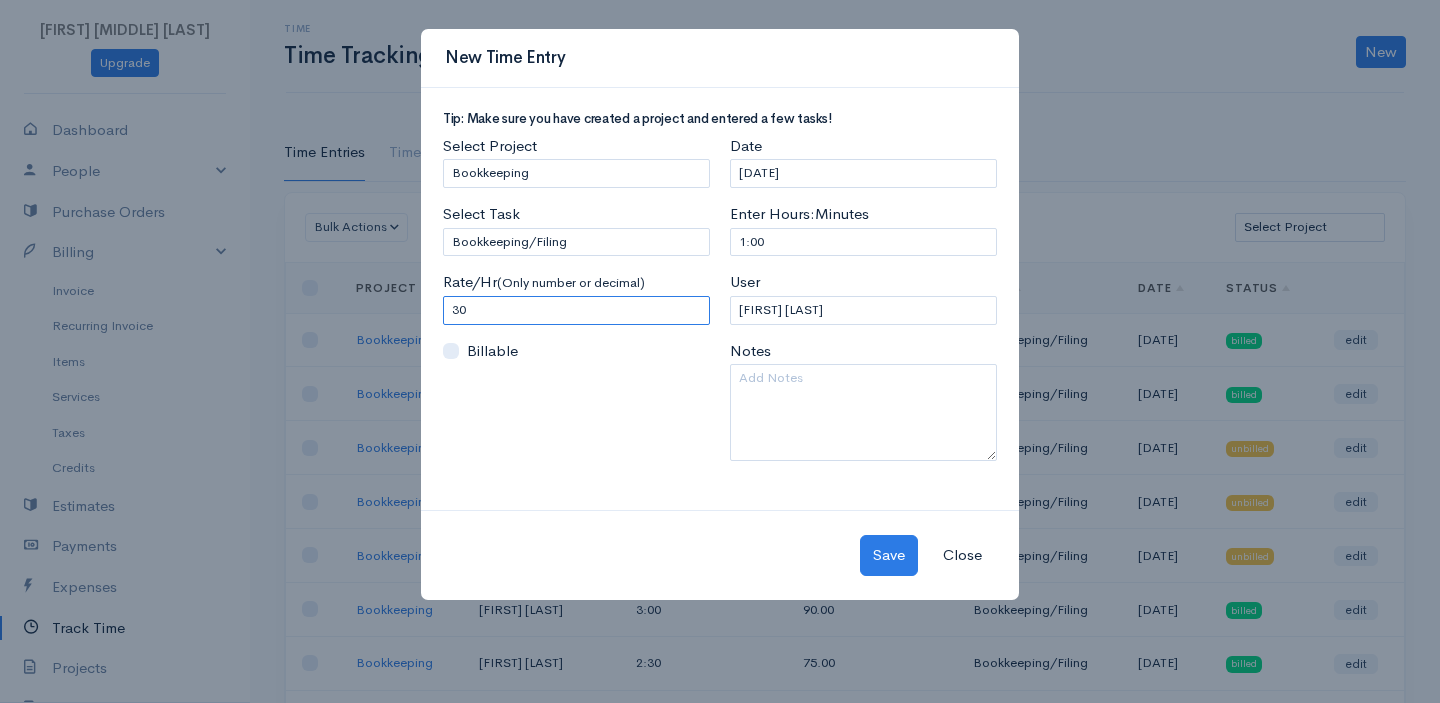 type on "30" 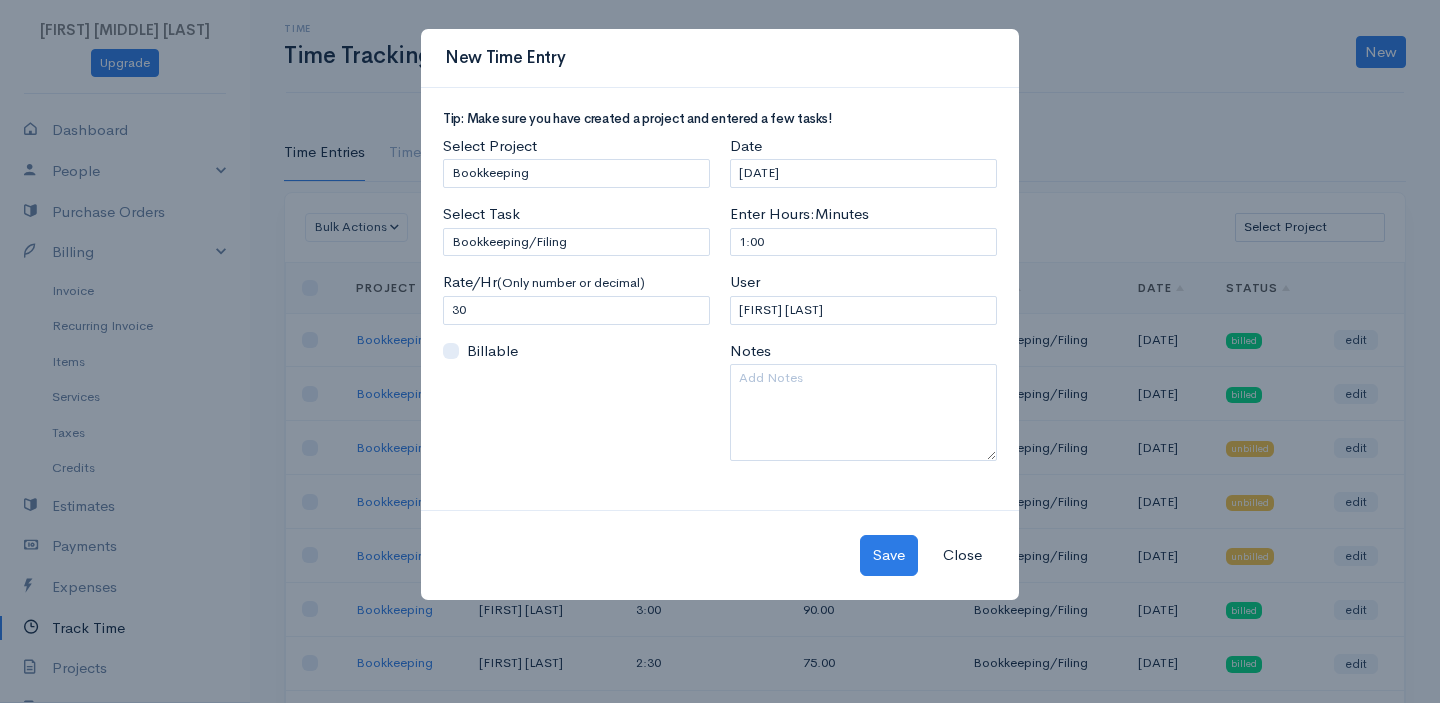 click on "Date [DATE]" at bounding box center (863, 161) 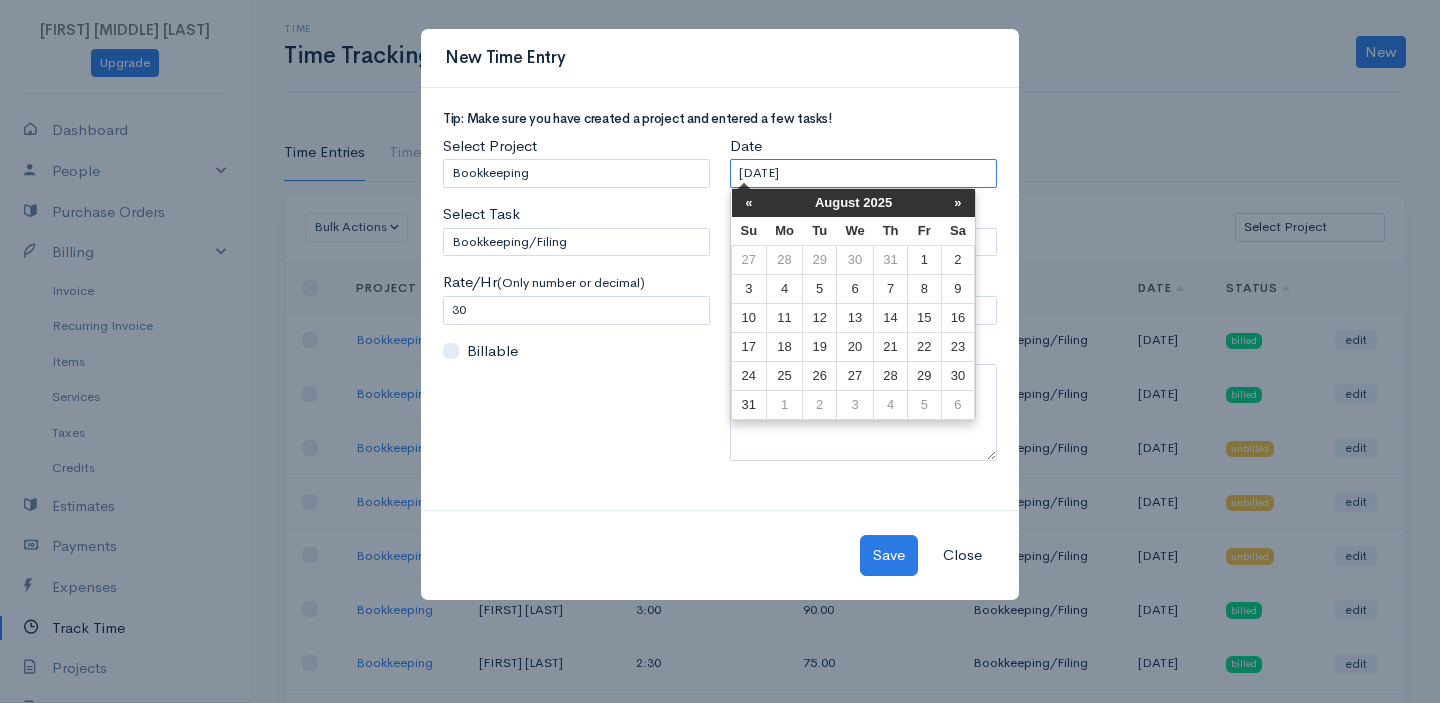 click on "[DATE]" at bounding box center [863, 173] 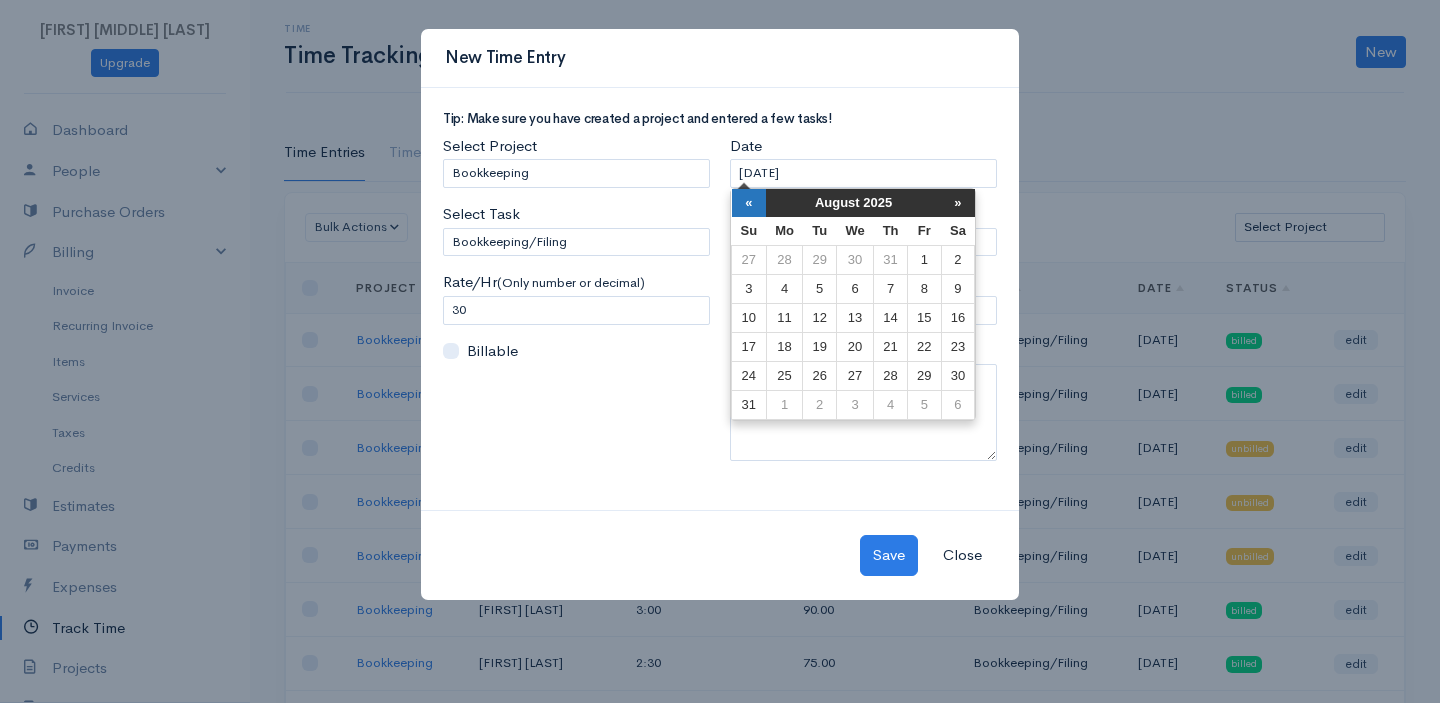 click on "«" at bounding box center (749, 203) 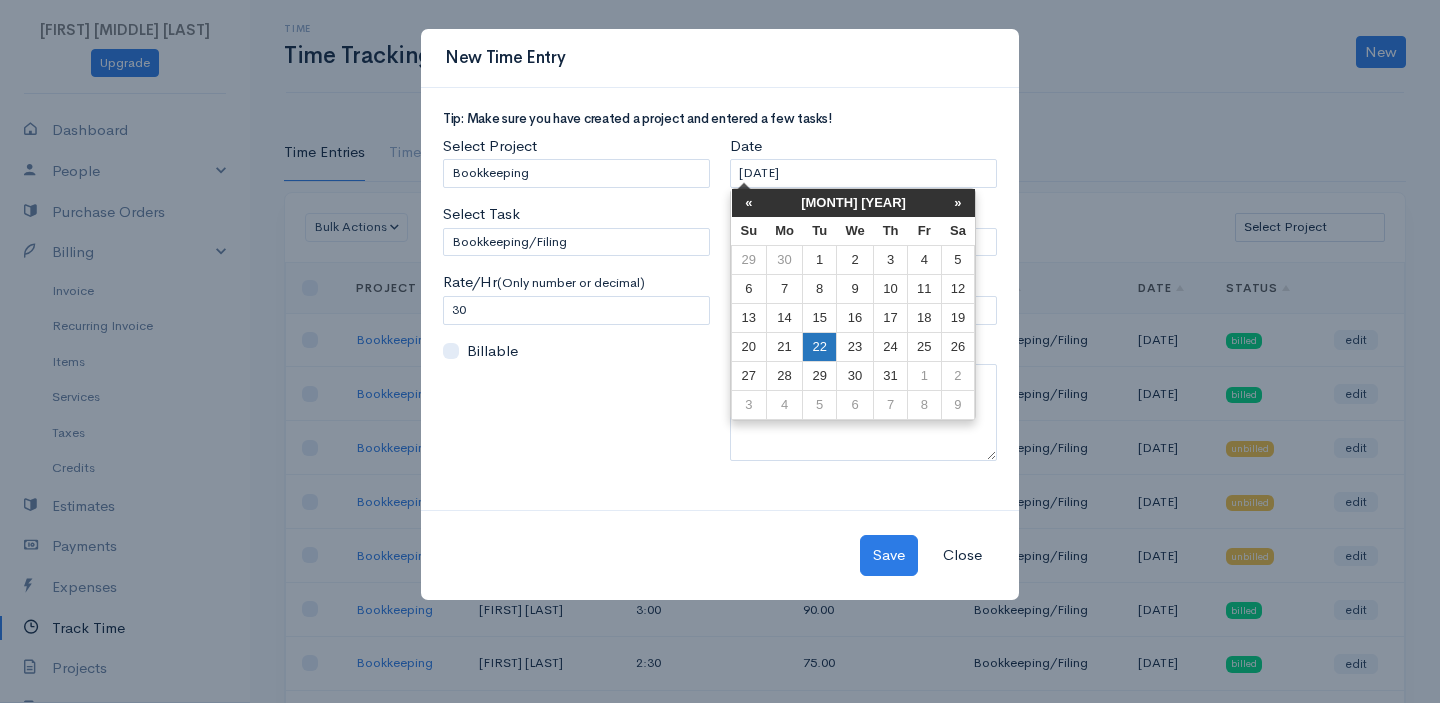 click on "22" at bounding box center [819, 347] 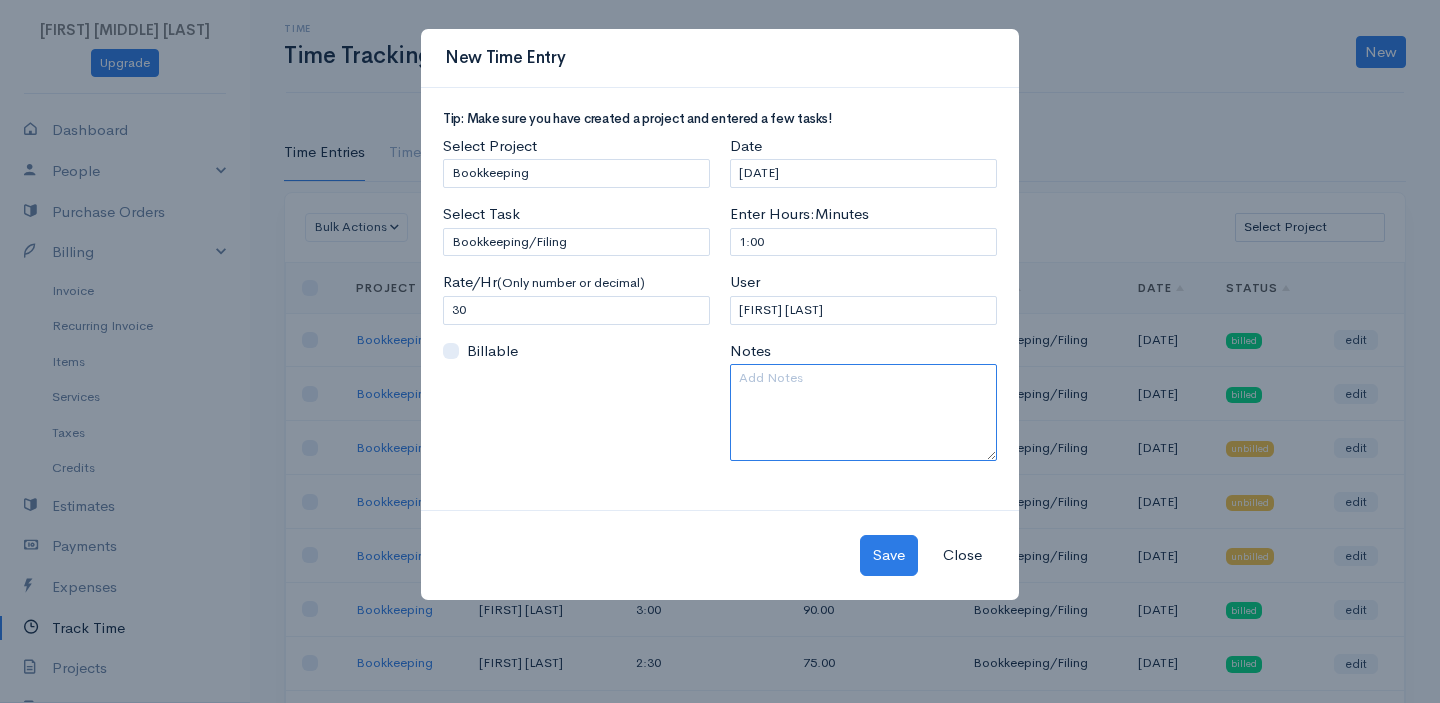 click at bounding box center [863, 412] 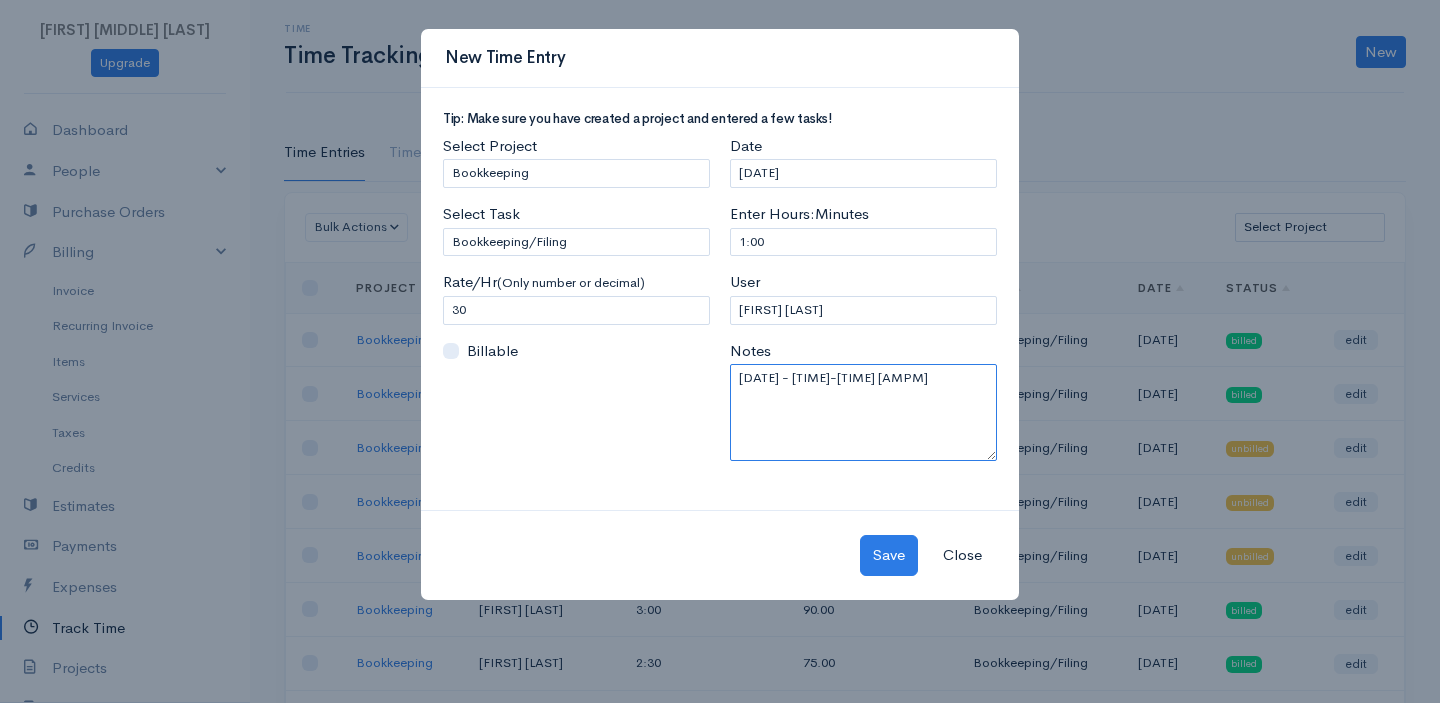 type on "[DATE] - [TIME]-[TIME] [AMPM]" 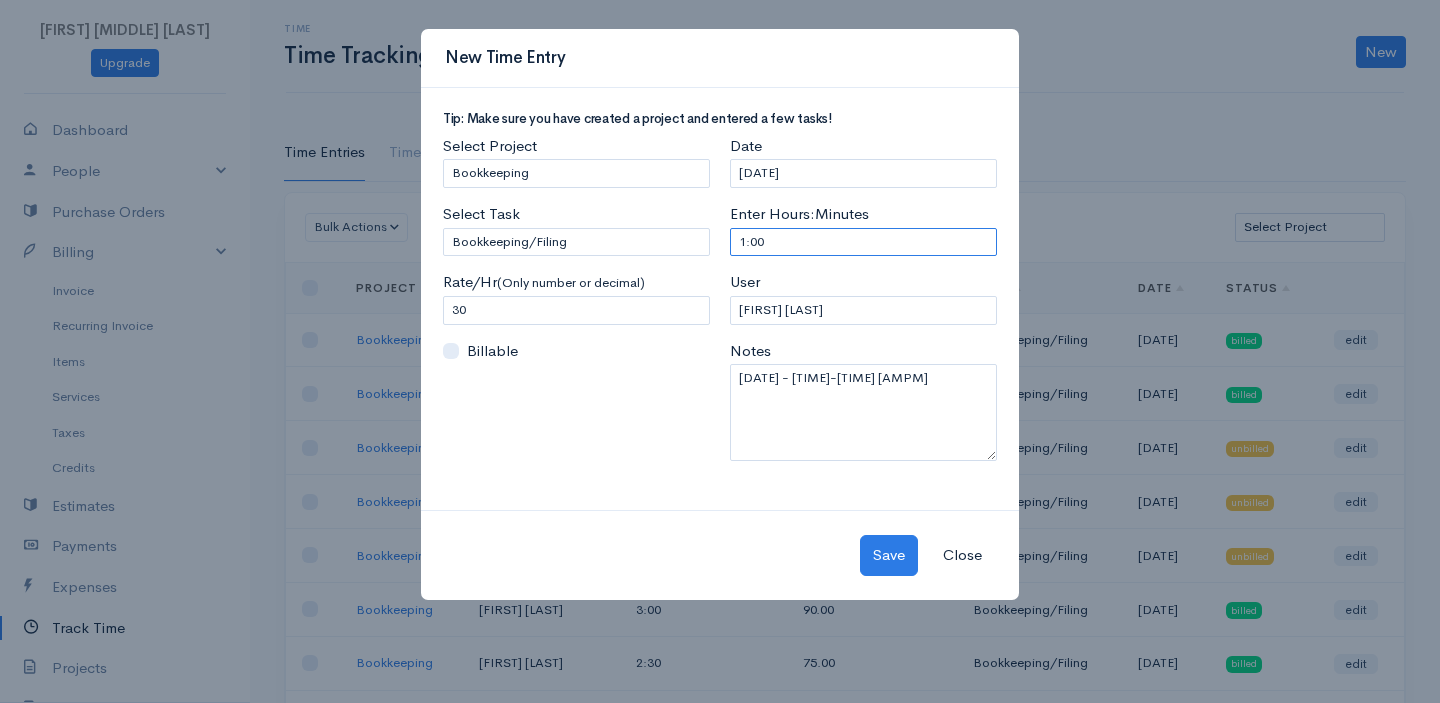 drag, startPoint x: 740, startPoint y: 248, endPoint x: 616, endPoint y: 248, distance: 124 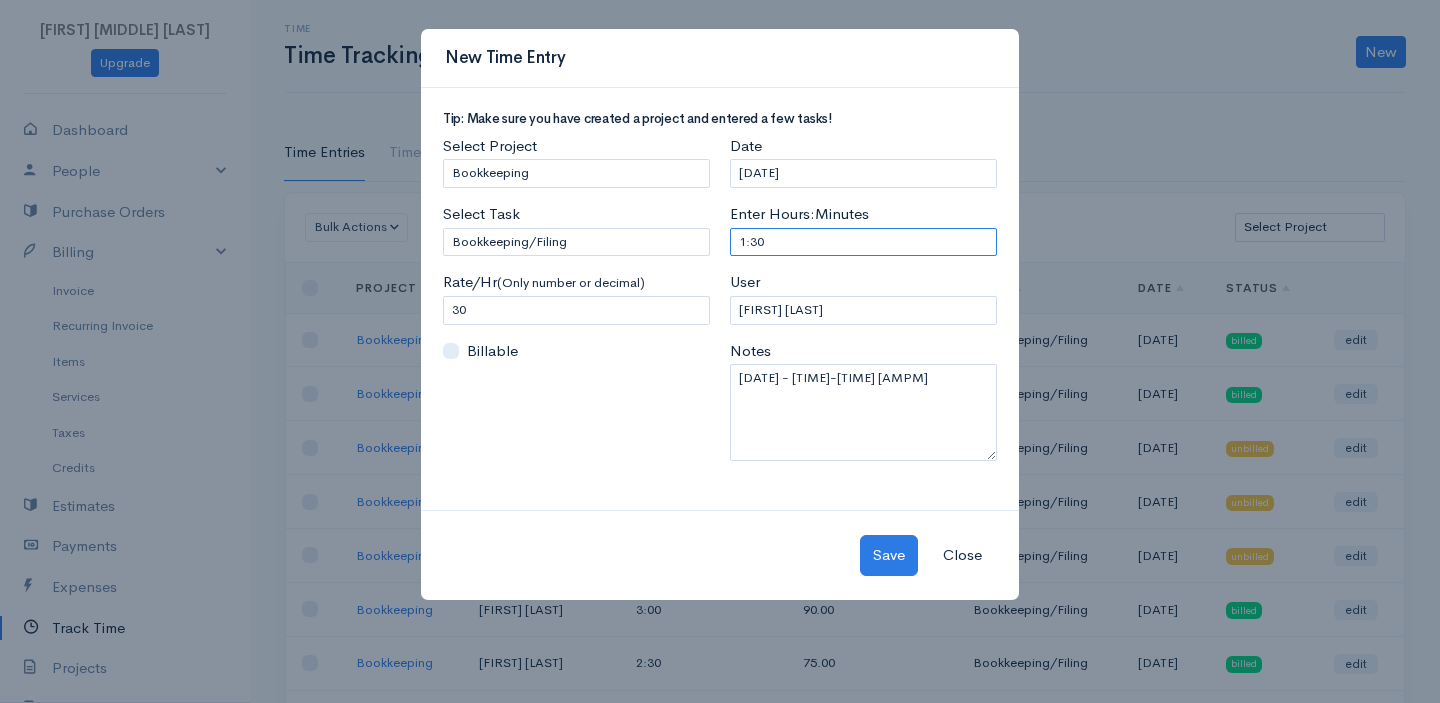 scroll, scrollTop: 2, scrollLeft: 0, axis: vertical 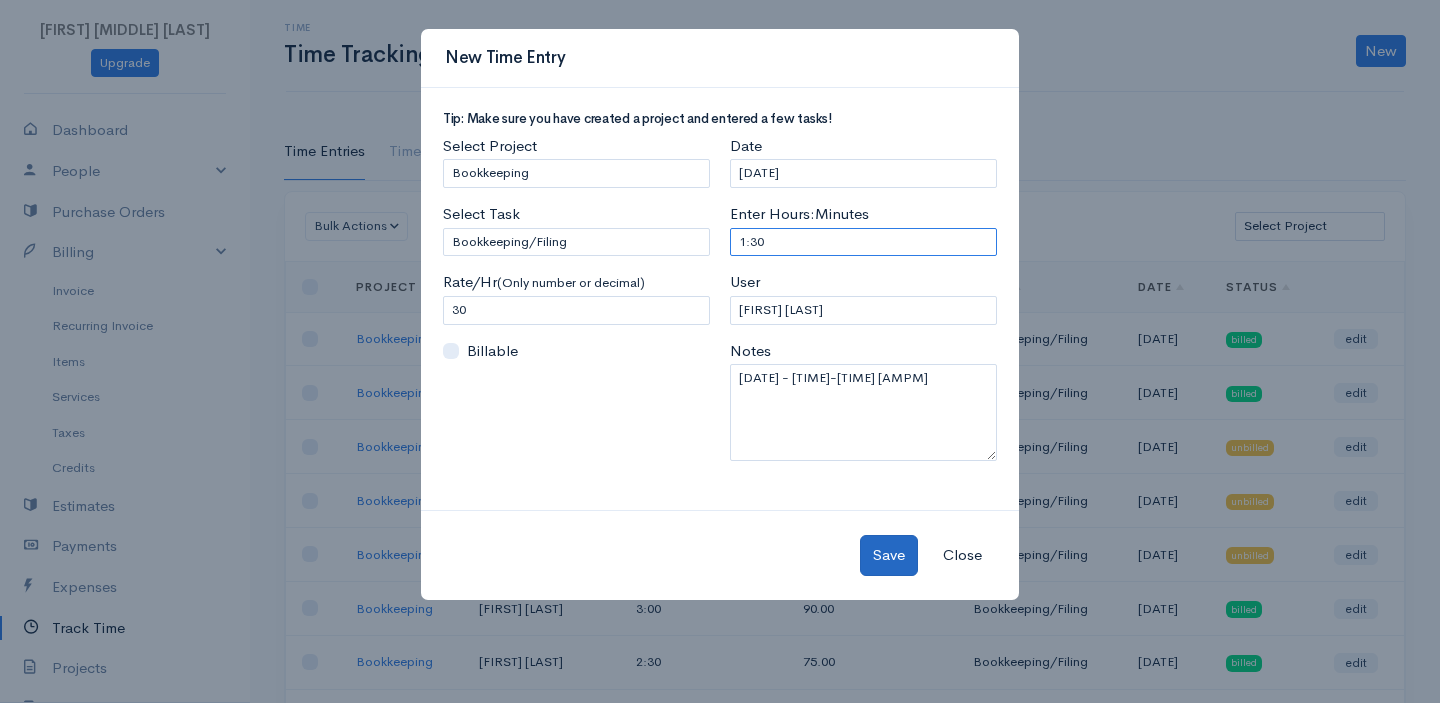 type on "1:30" 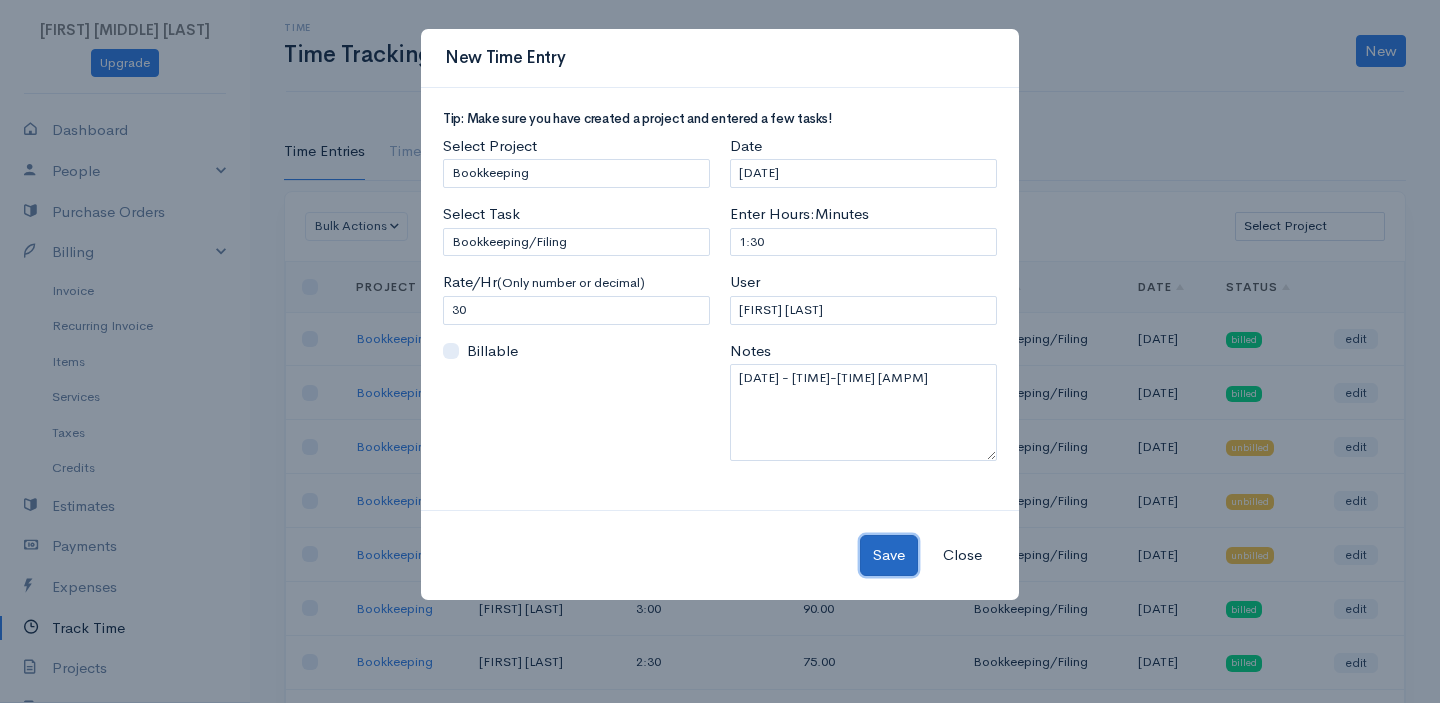 click on "Save" at bounding box center (889, 555) 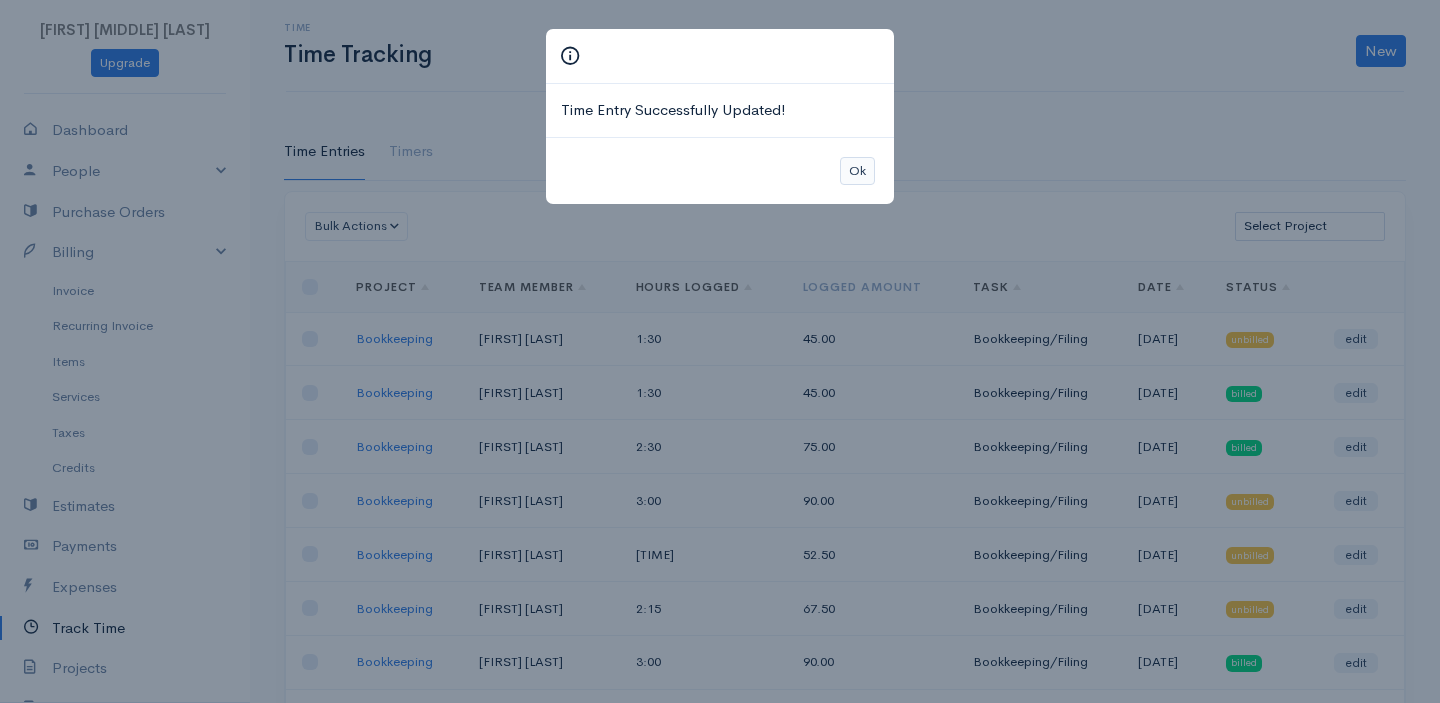 scroll, scrollTop: 4, scrollLeft: 0, axis: vertical 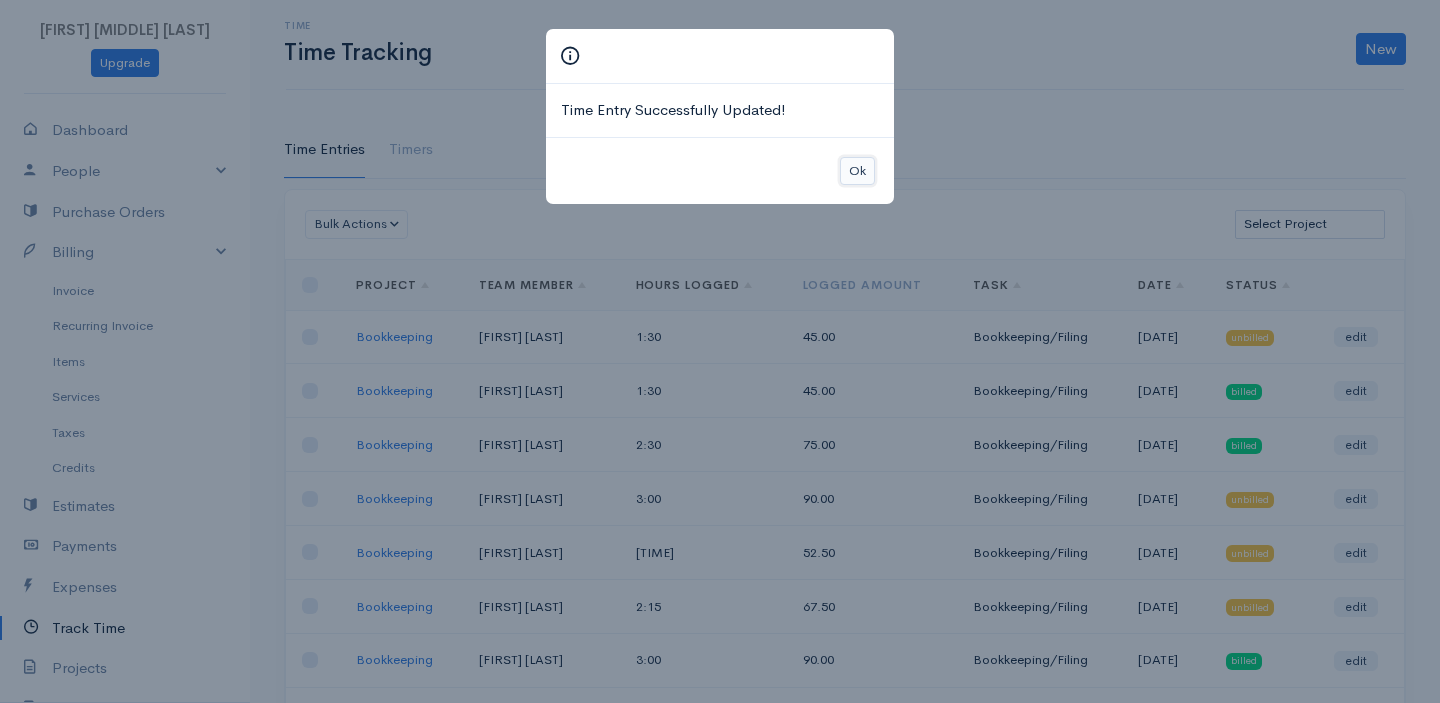 click on "Ok" at bounding box center (857, 171) 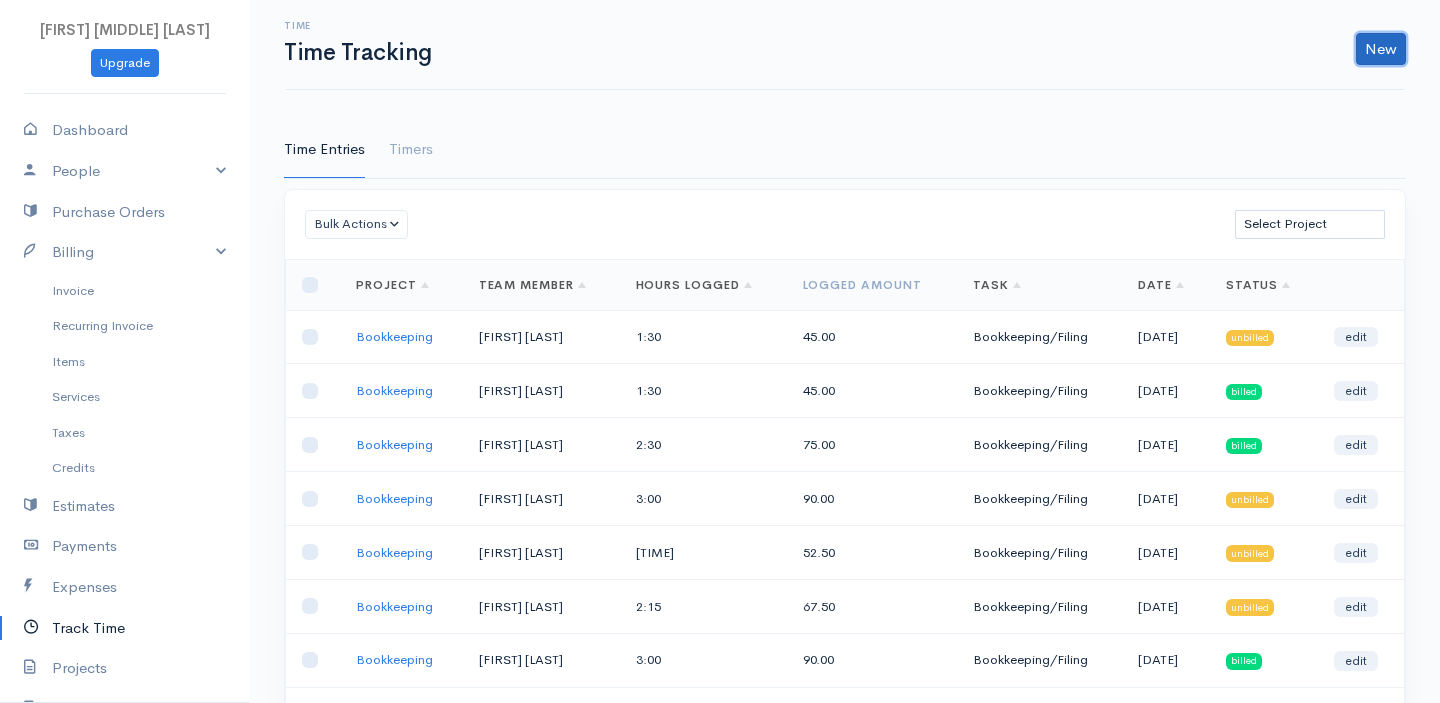 click on "New" at bounding box center [1381, 49] 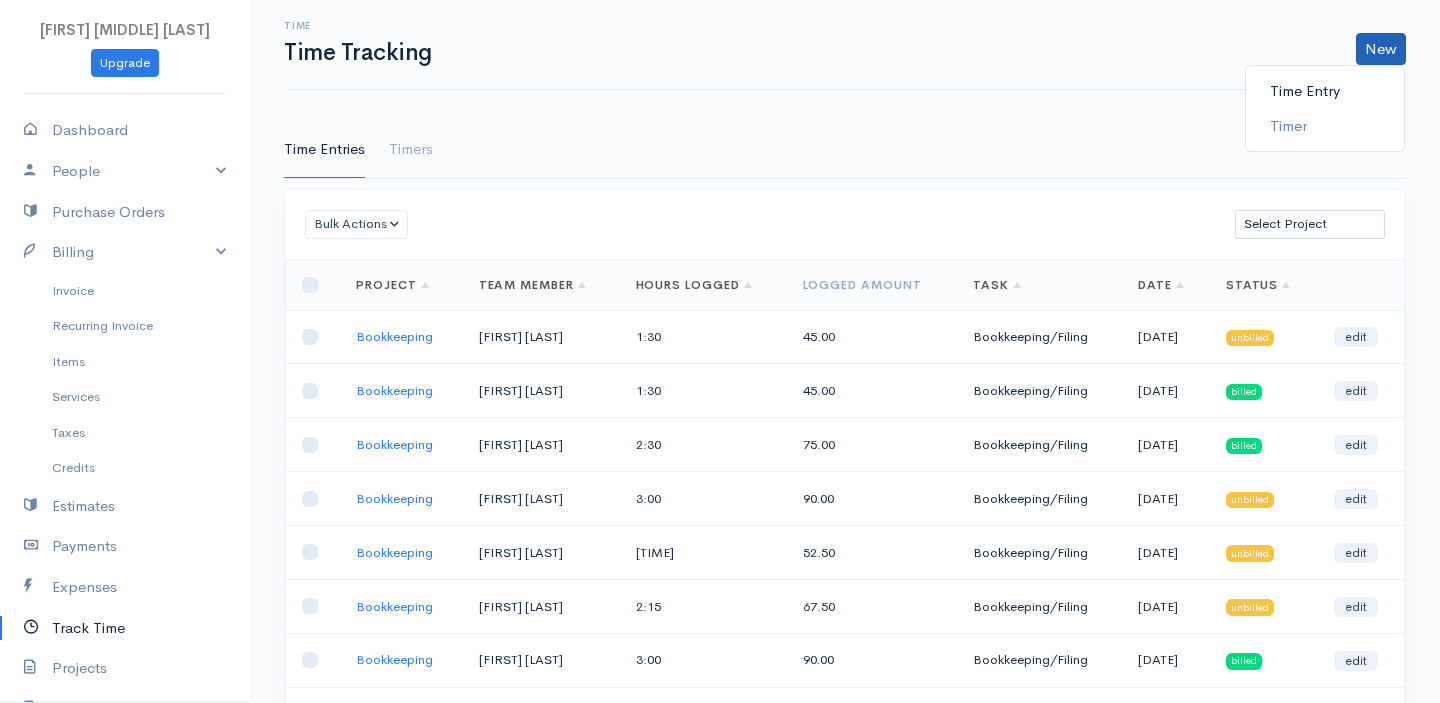 click on "Time Entry" at bounding box center [1325, 91] 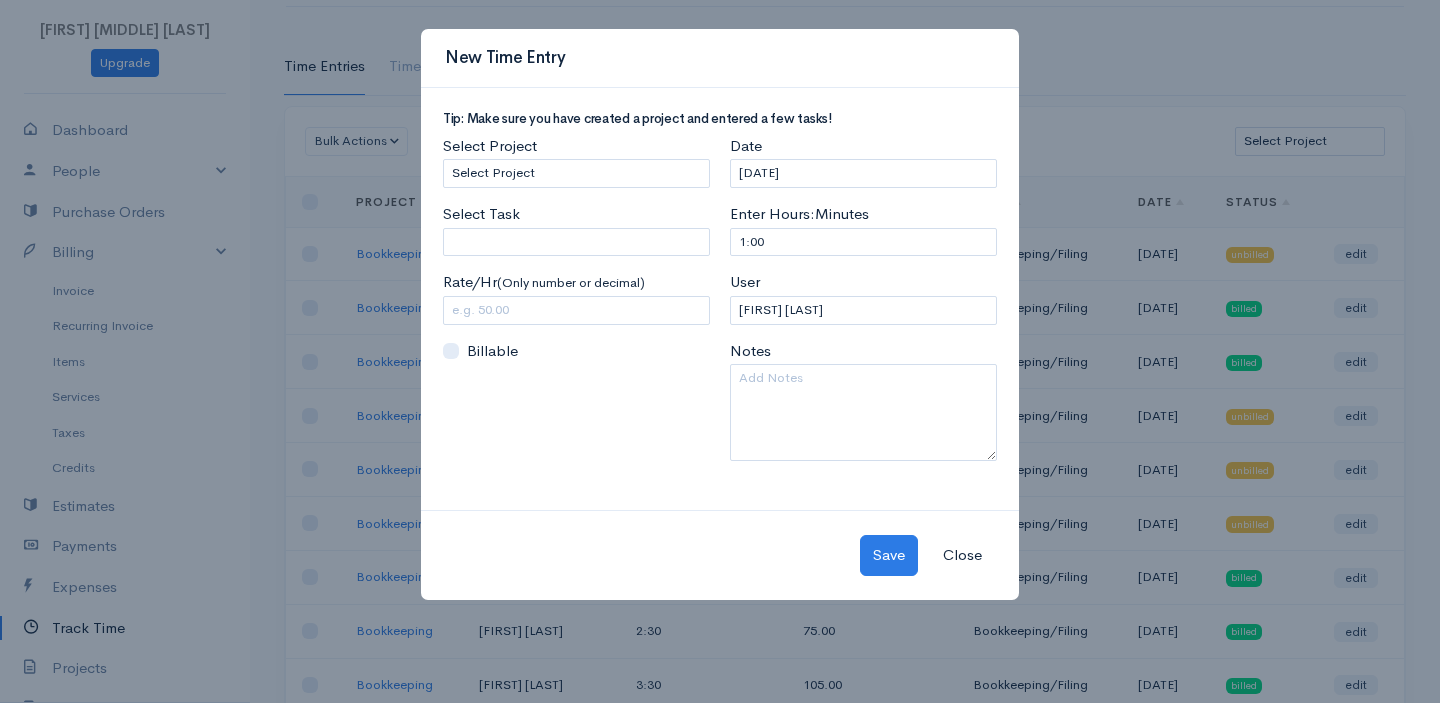scroll, scrollTop: 0, scrollLeft: 0, axis: both 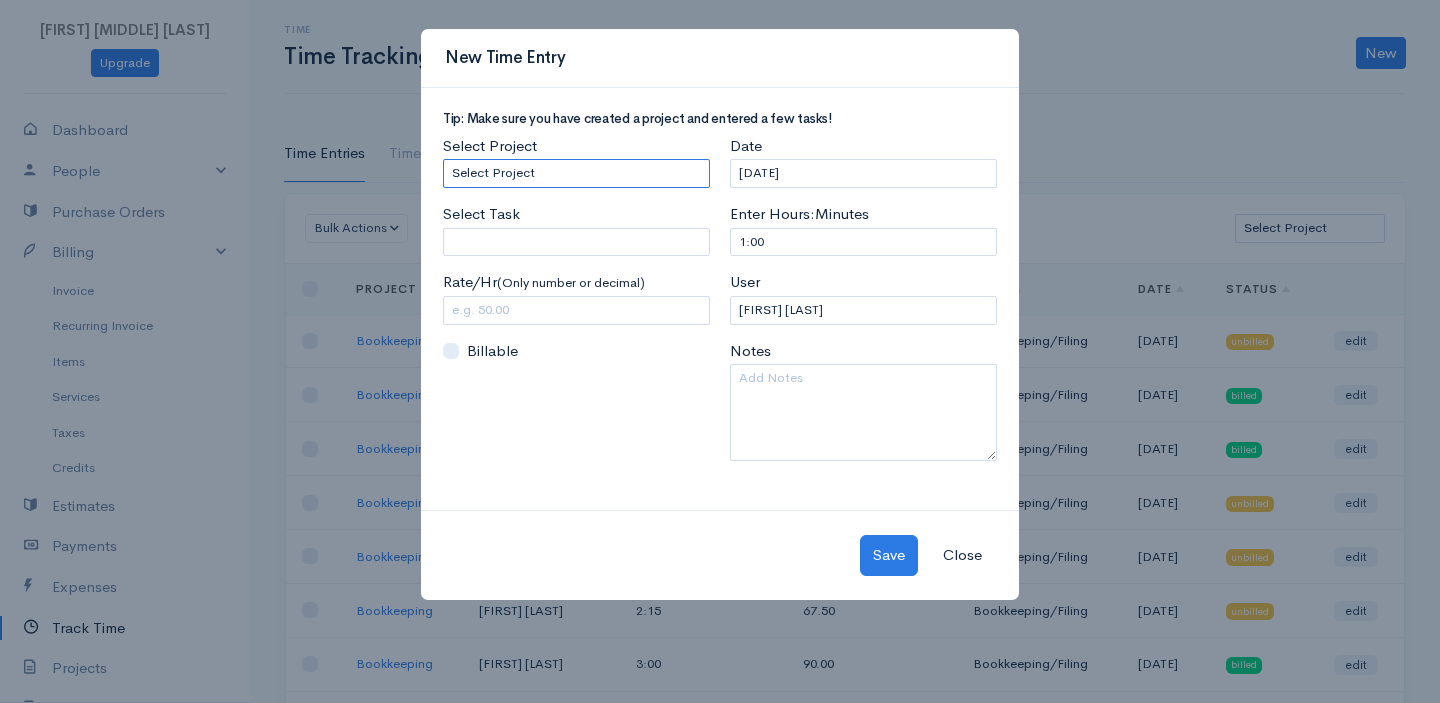 click on "Select Project Bookkeeping" at bounding box center (576, 173) 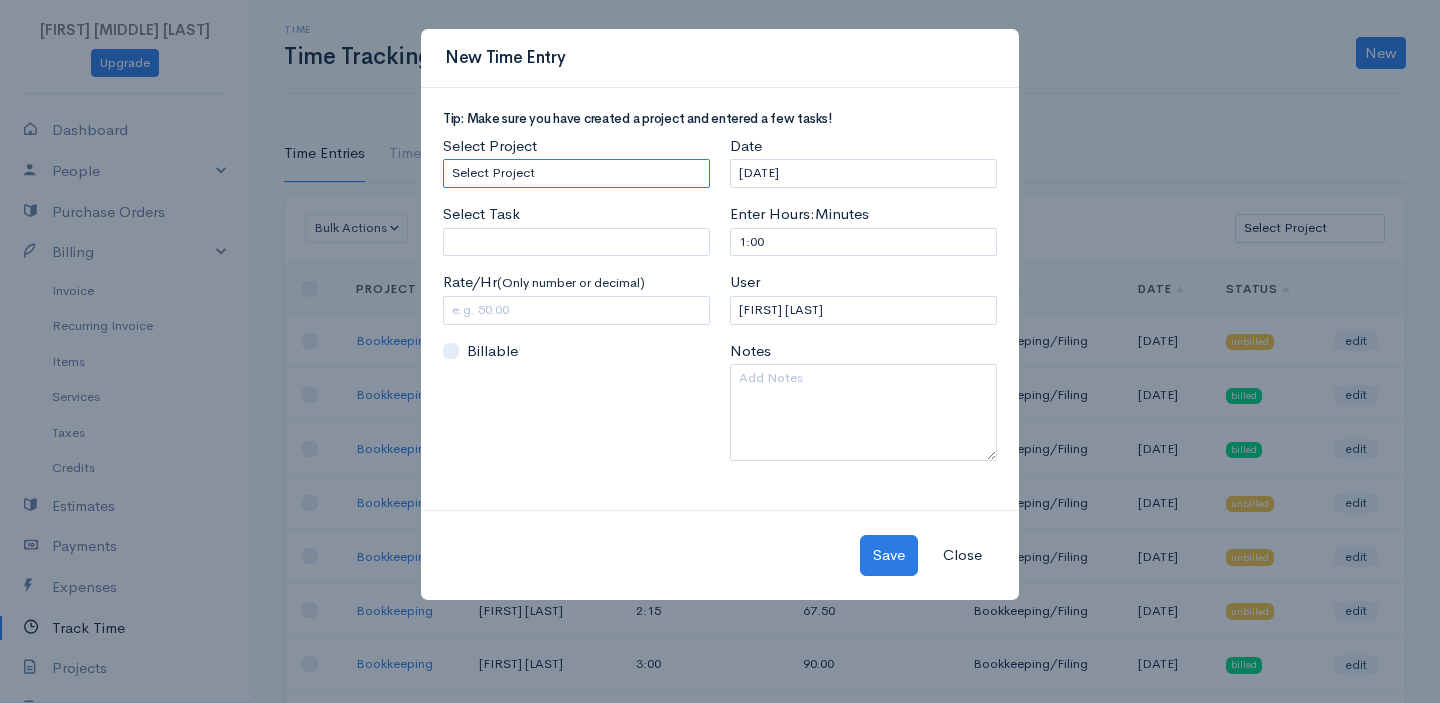 select on "4895" 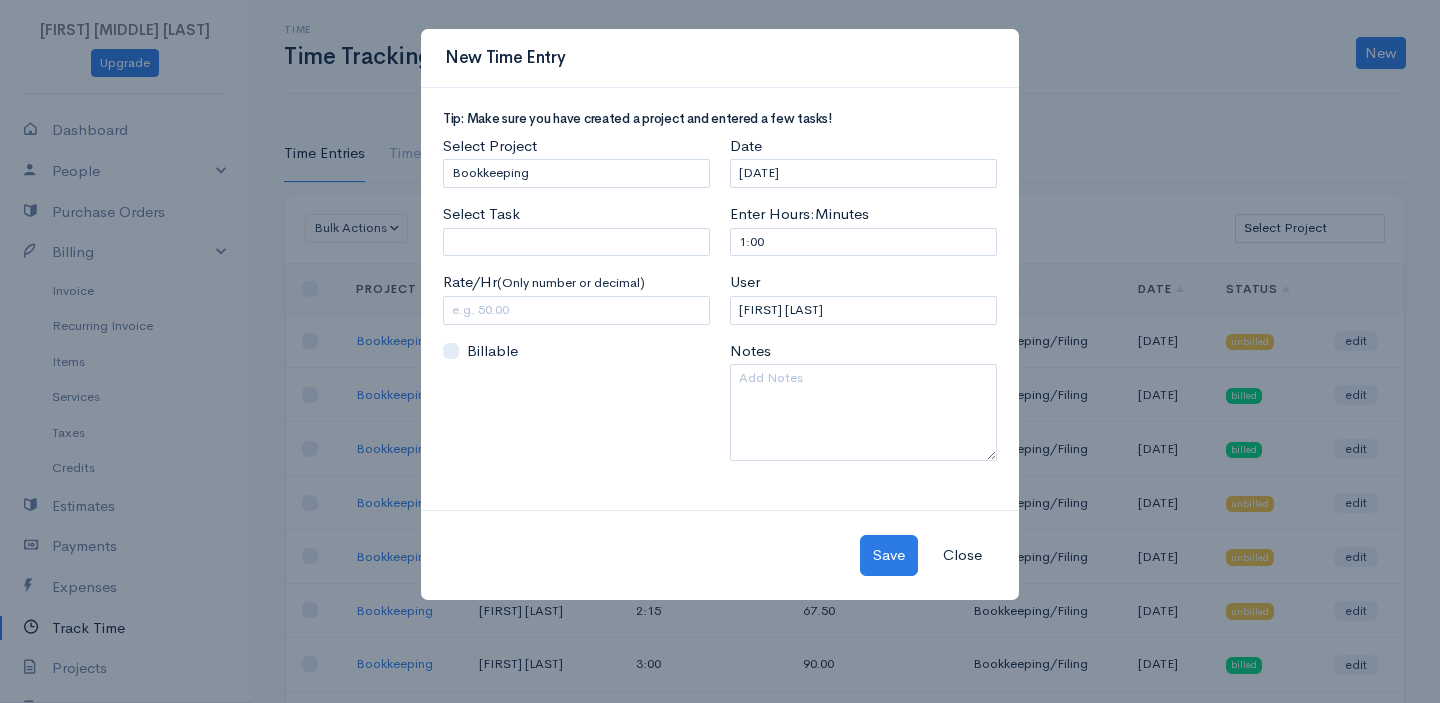 drag, startPoint x: 518, startPoint y: 224, endPoint x: 536, endPoint y: 254, distance: 34.98571 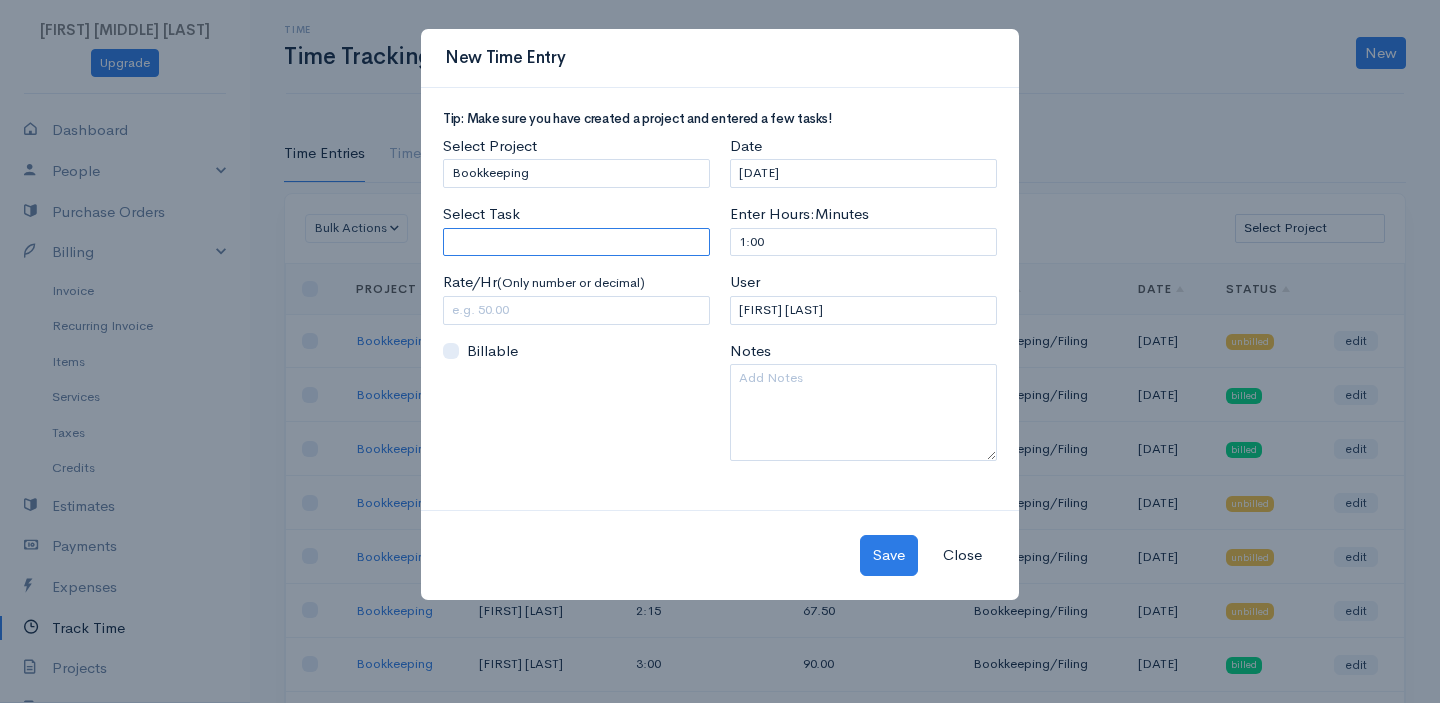 click on "Select Task" at bounding box center [576, 242] 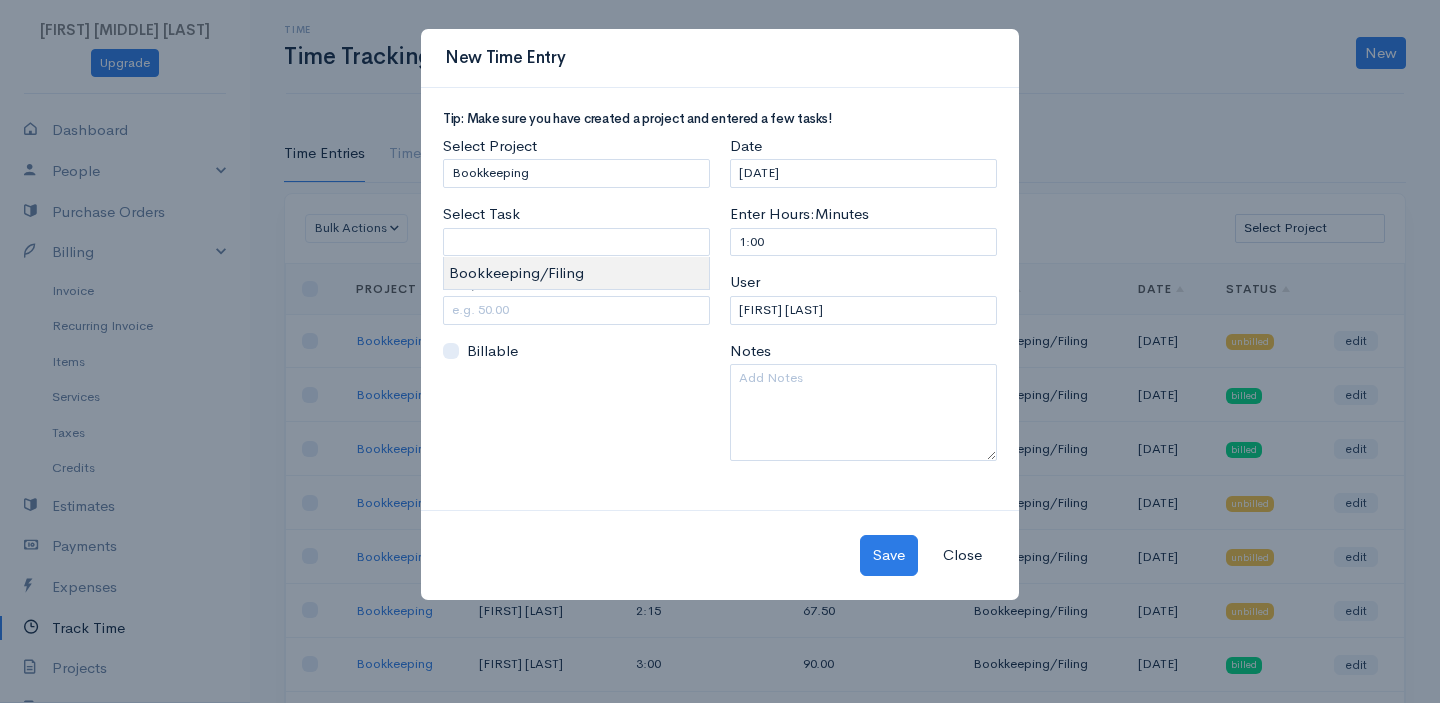 type on "Bookkeeping/Filing" 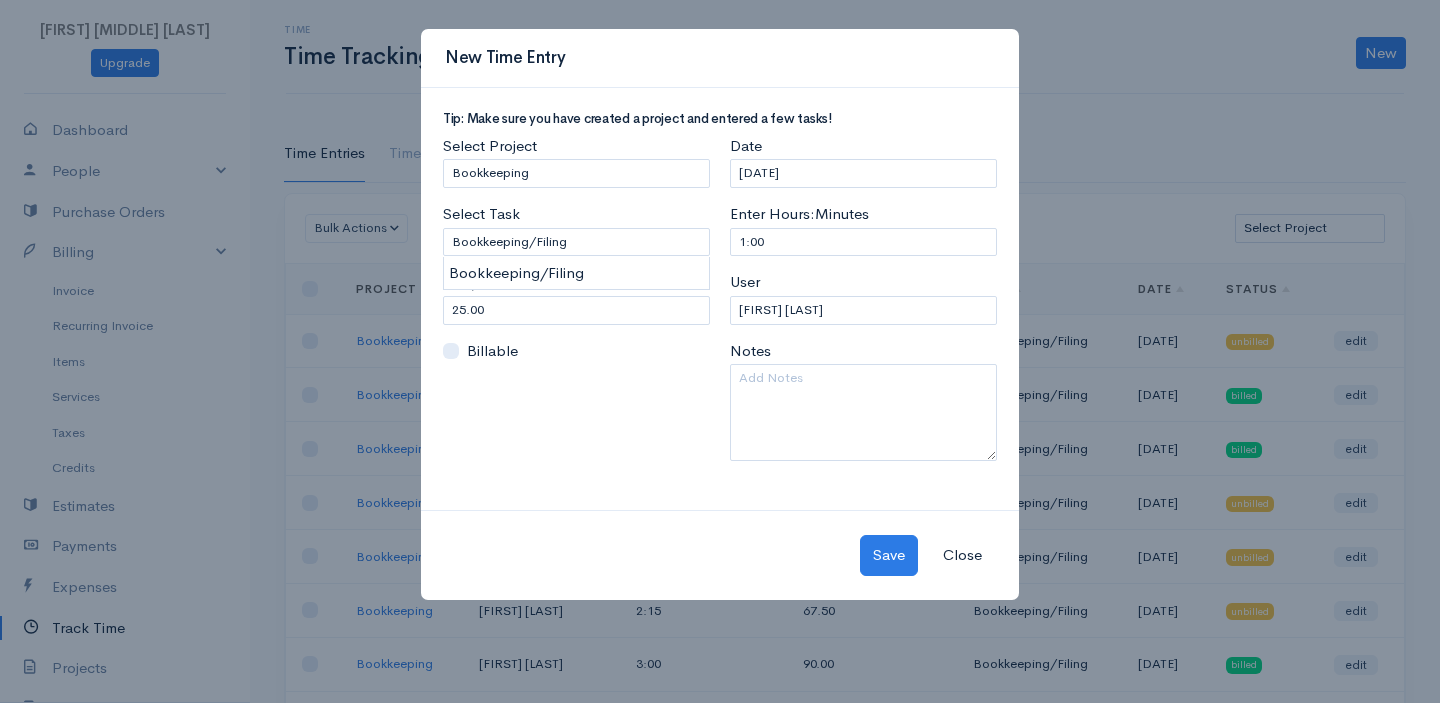 drag, startPoint x: 512, startPoint y: 267, endPoint x: 512, endPoint y: 279, distance: 12 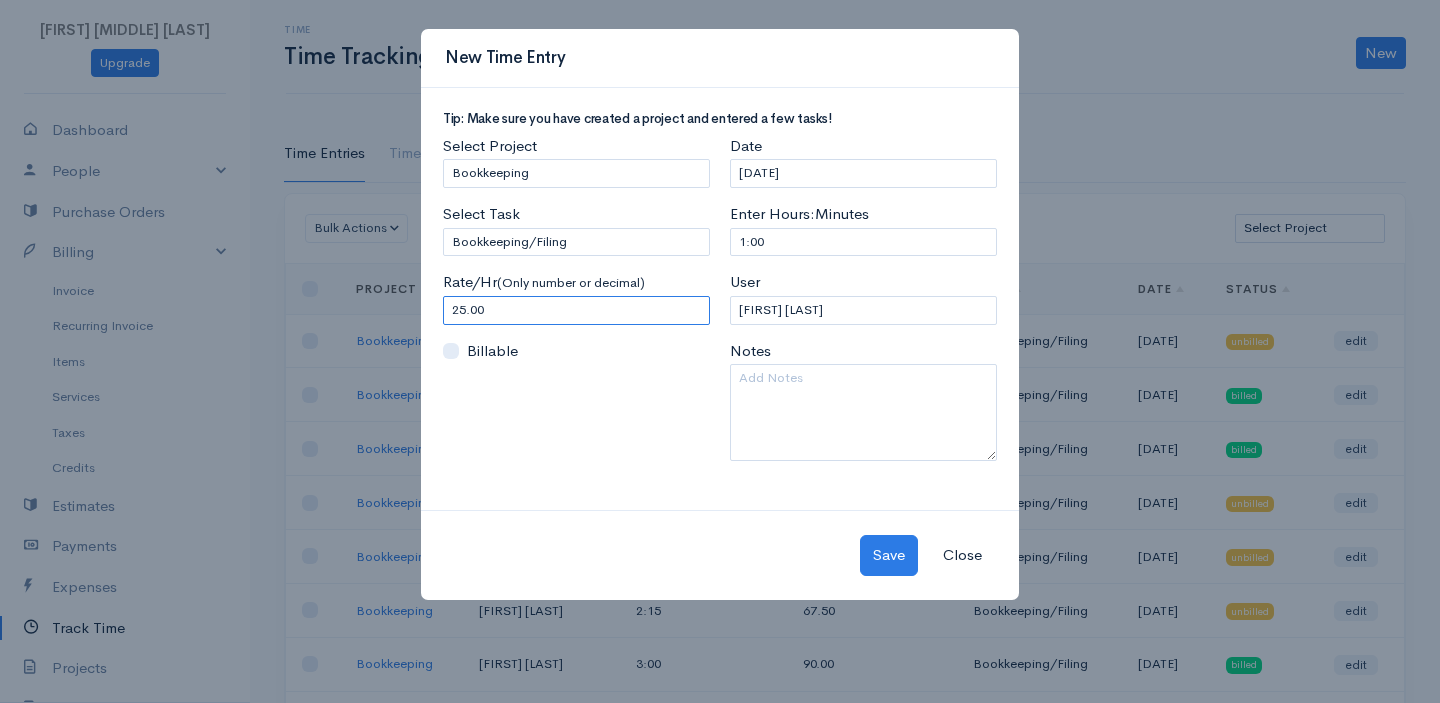 drag, startPoint x: 519, startPoint y: 305, endPoint x: 407, endPoint y: 295, distance: 112.44554 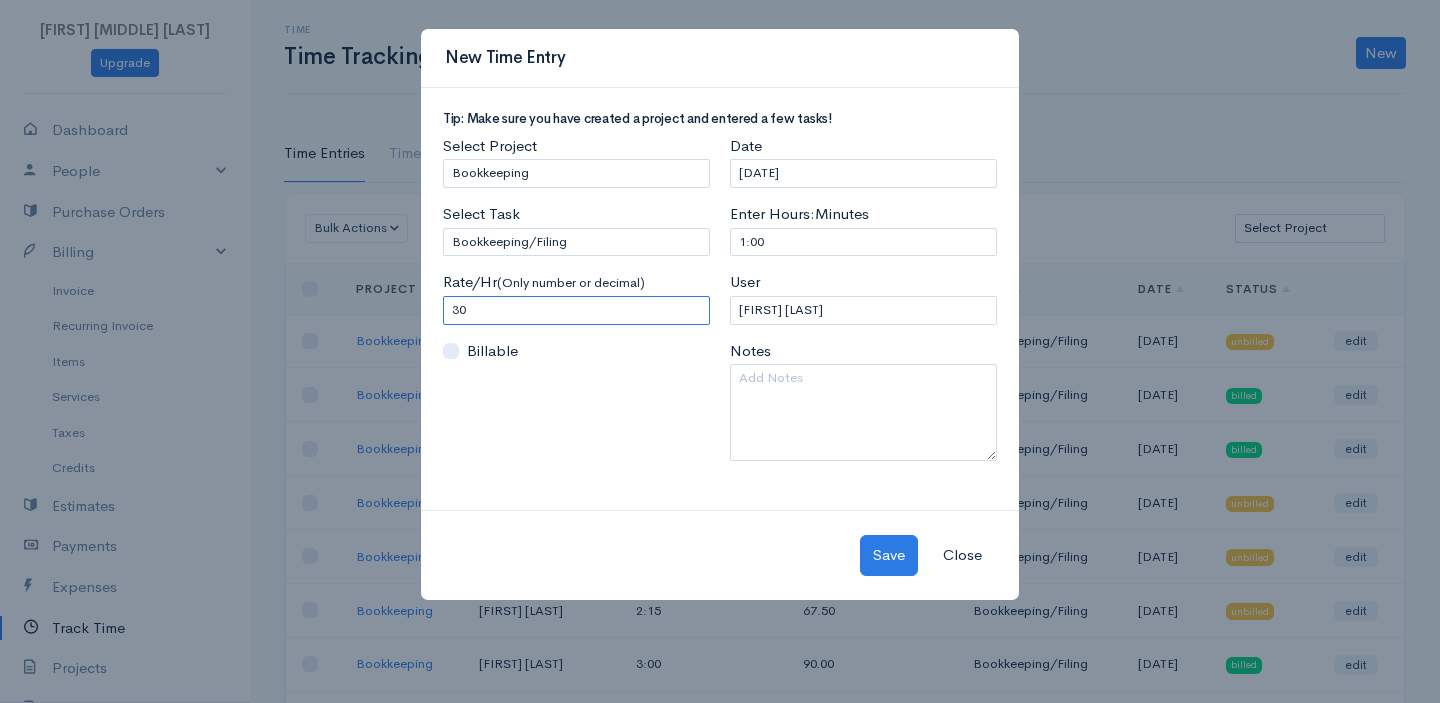 type on "30" 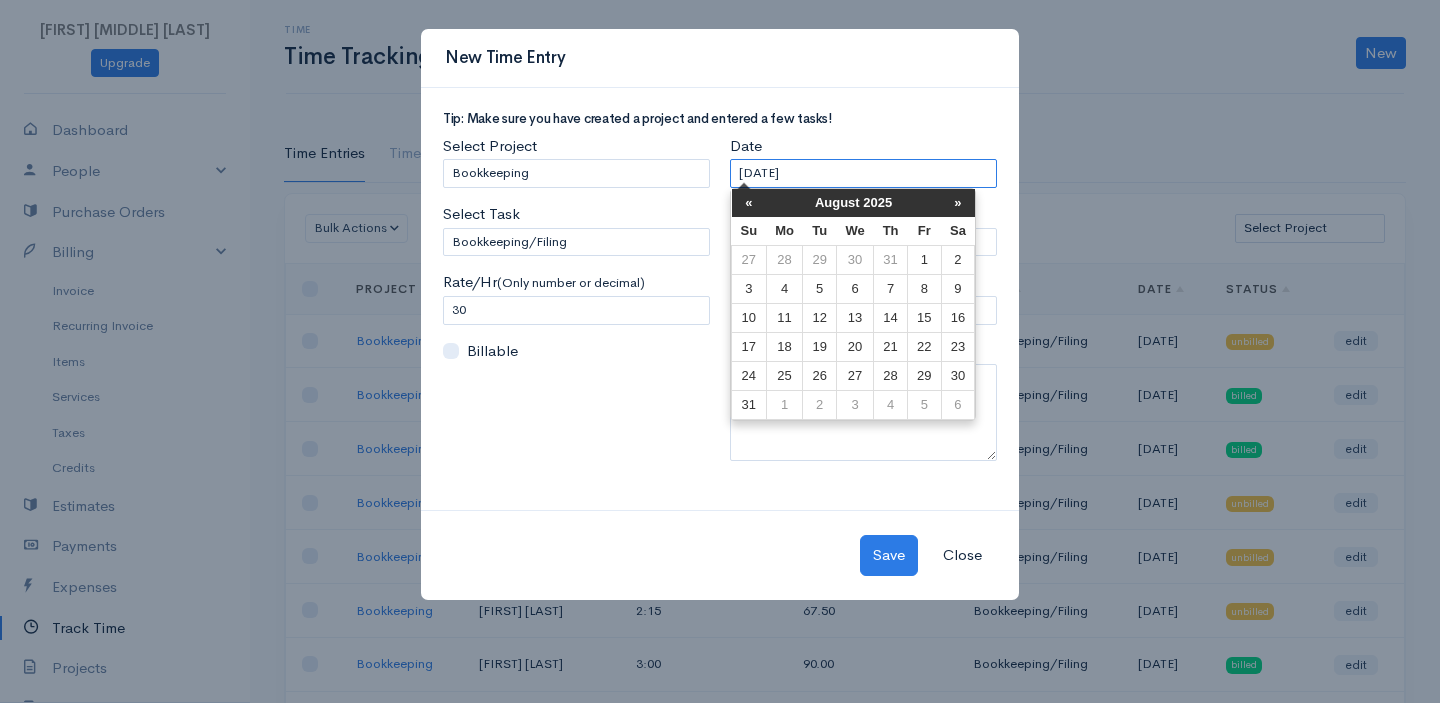 drag, startPoint x: 864, startPoint y: 178, endPoint x: 745, endPoint y: 174, distance: 119.06721 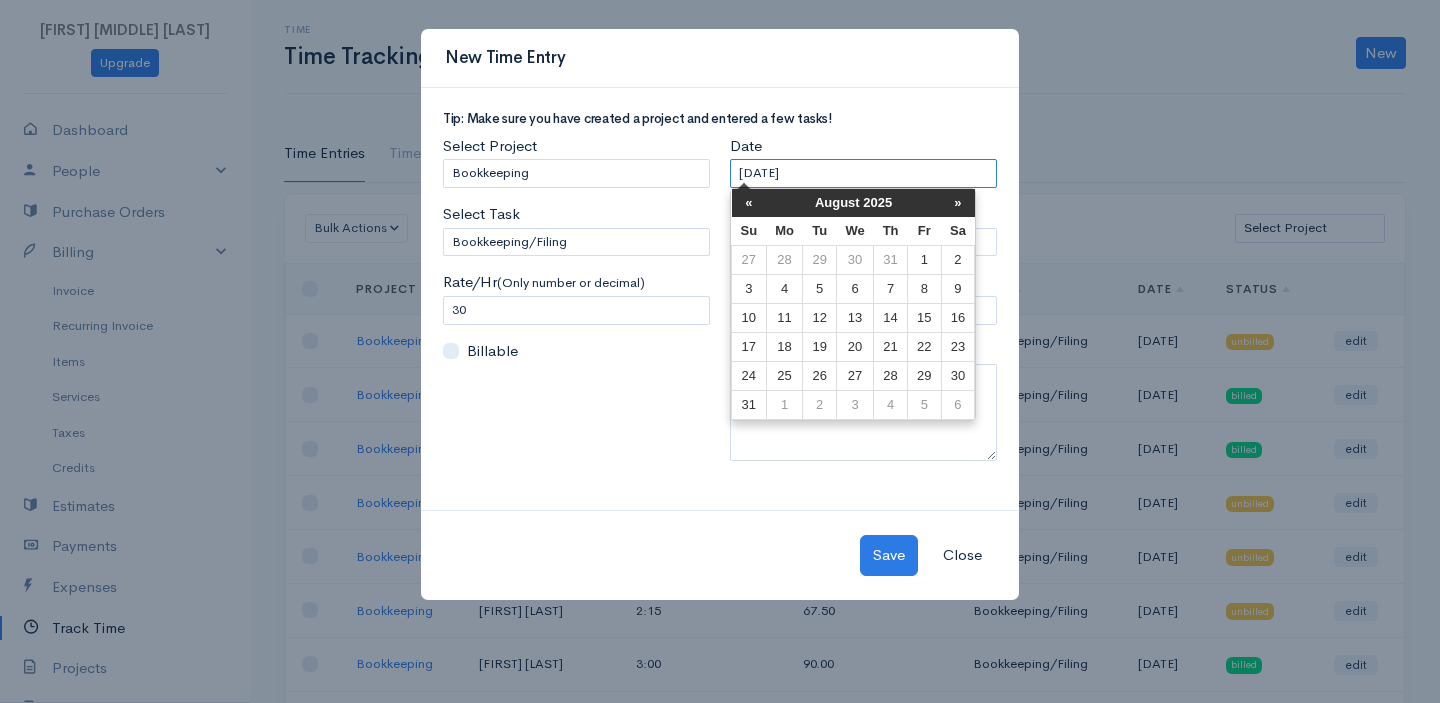 type on "0" 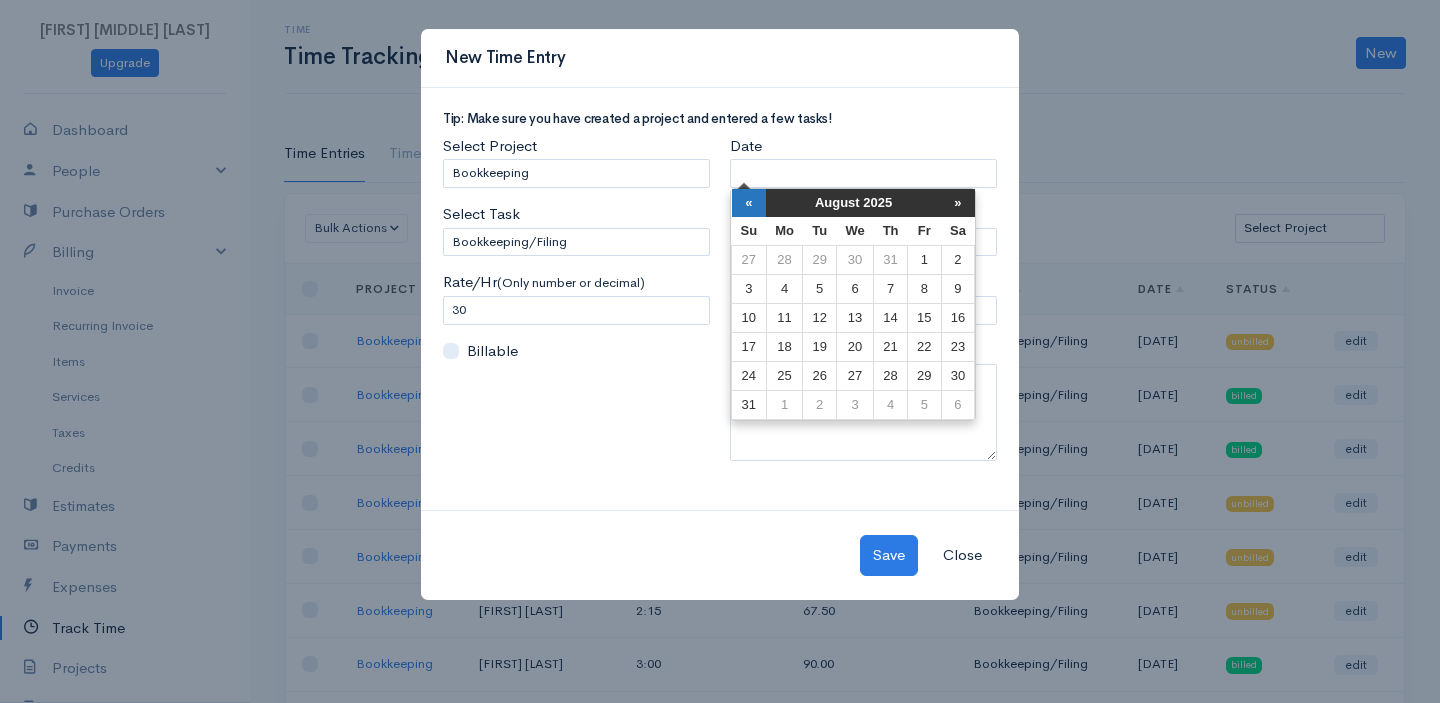 click on "«" at bounding box center [749, 203] 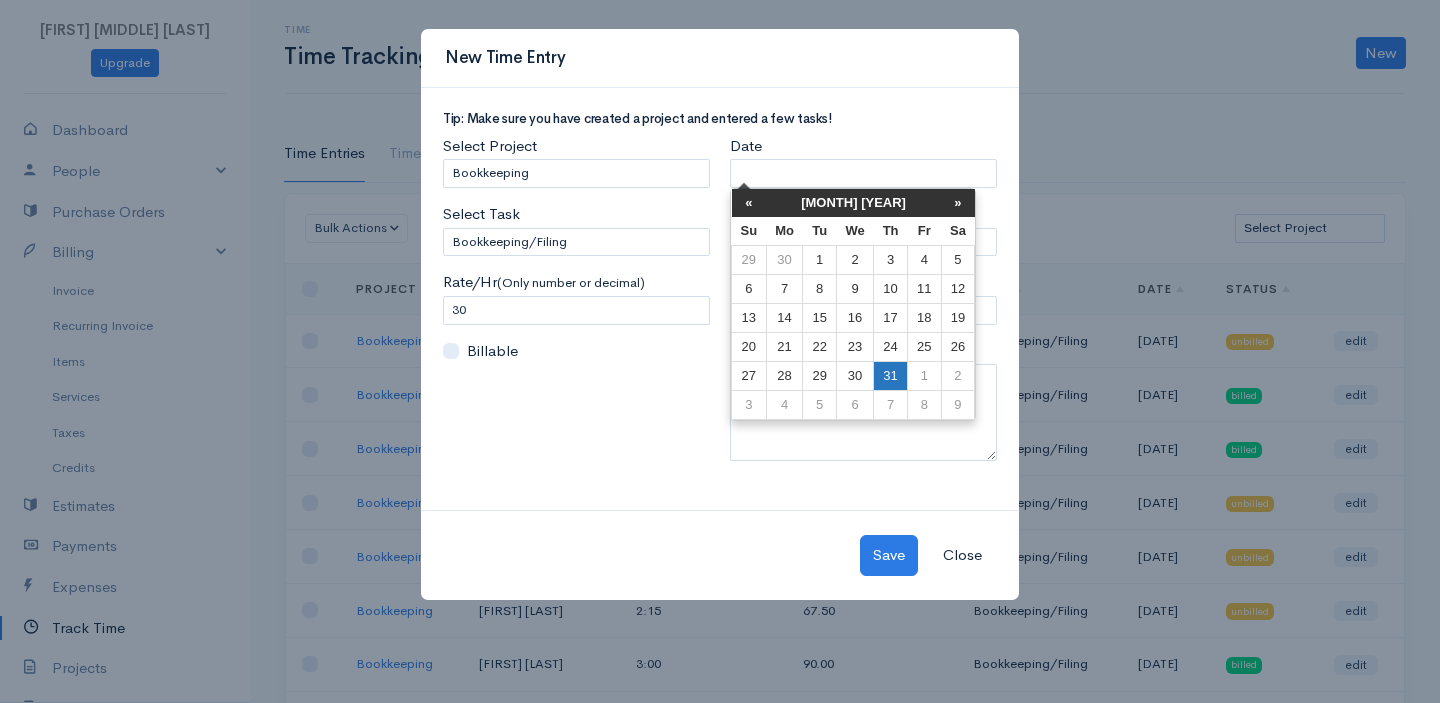 click on "31" at bounding box center (891, 376) 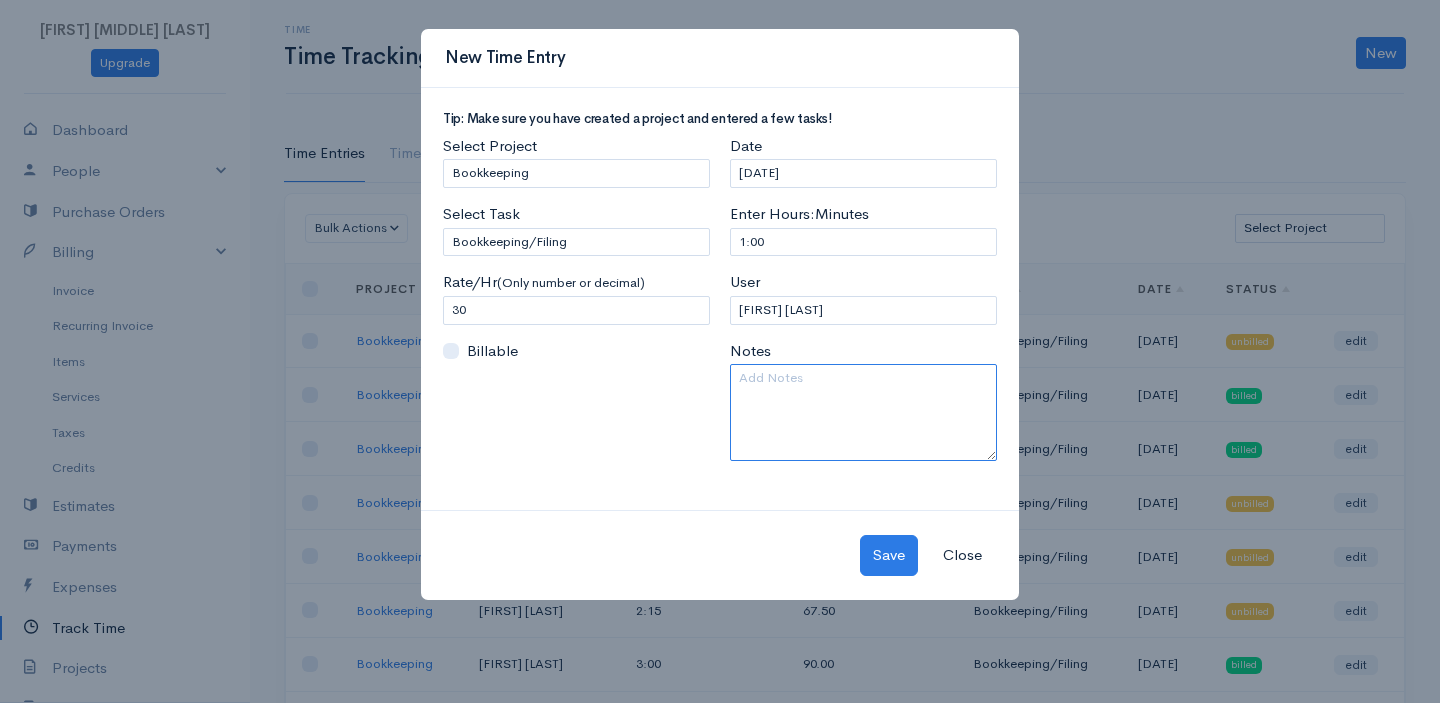 click at bounding box center [863, 412] 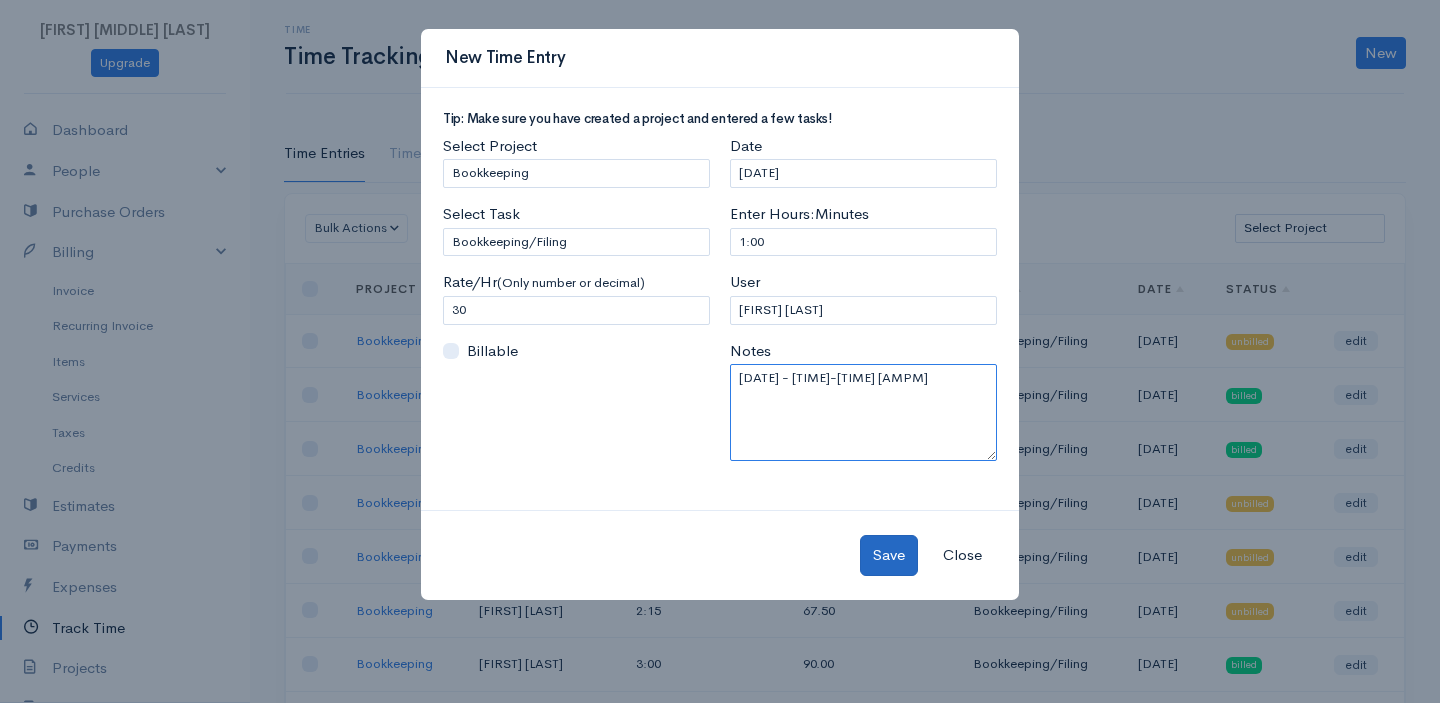 type on "[DATE] - [TIME]-[TIME] [AMPM]" 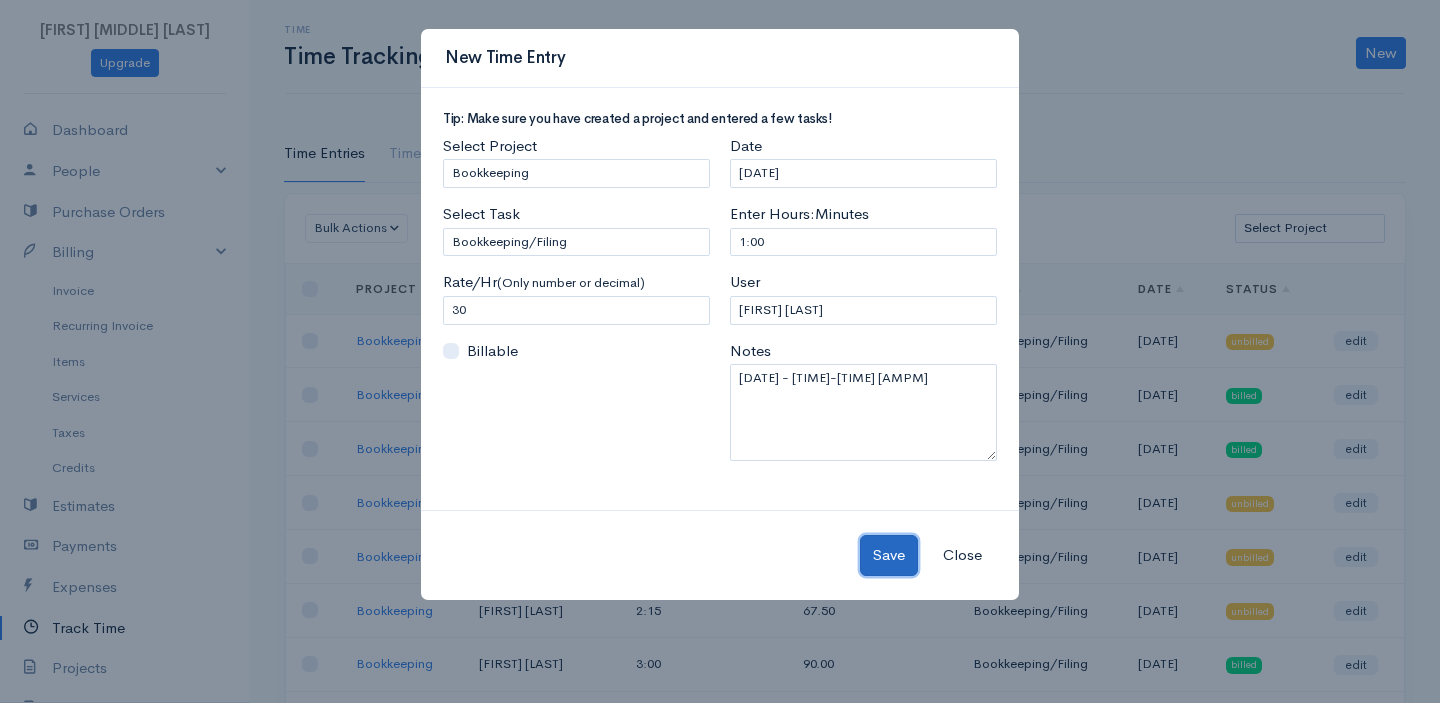 click on "Save" at bounding box center [889, 555] 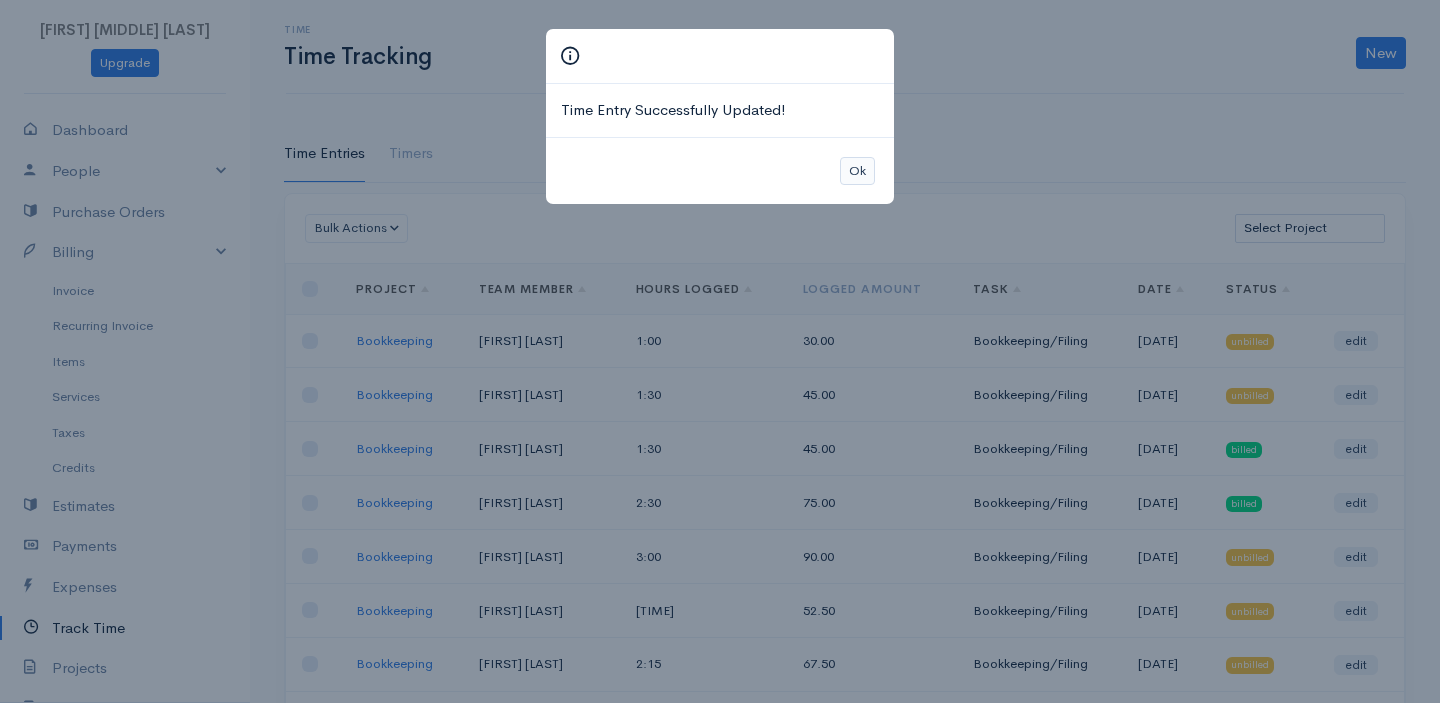 drag, startPoint x: 818, startPoint y: 167, endPoint x: 848, endPoint y: 174, distance: 30.805843 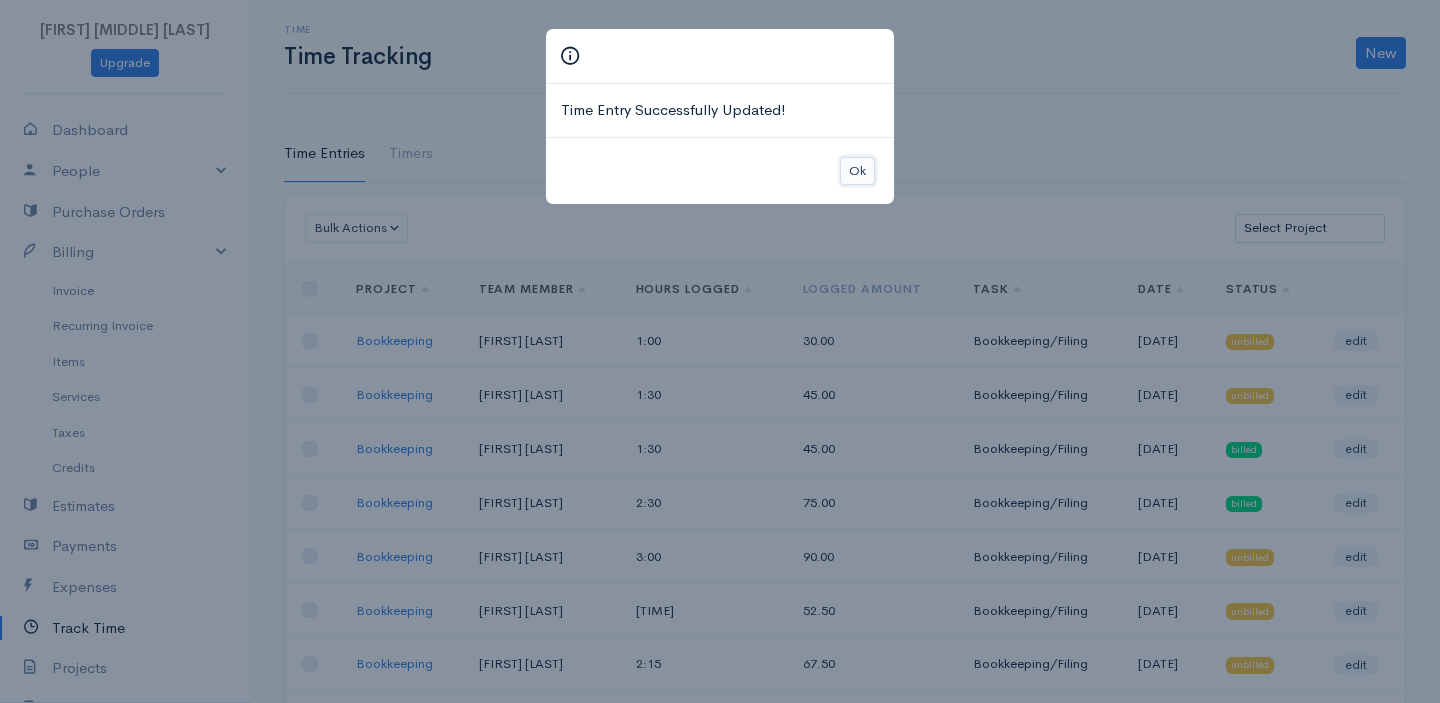 click on "Ok" at bounding box center [857, 171] 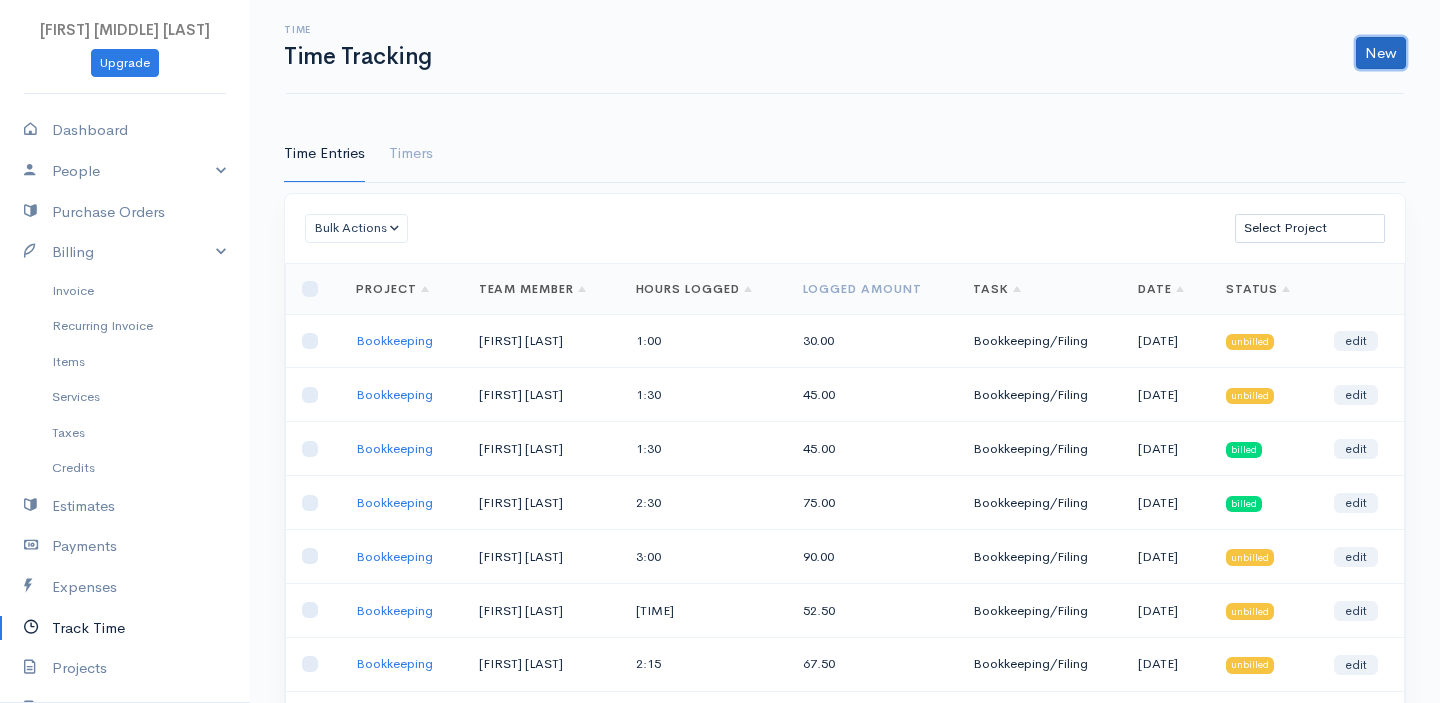 click on "New" at bounding box center [1381, 53] 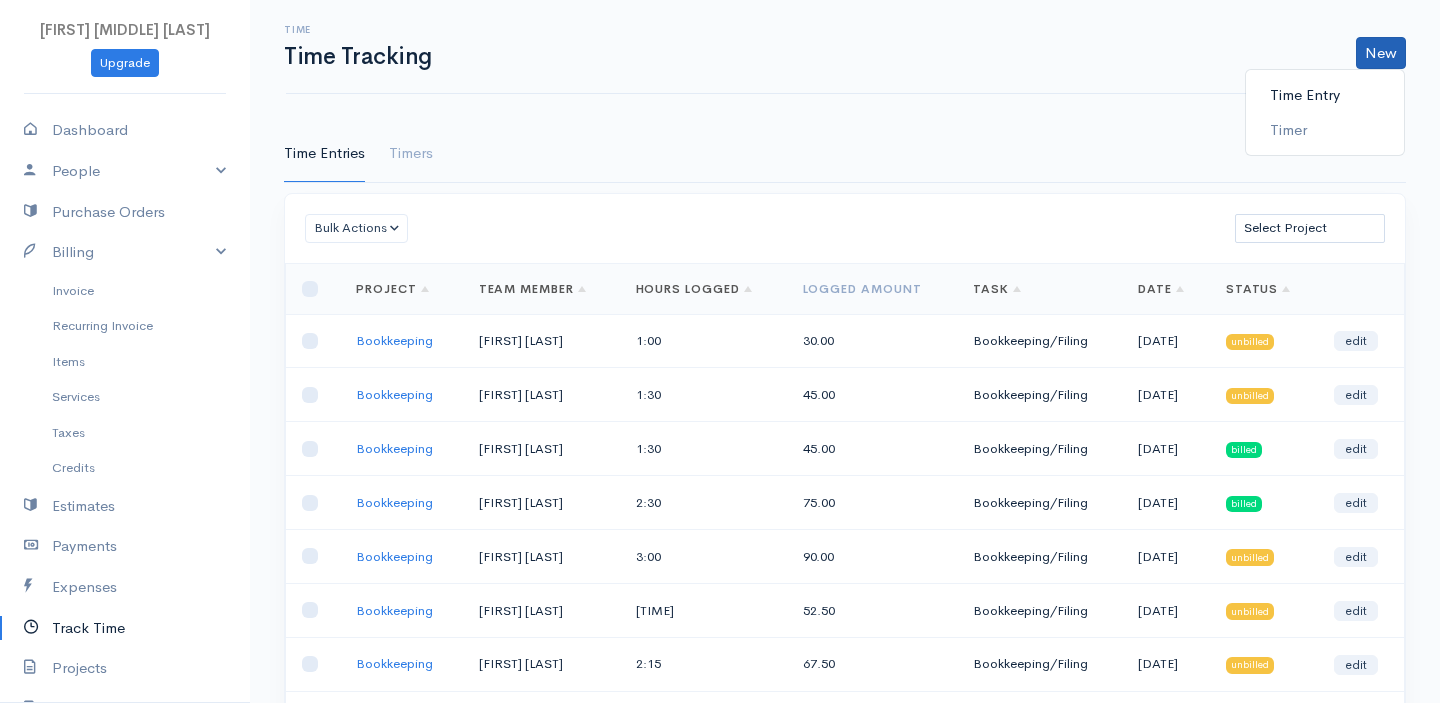 click on "Time Entry" at bounding box center (1325, 95) 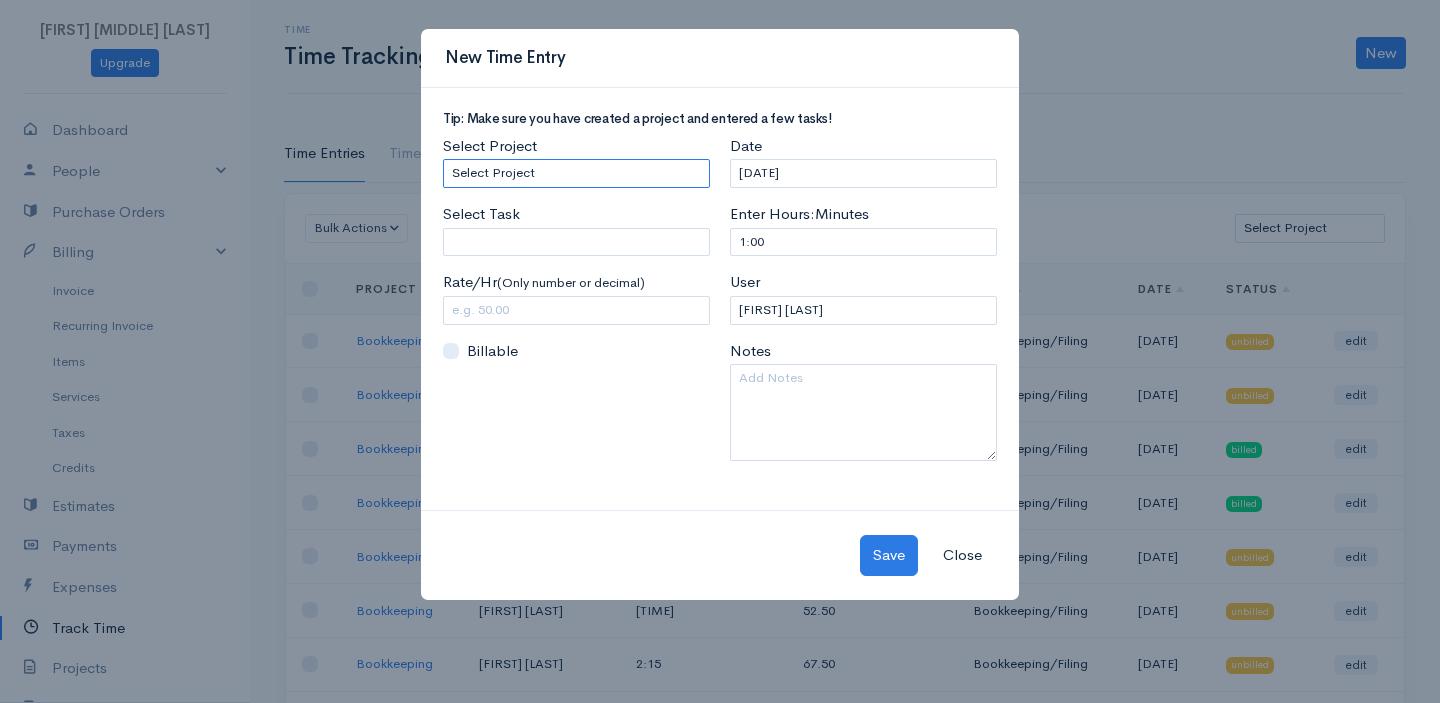 click on "Select Project Bookkeeping" at bounding box center (576, 173) 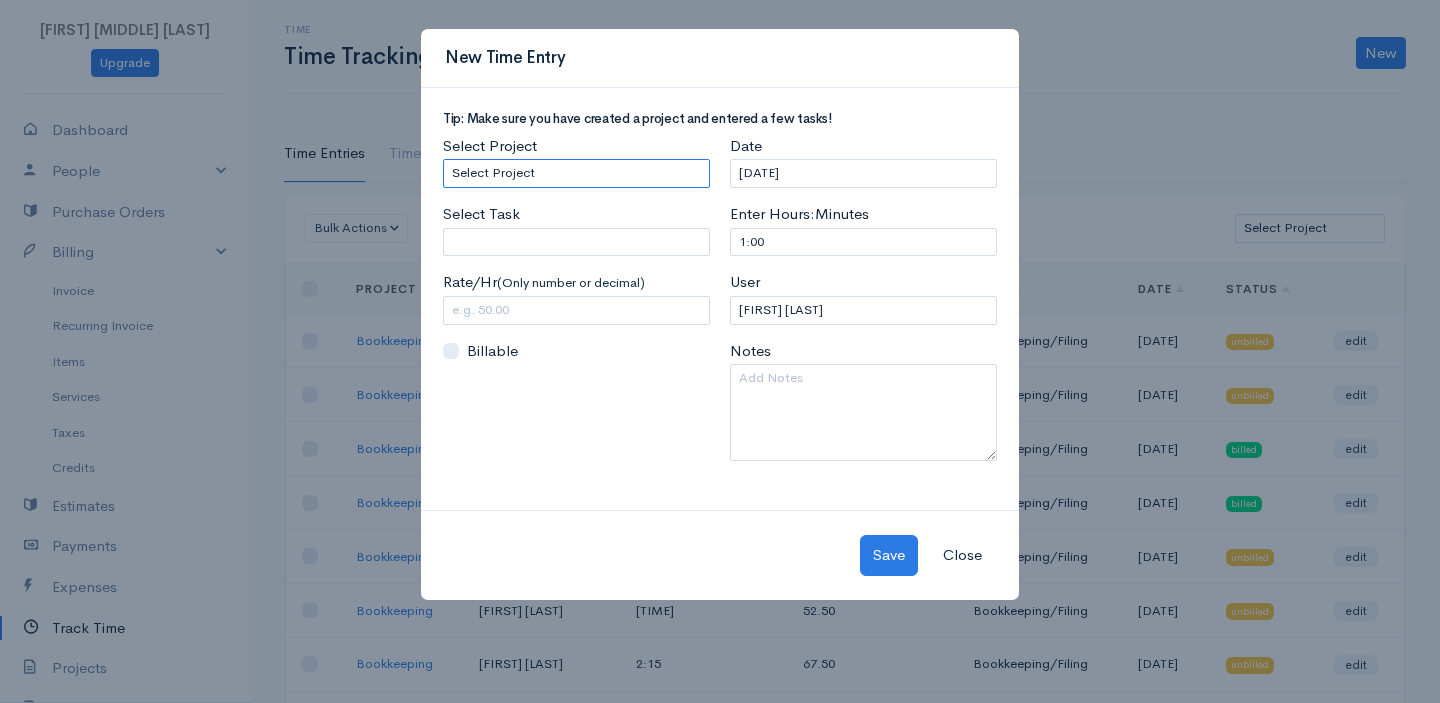 select on "4895" 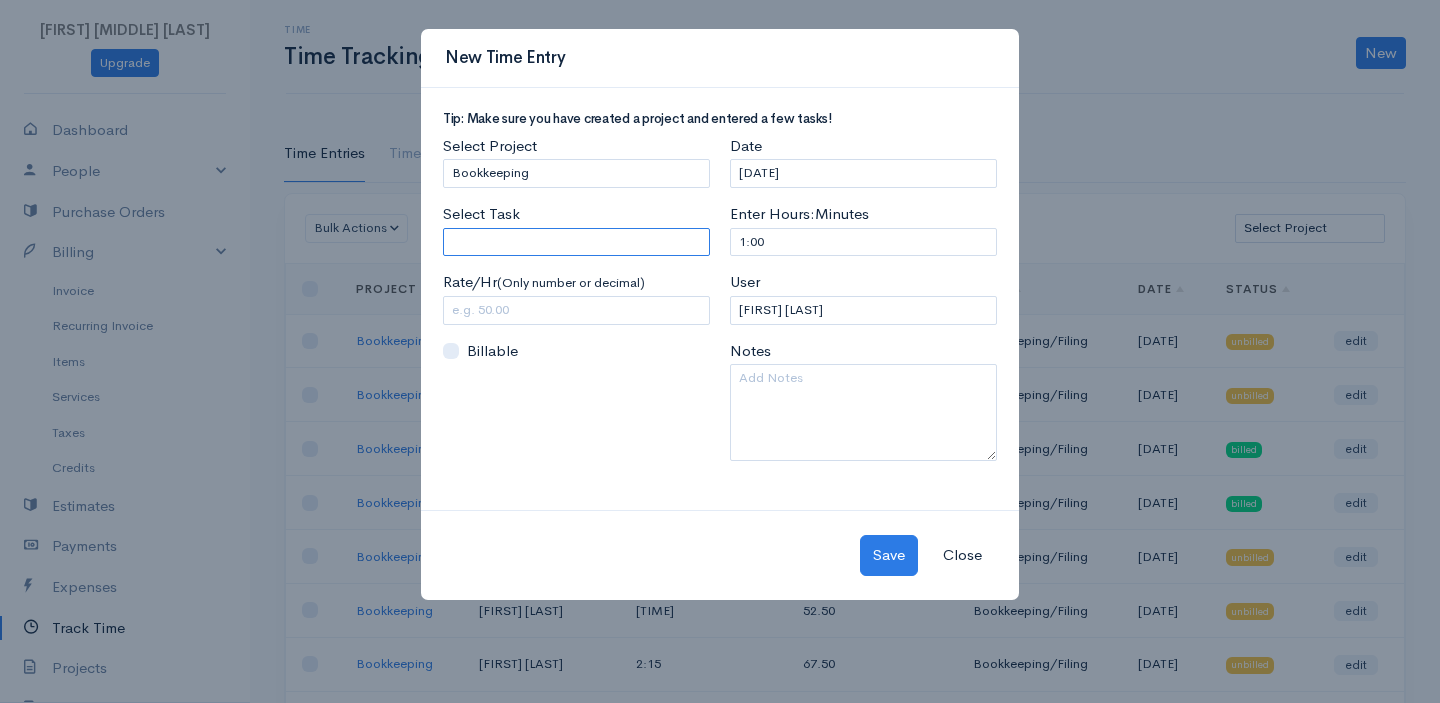 drag, startPoint x: 567, startPoint y: 236, endPoint x: 569, endPoint y: 246, distance: 10.198039 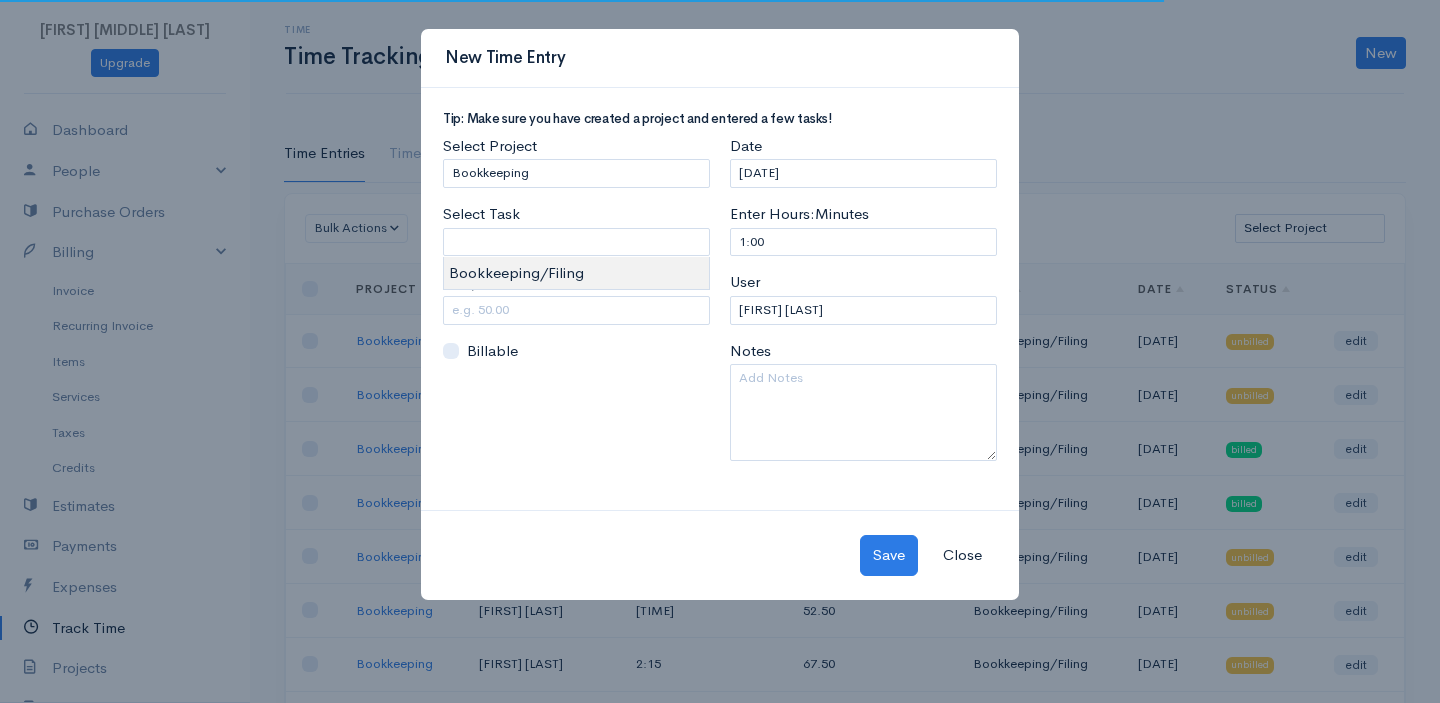 type on "Bookkeeping/Filing" 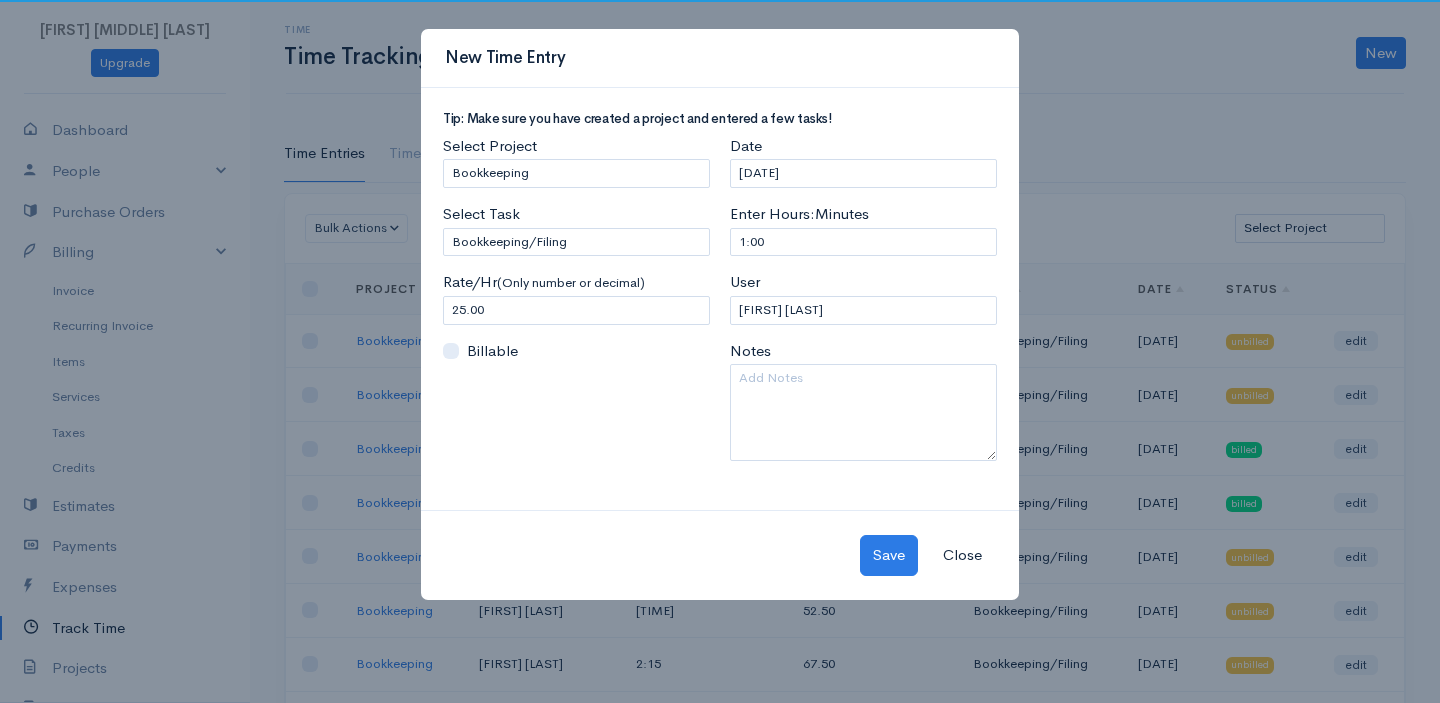 drag, startPoint x: 569, startPoint y: 276, endPoint x: 557, endPoint y: 303, distance: 29.546574 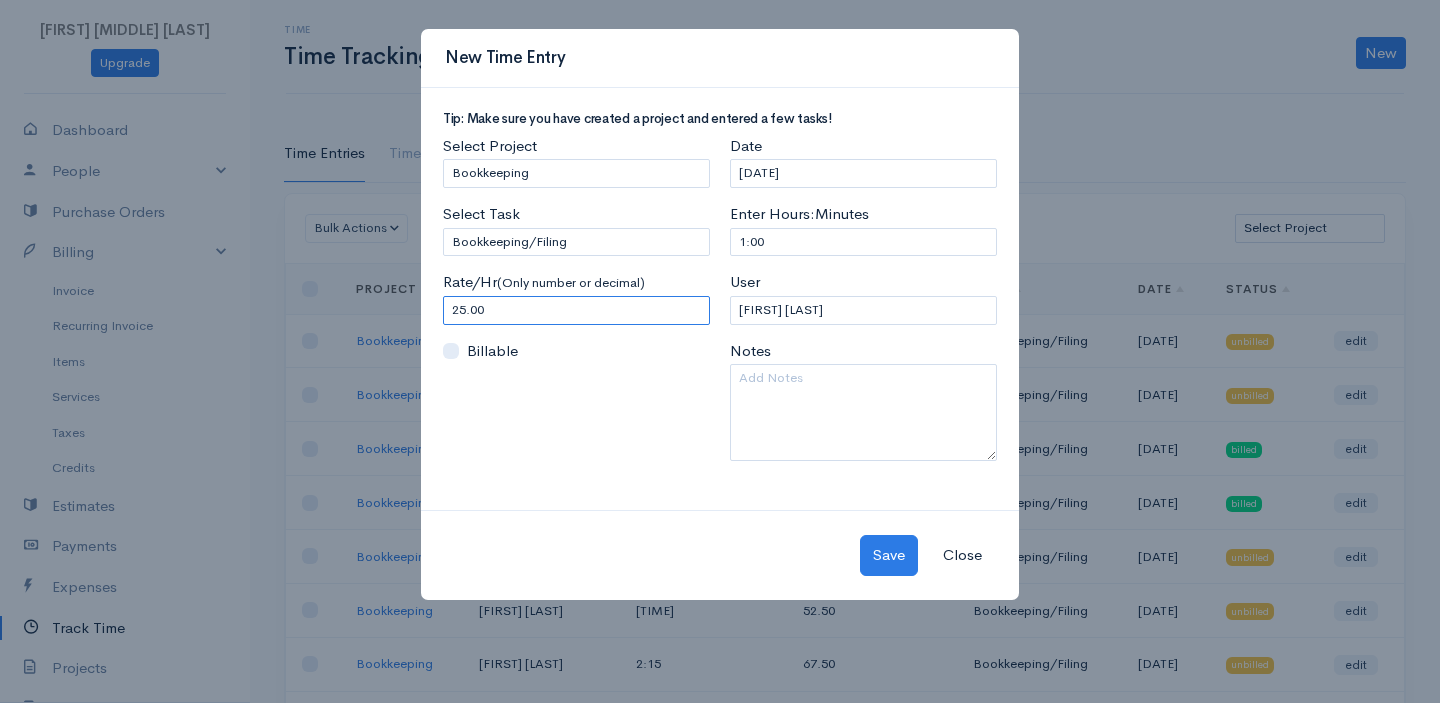 drag, startPoint x: 525, startPoint y: 315, endPoint x: 317, endPoint y: 309, distance: 208.08652 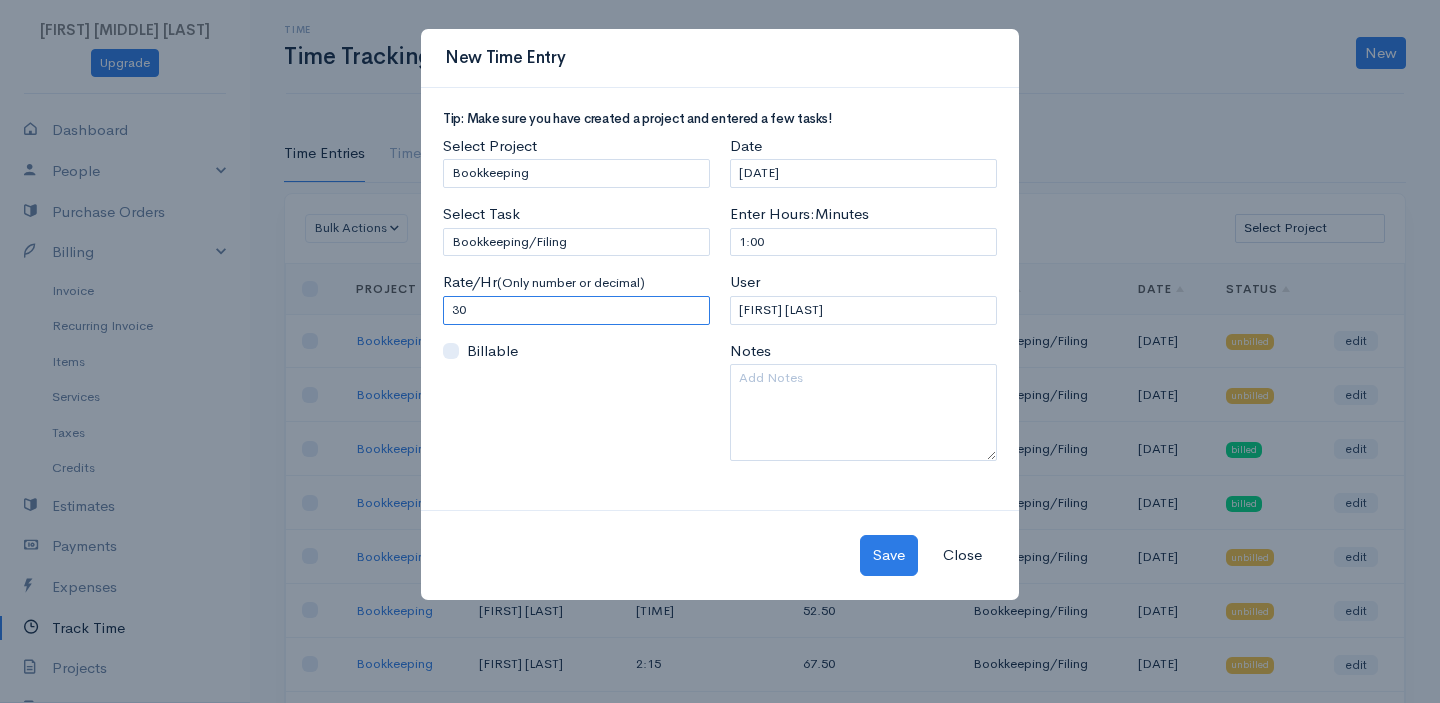 type on "30" 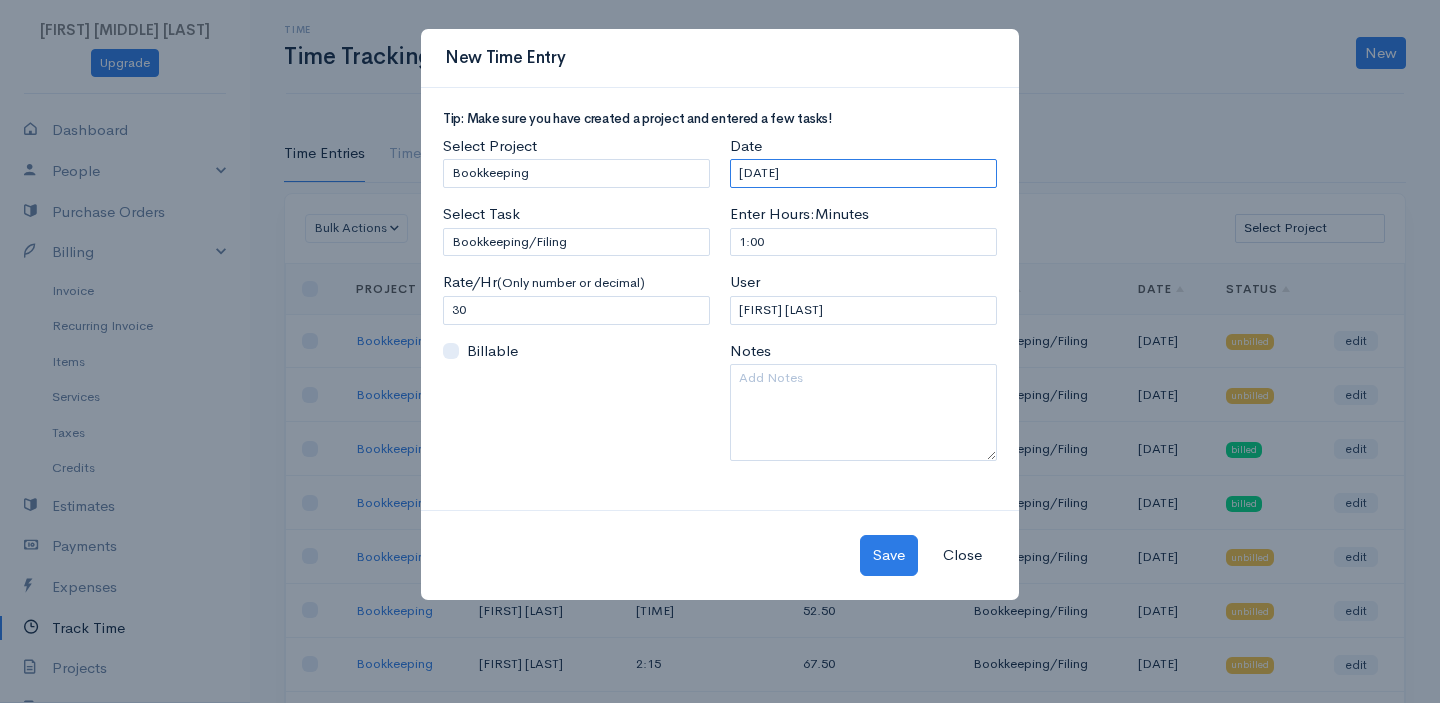 click on "Time Entries Timers Bulk Actions Delete Generate Invoice Mark as Billed Mark Un-Billed Select Project Bookkeeping Loading ... First Previous 1 2 3 4 5 Next Last 10 rows Task" at bounding box center (720, 493) 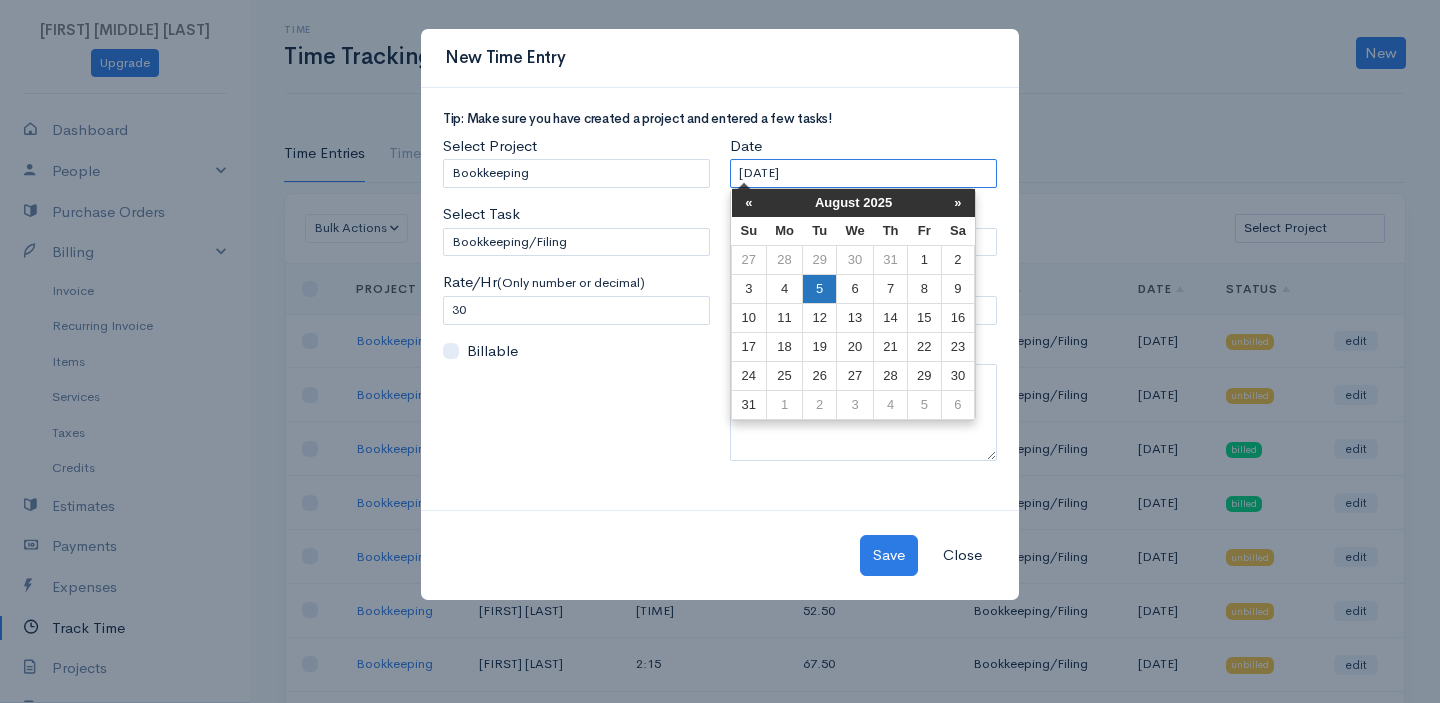 scroll, scrollTop: 3, scrollLeft: 0, axis: vertical 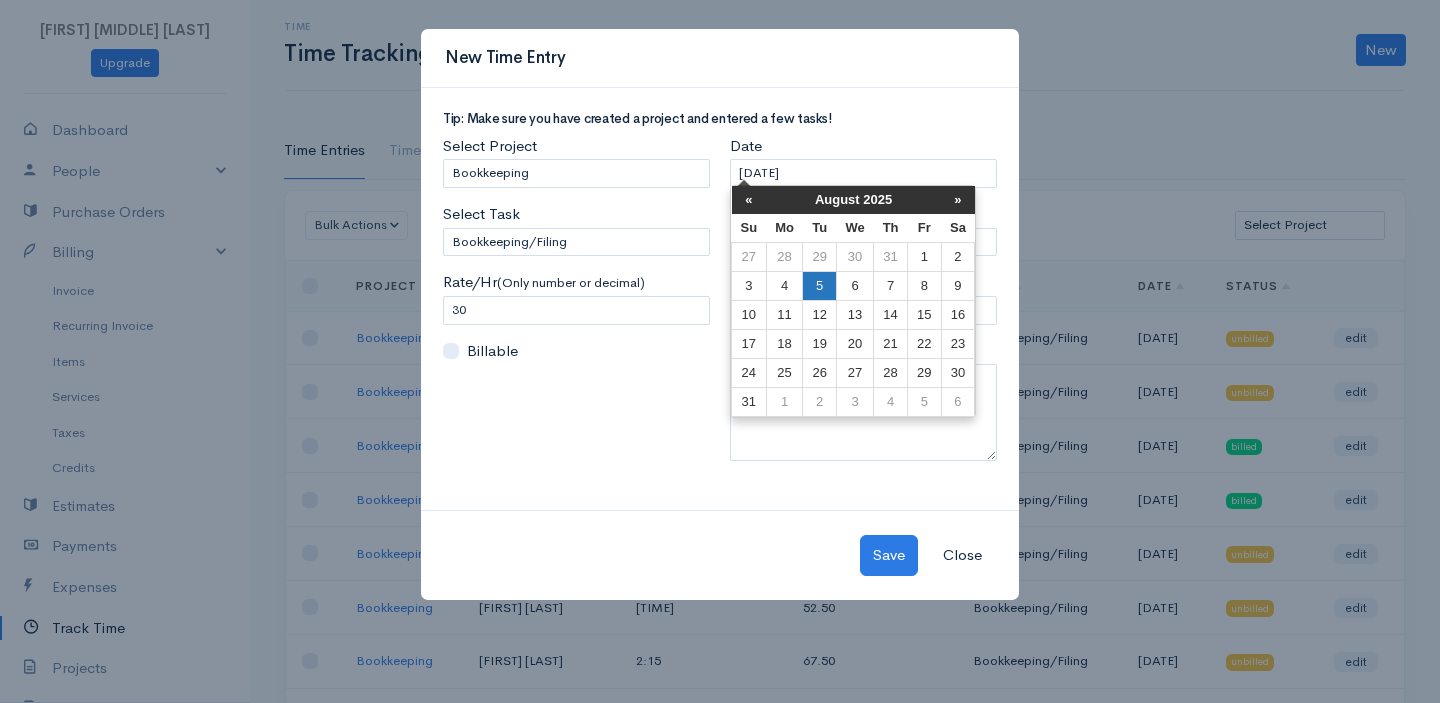 click on "5" at bounding box center (819, 286) 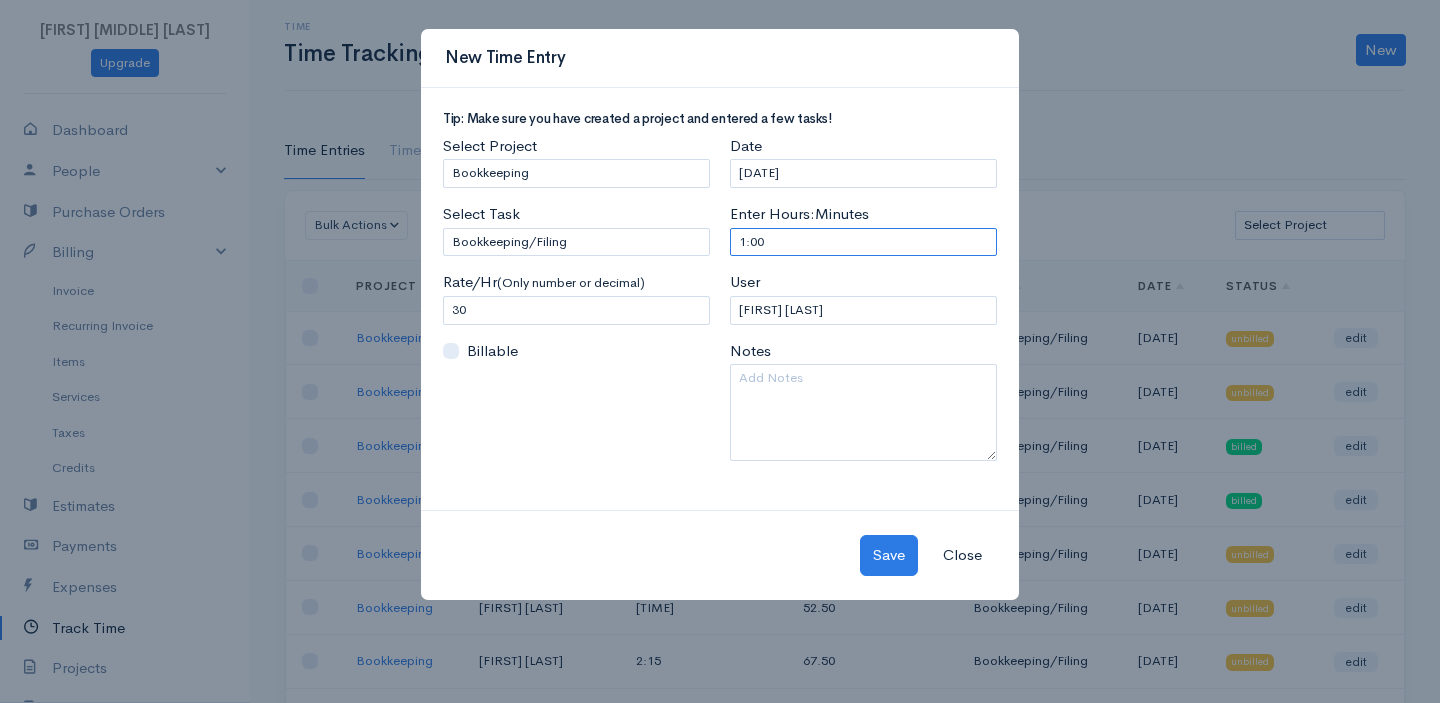 drag, startPoint x: 766, startPoint y: 237, endPoint x: 734, endPoint y: 241, distance: 32.24903 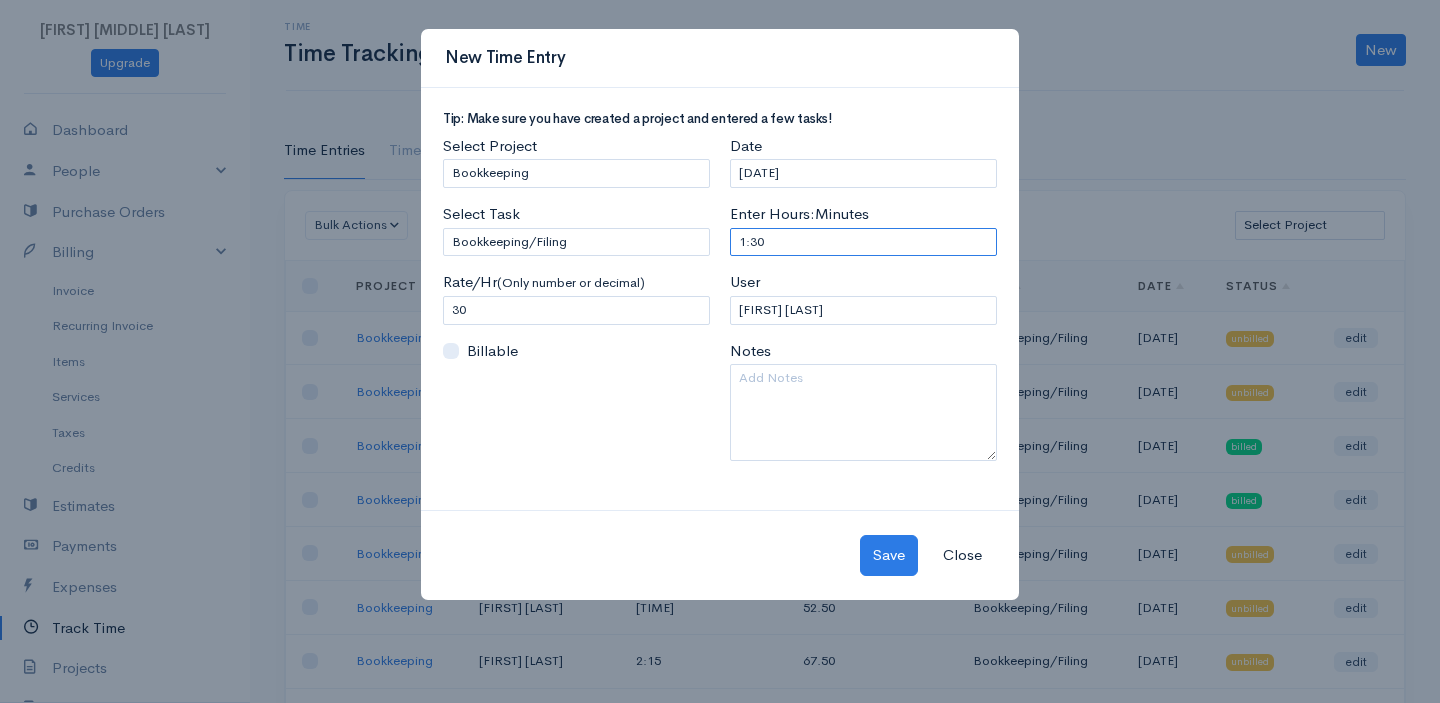 type on "1:30" 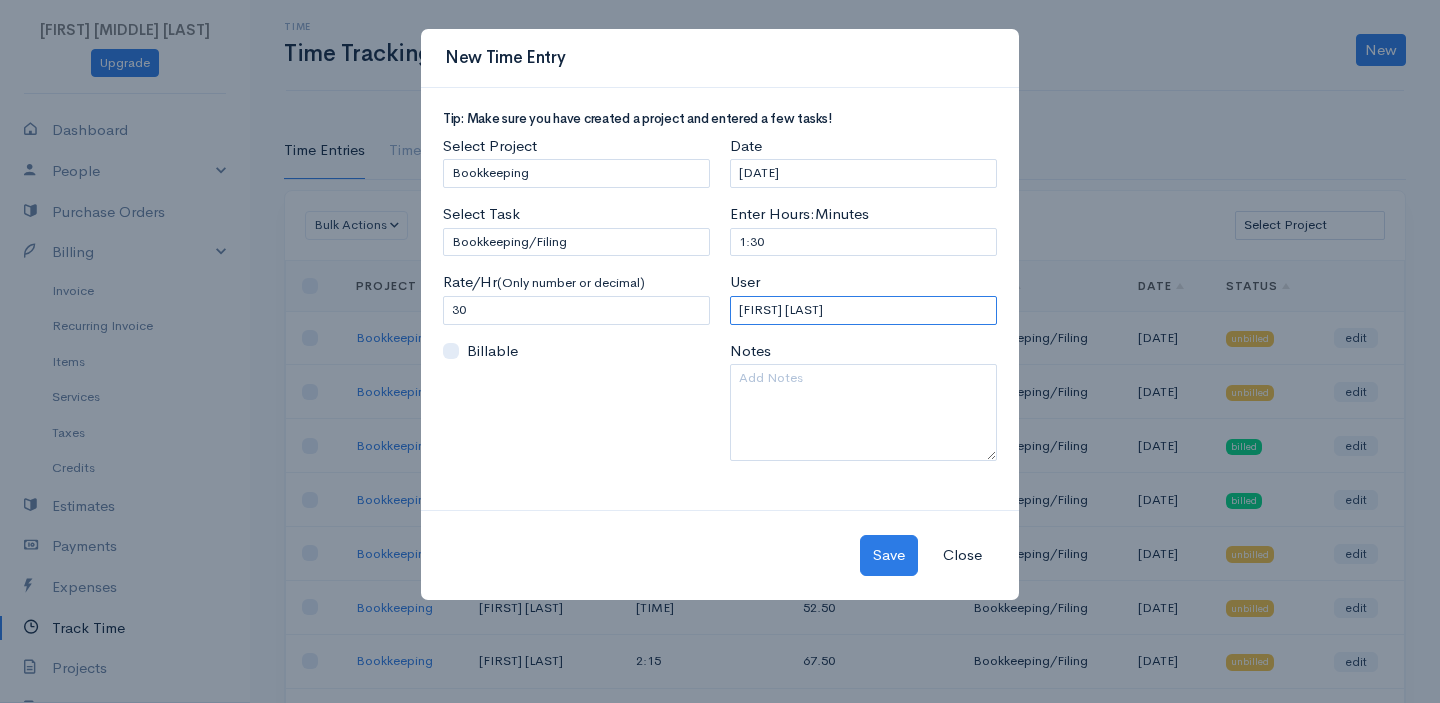select on "[NUMBER]" 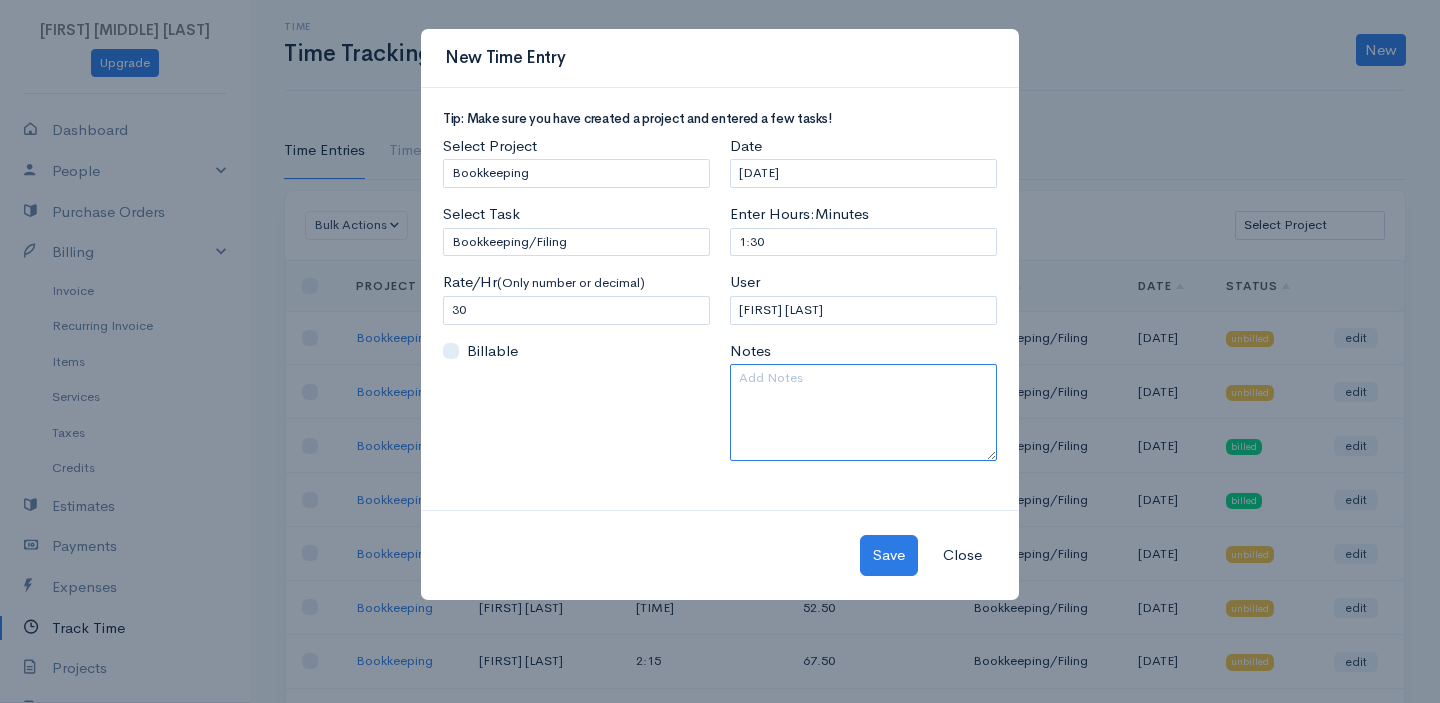 click at bounding box center [863, 412] 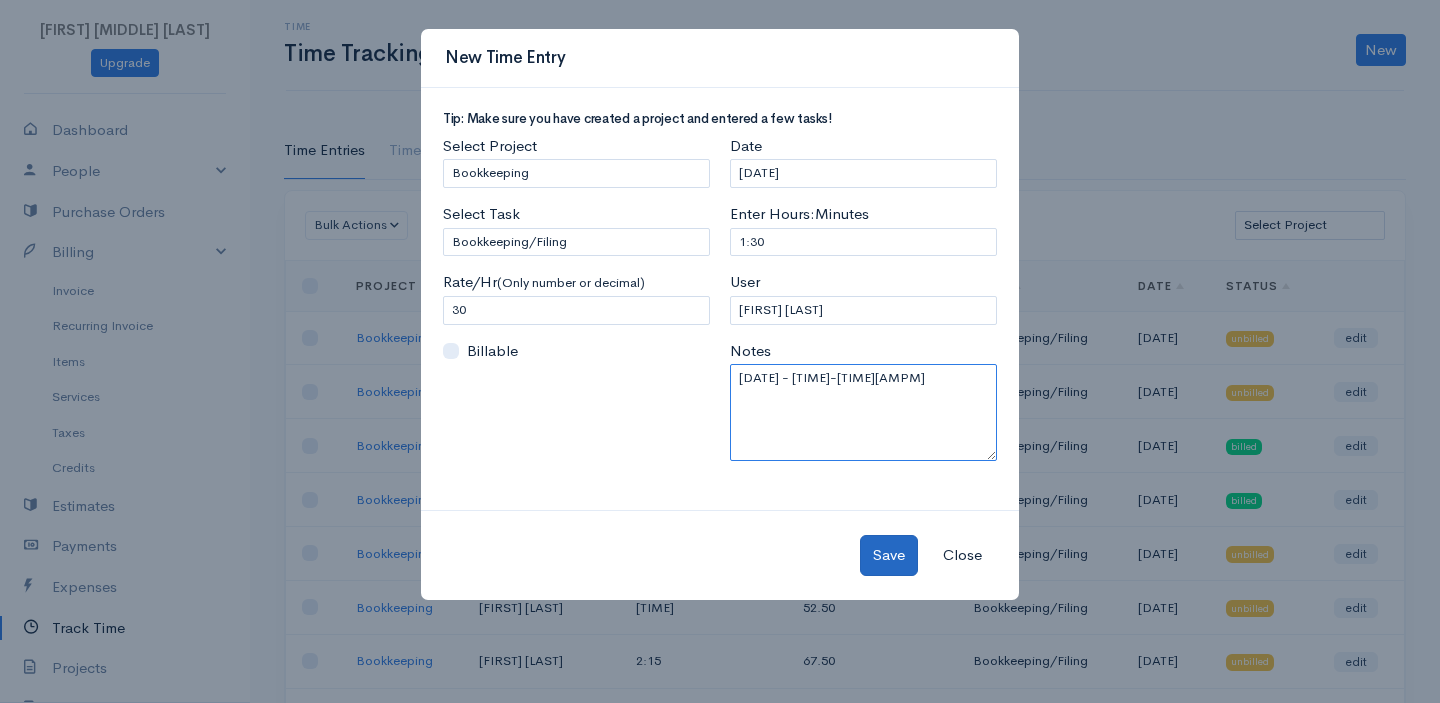 type on "[DATE] - [TIME]-[TIME][AMPM]" 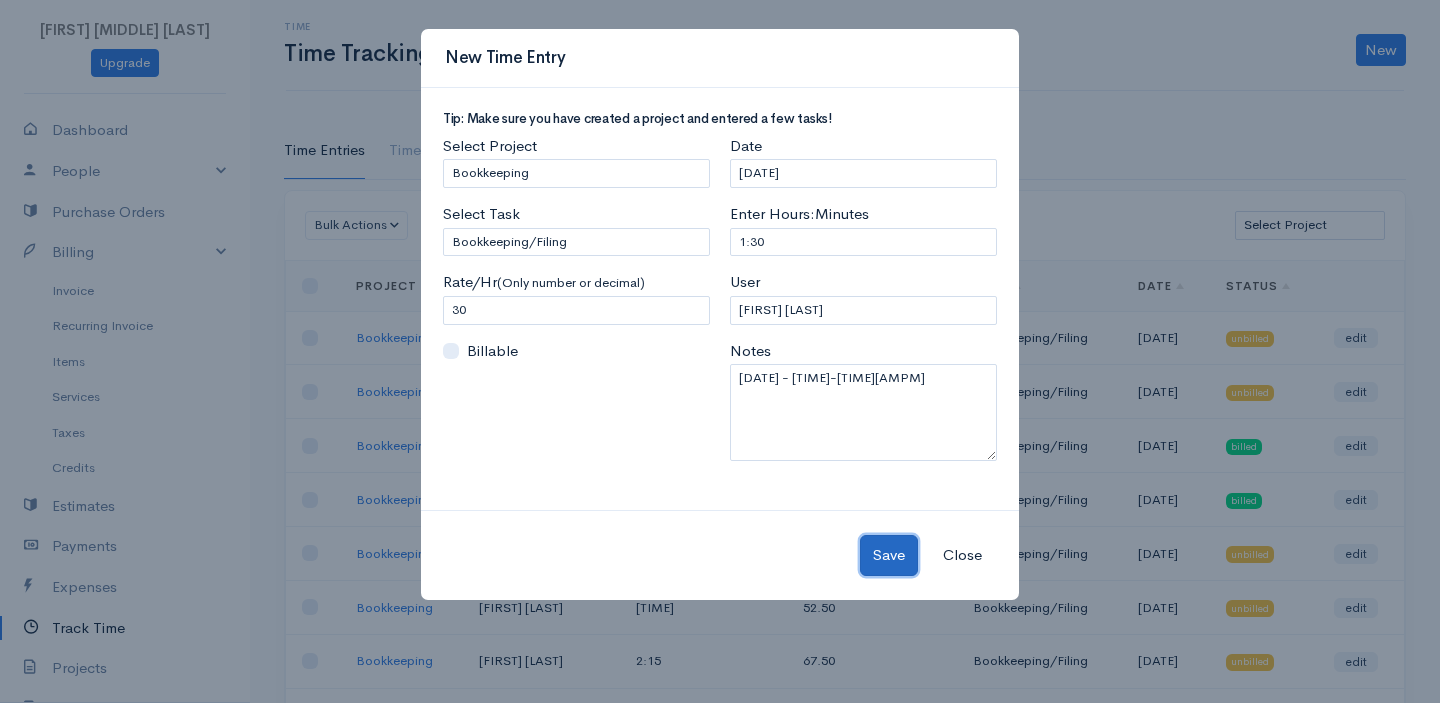 click on "Save" at bounding box center [889, 555] 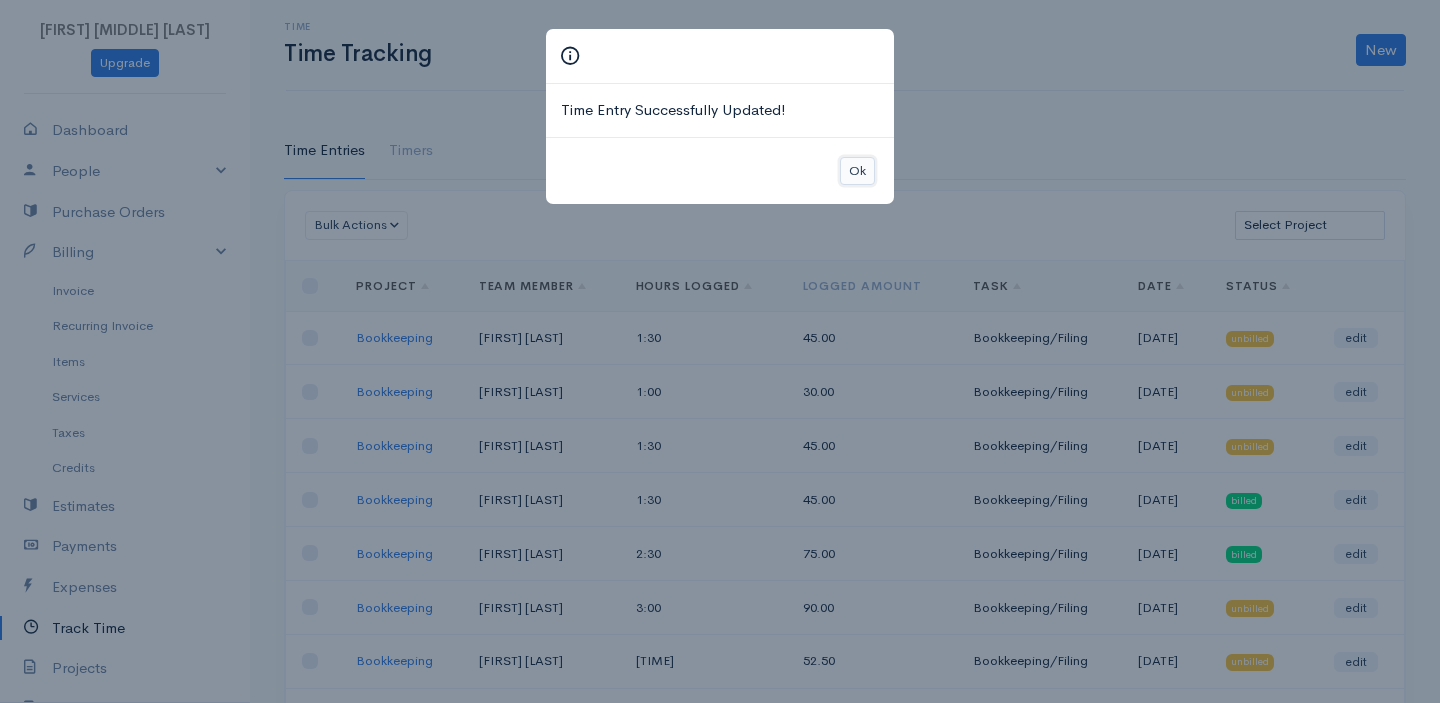 click on "Ok" at bounding box center (857, 171) 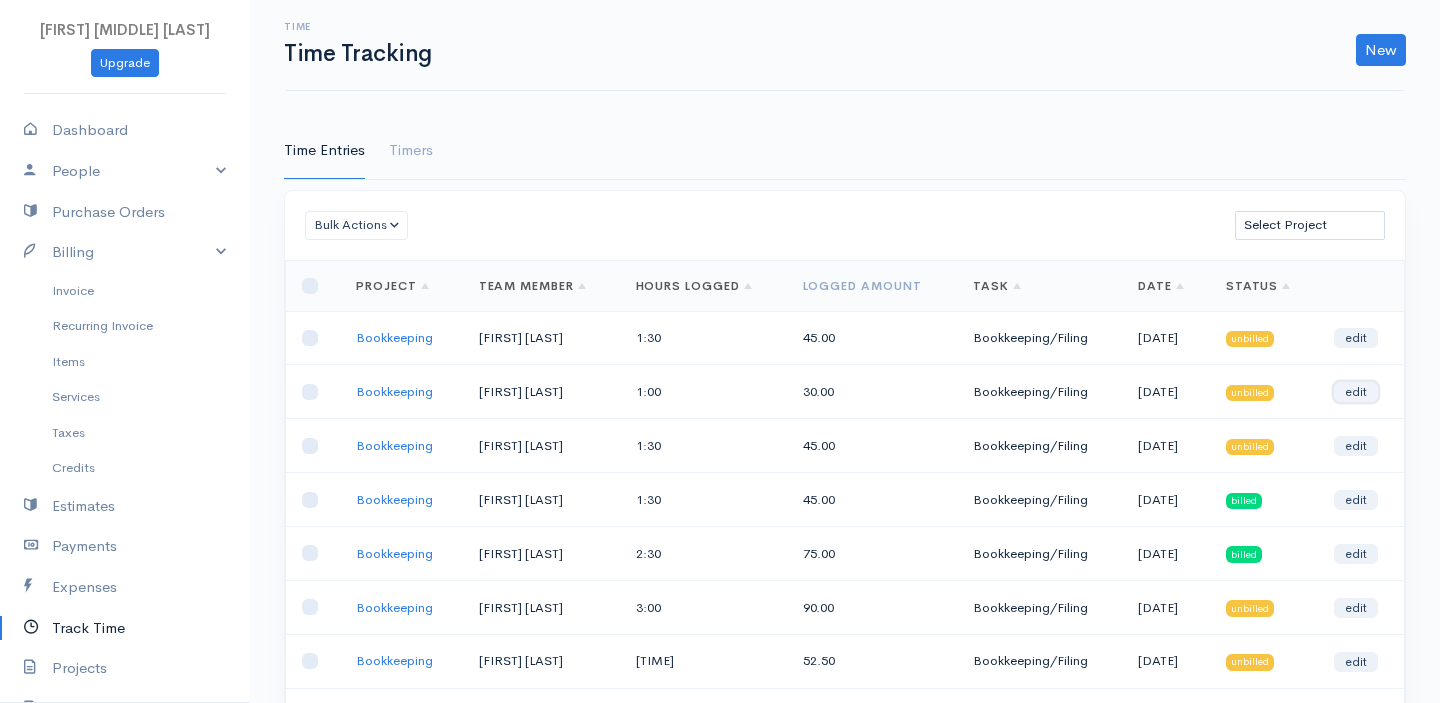 click on "edit" at bounding box center (1356, 392) 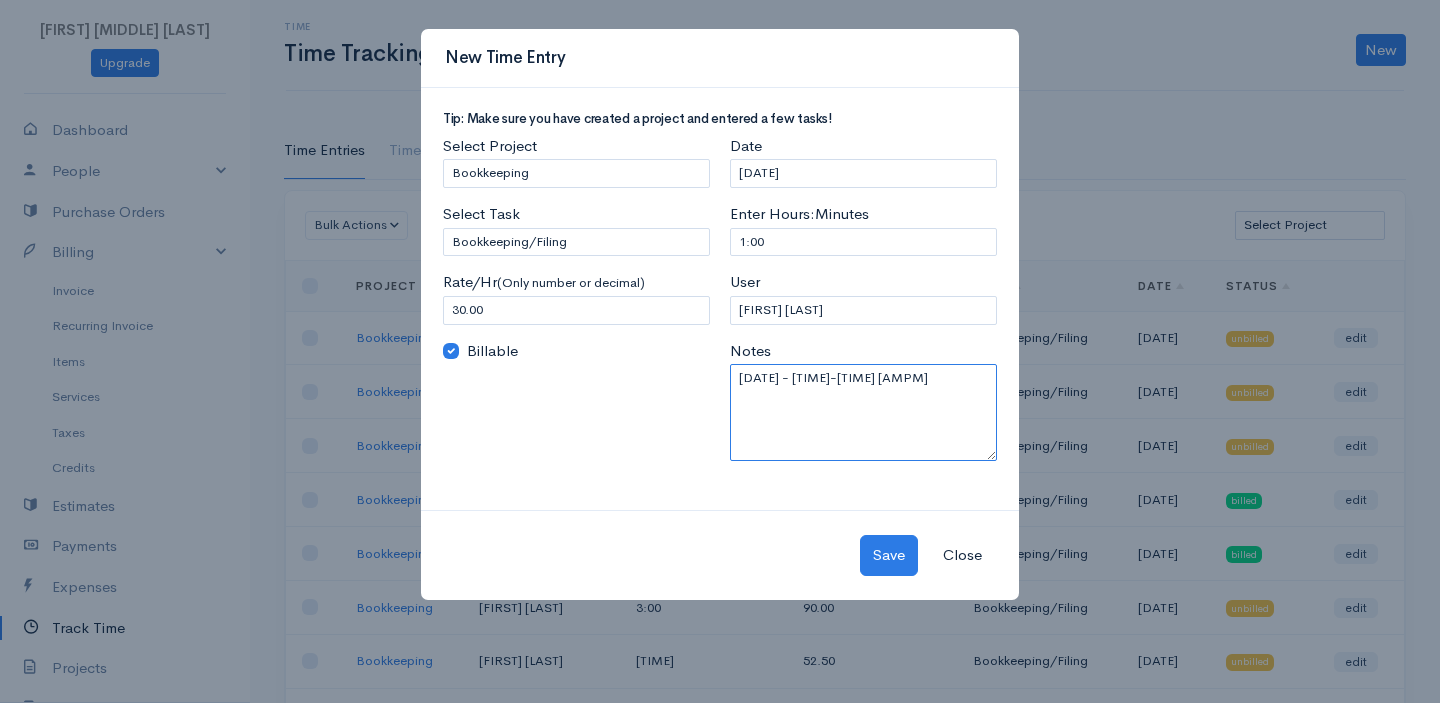 click on "[DATE] - [TIME]-[TIME] [AMPM]" at bounding box center [863, 412] 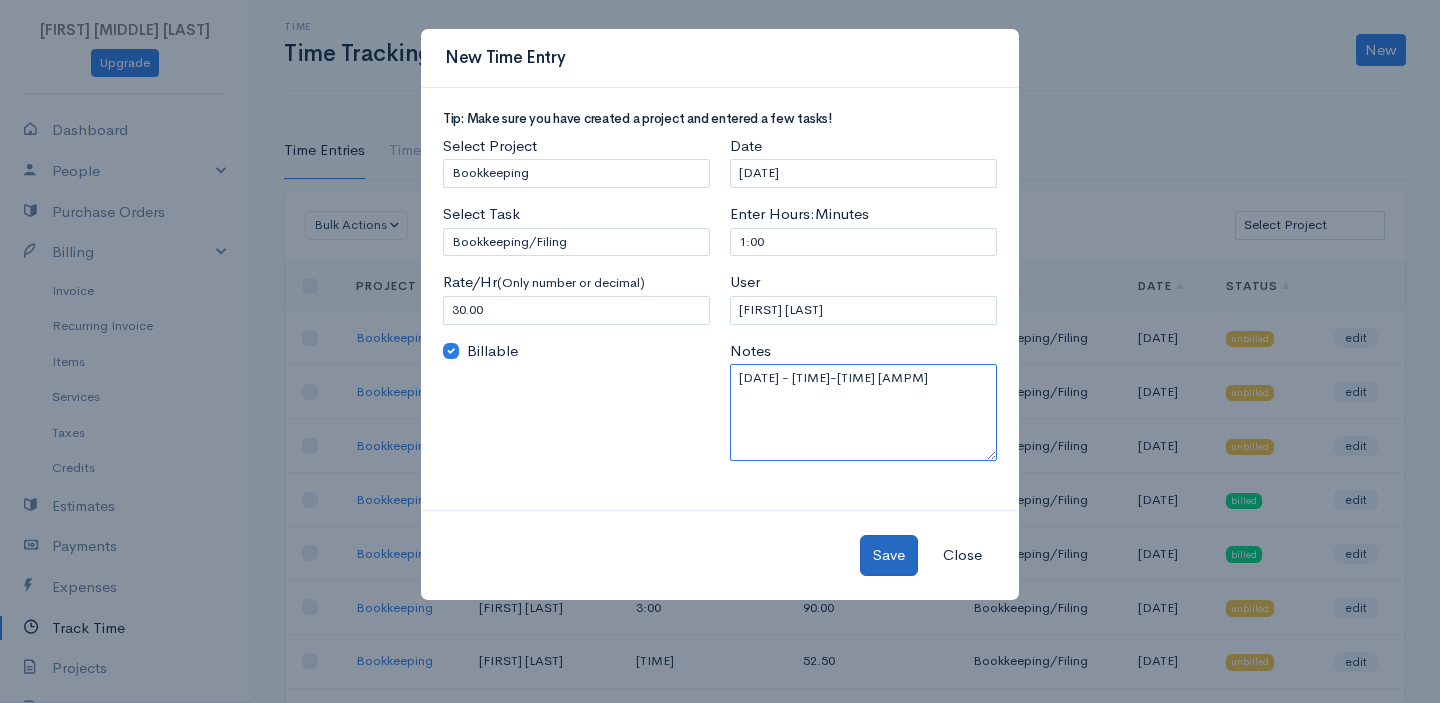 type on "[DATE] - [TIME]-[TIME] [AMPM]" 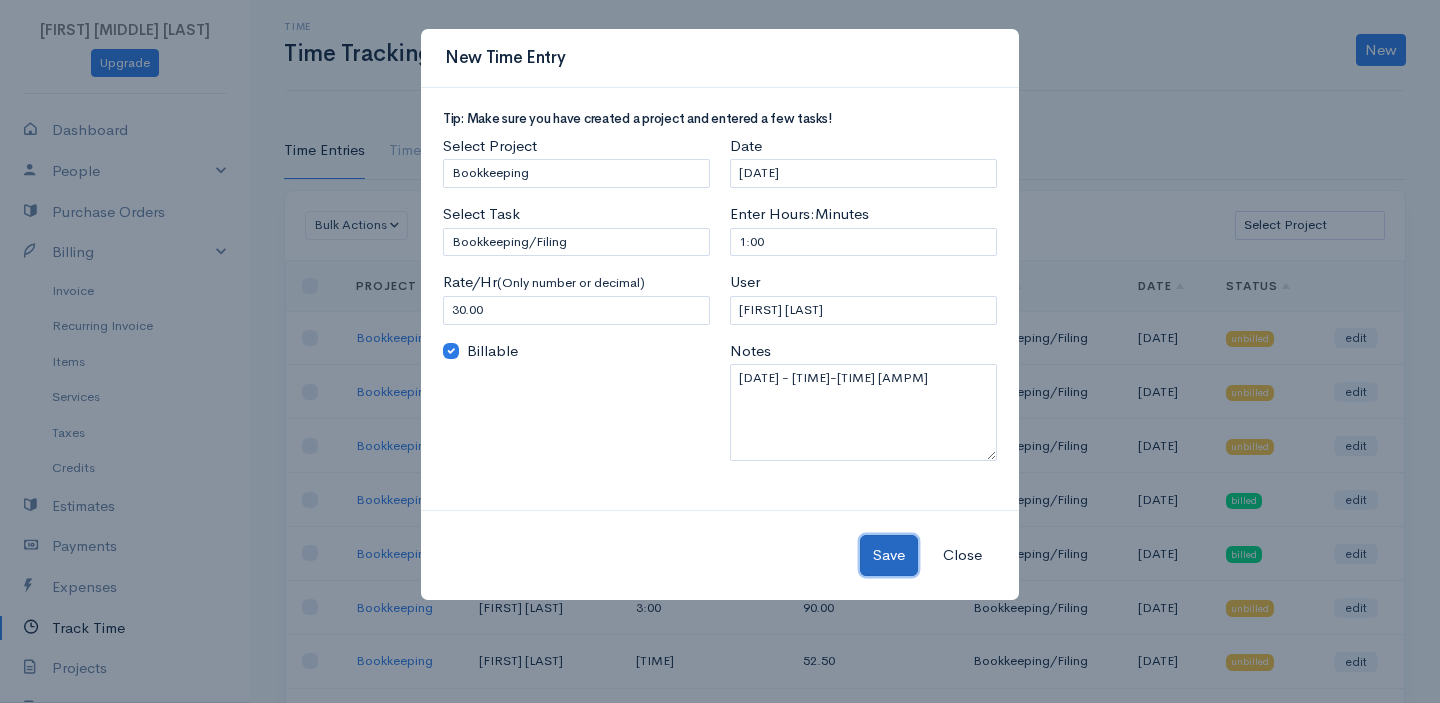 click on "Save" at bounding box center [889, 555] 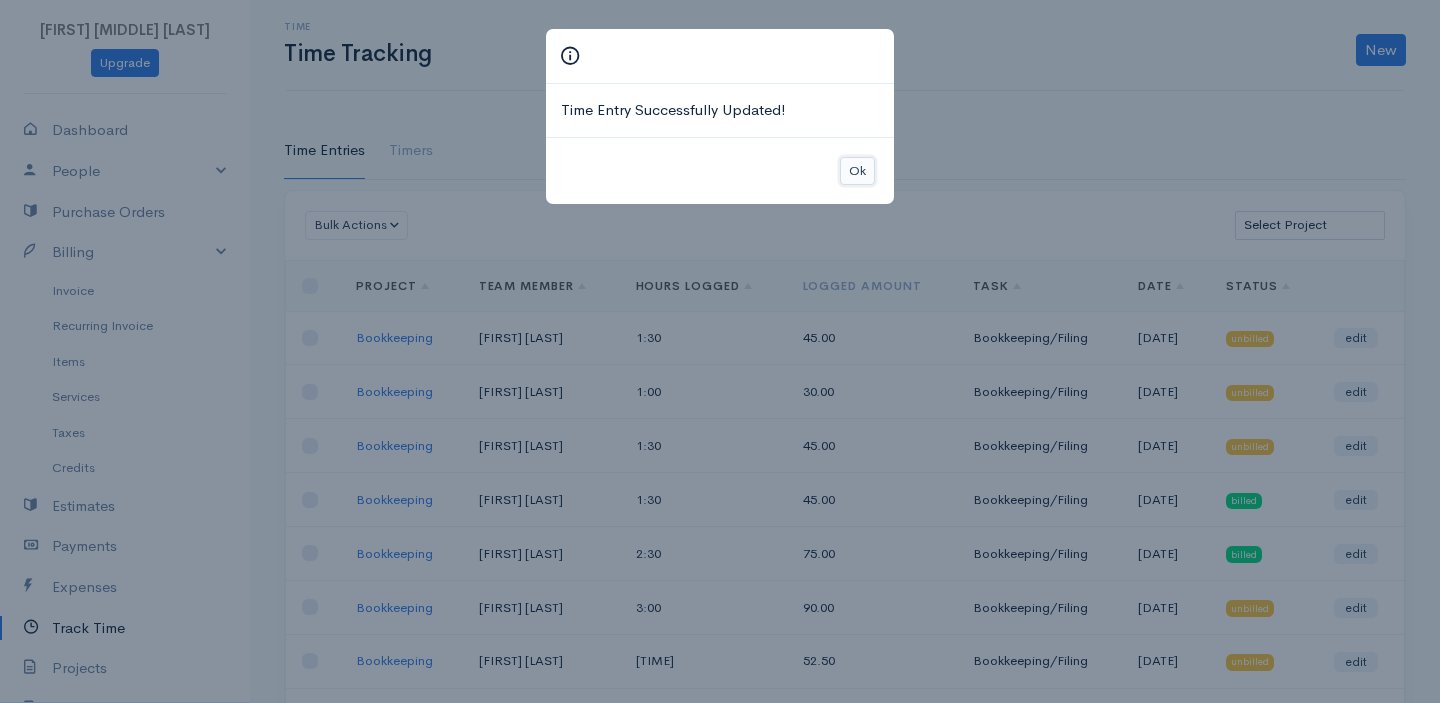 click on "Ok" at bounding box center (857, 171) 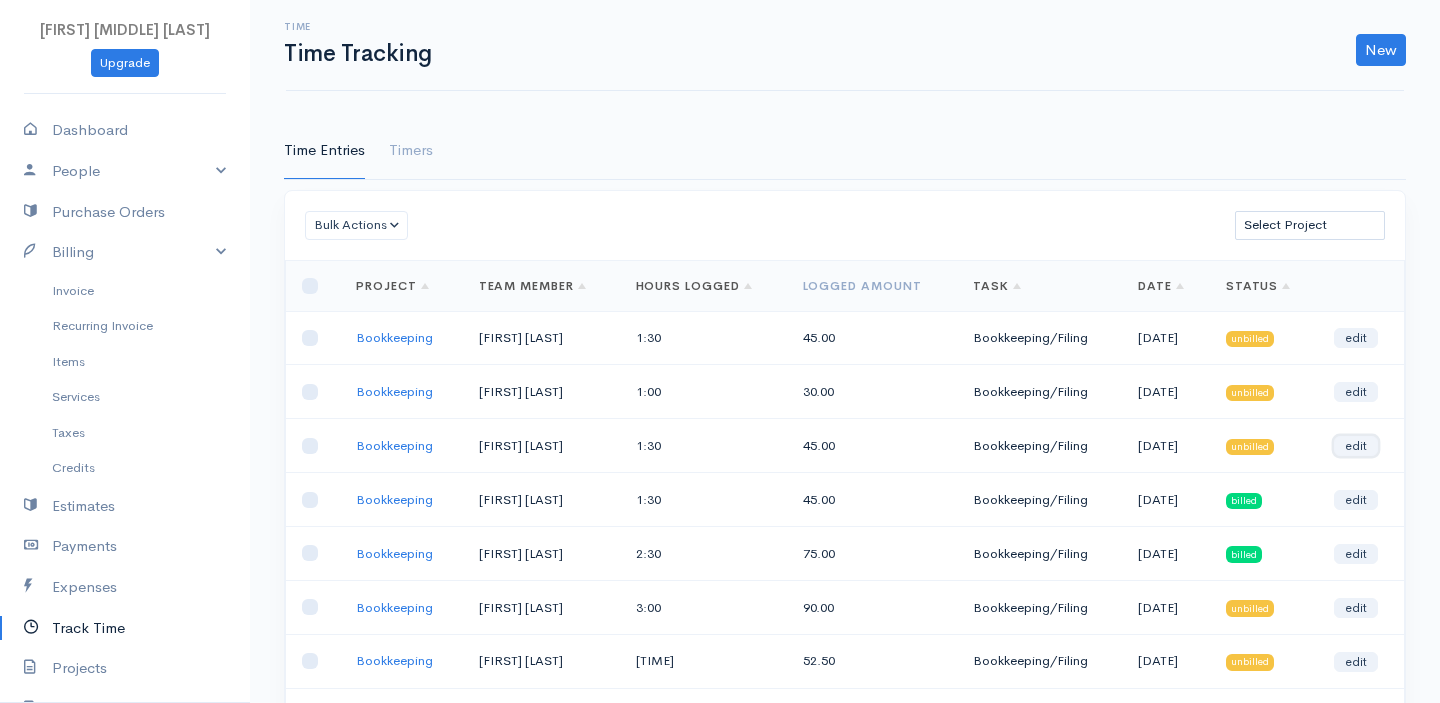 click on "edit" at bounding box center [1356, 446] 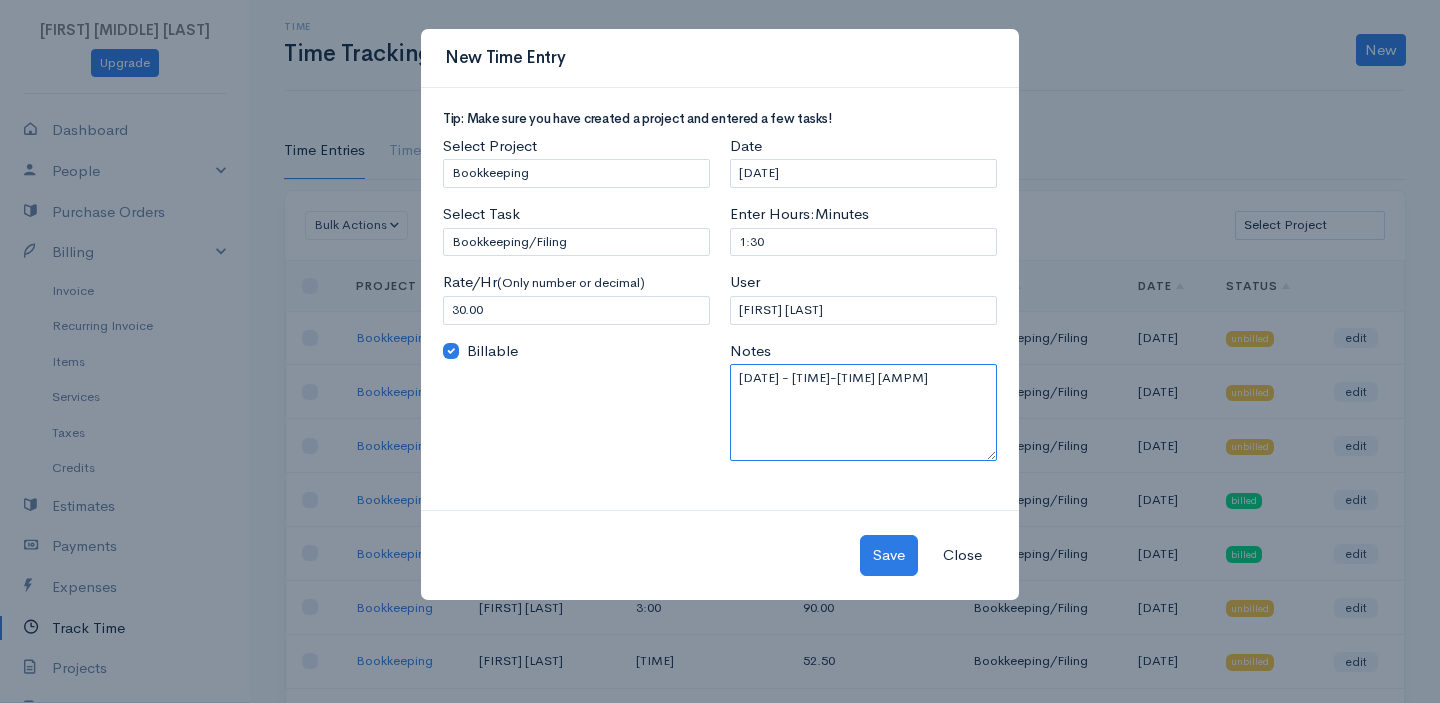 drag, startPoint x: 786, startPoint y: 377, endPoint x: 821, endPoint y: 479, distance: 107.837845 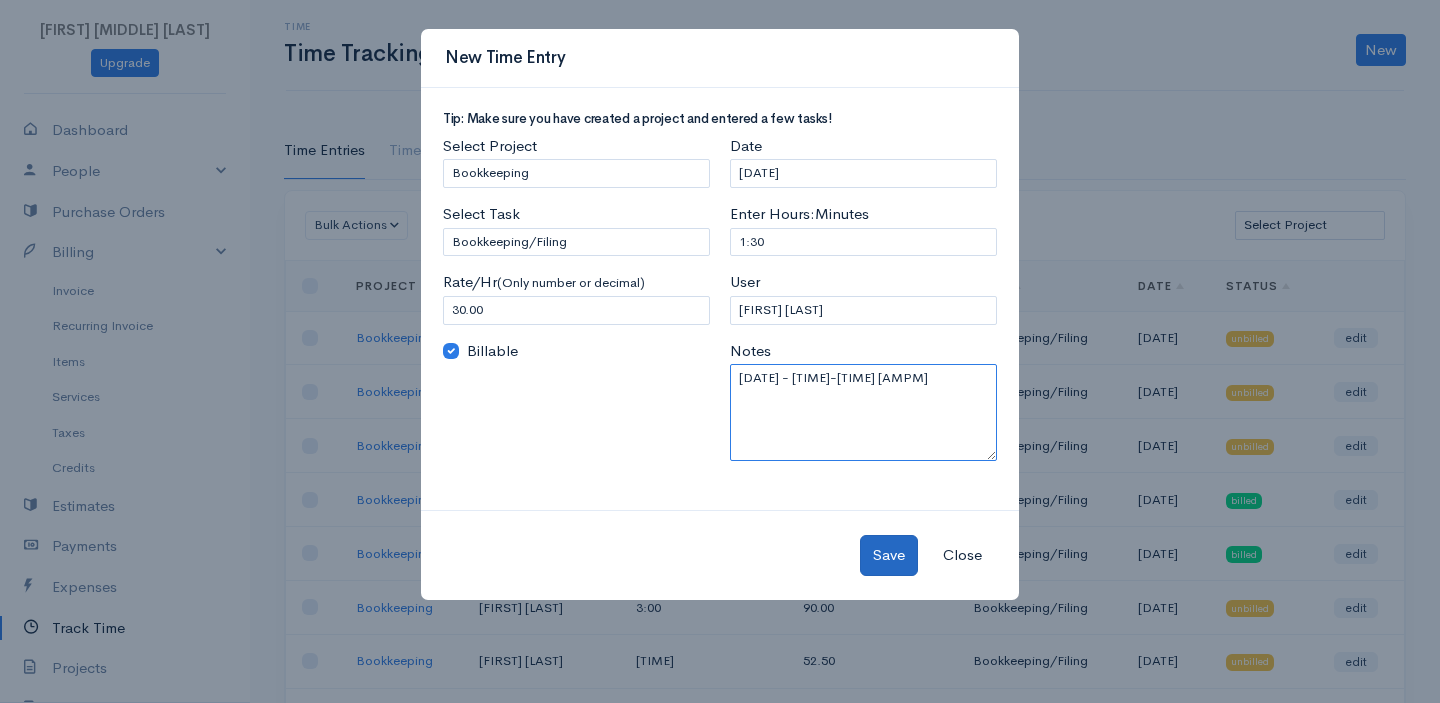 type on "[DATE] - [TIME]-[TIME] [AMPM]" 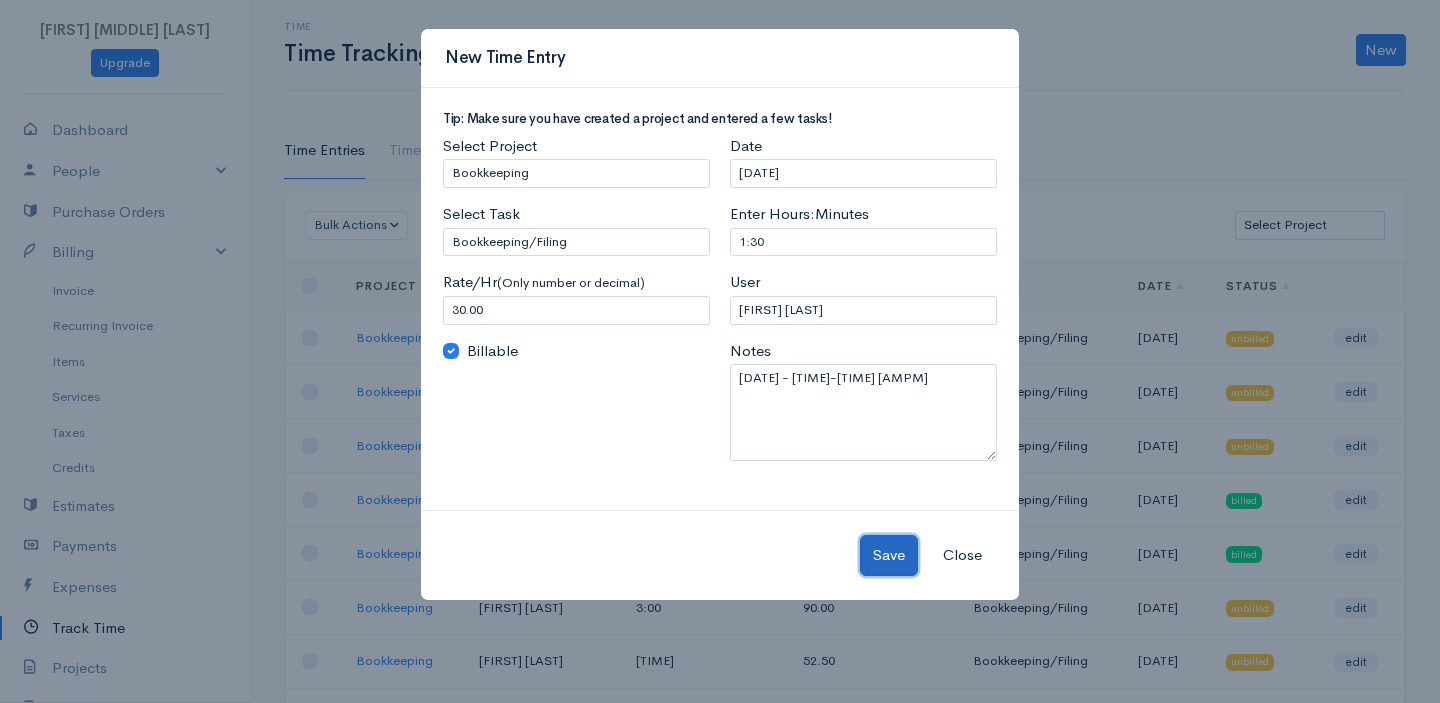 click on "Save" at bounding box center (889, 555) 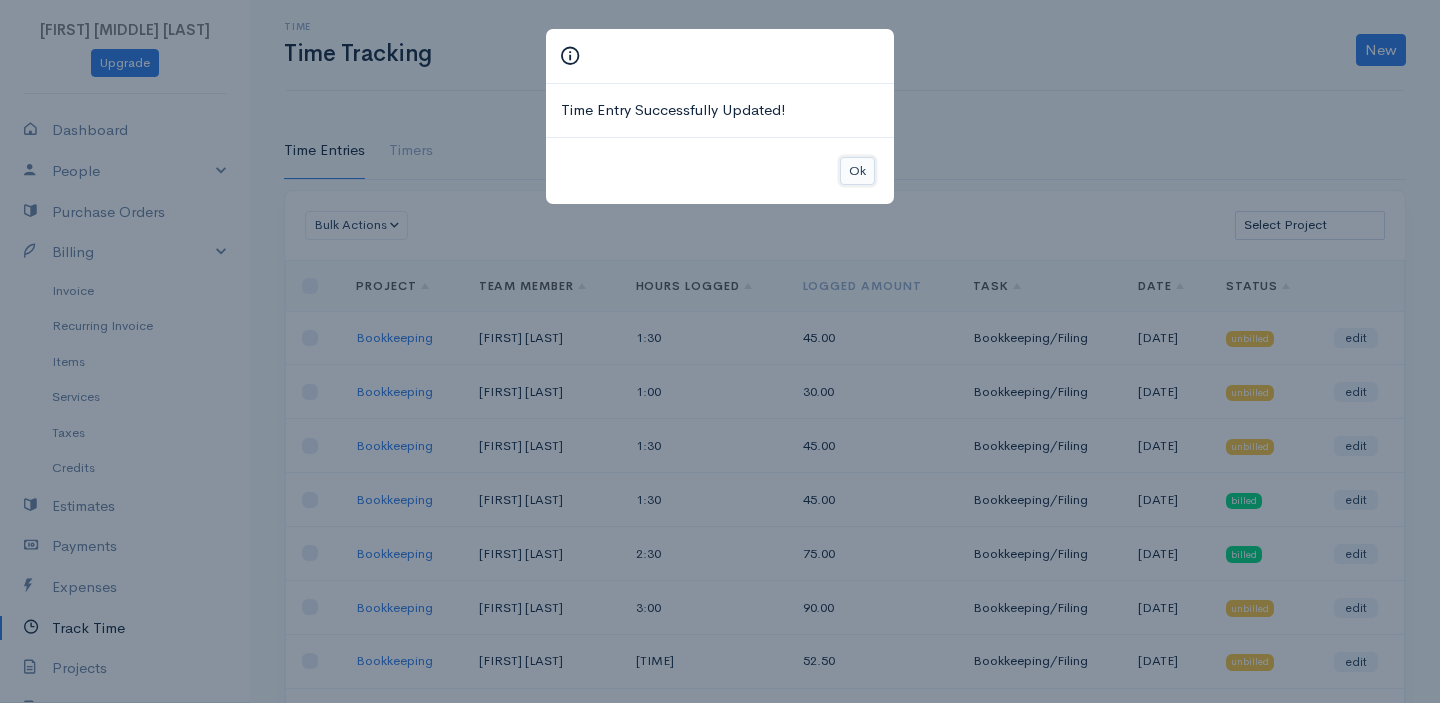 click on "Ok" at bounding box center (857, 171) 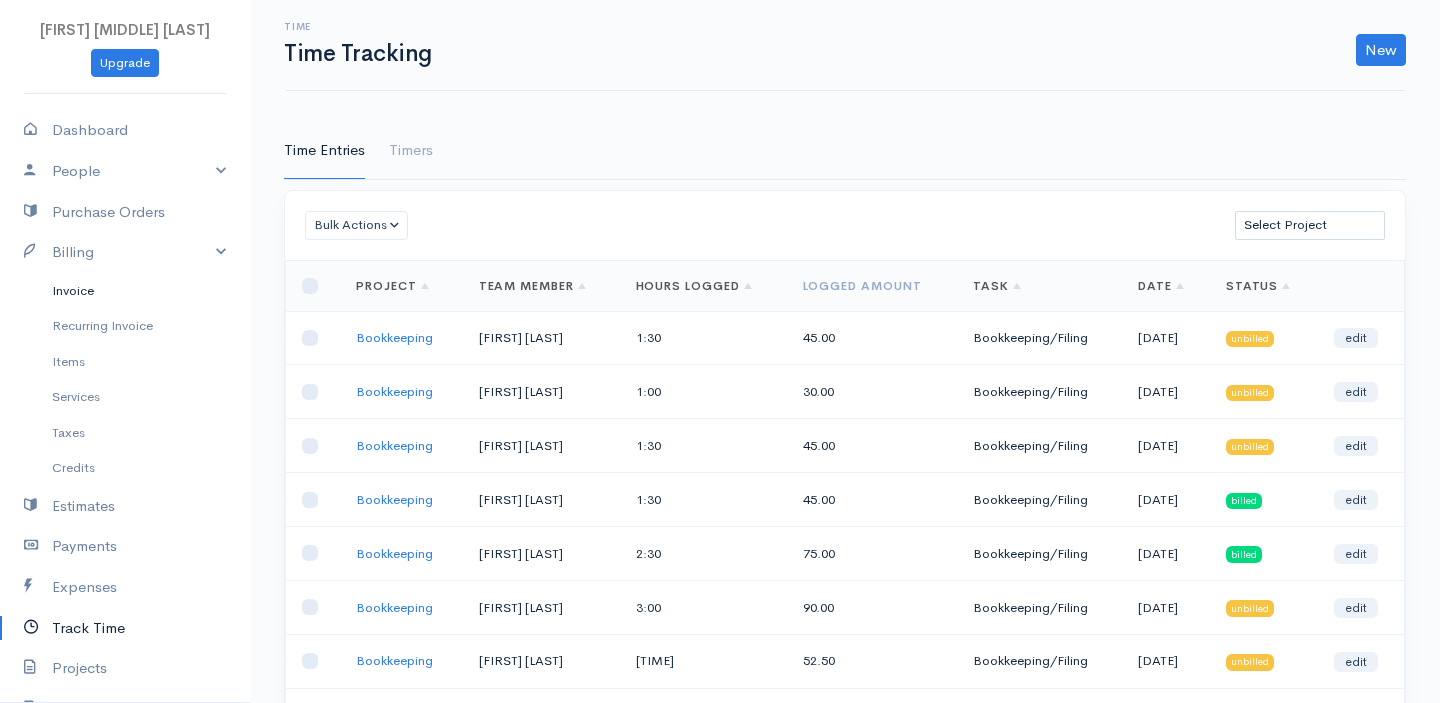click on "Invoice" at bounding box center [125, 291] 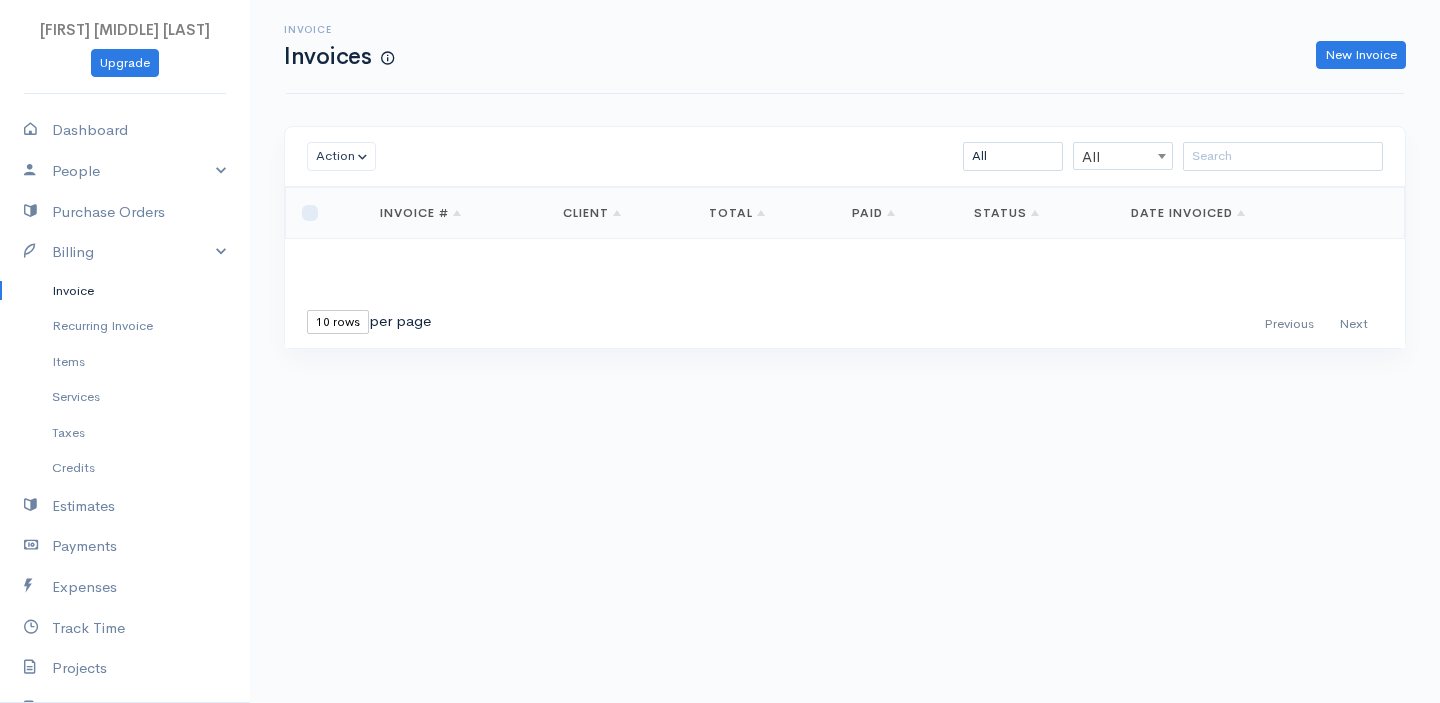 scroll, scrollTop: 0, scrollLeft: 0, axis: both 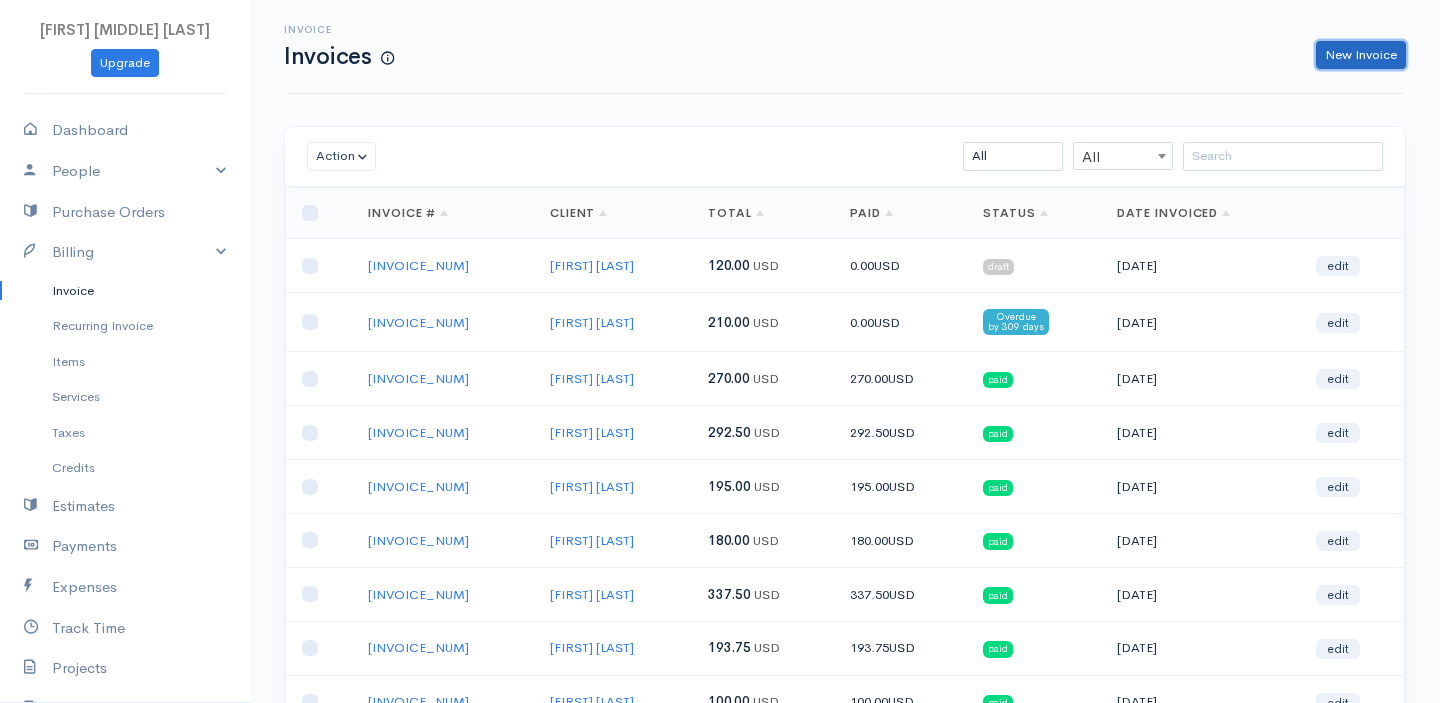 click on "New Invoice" at bounding box center (1361, 55) 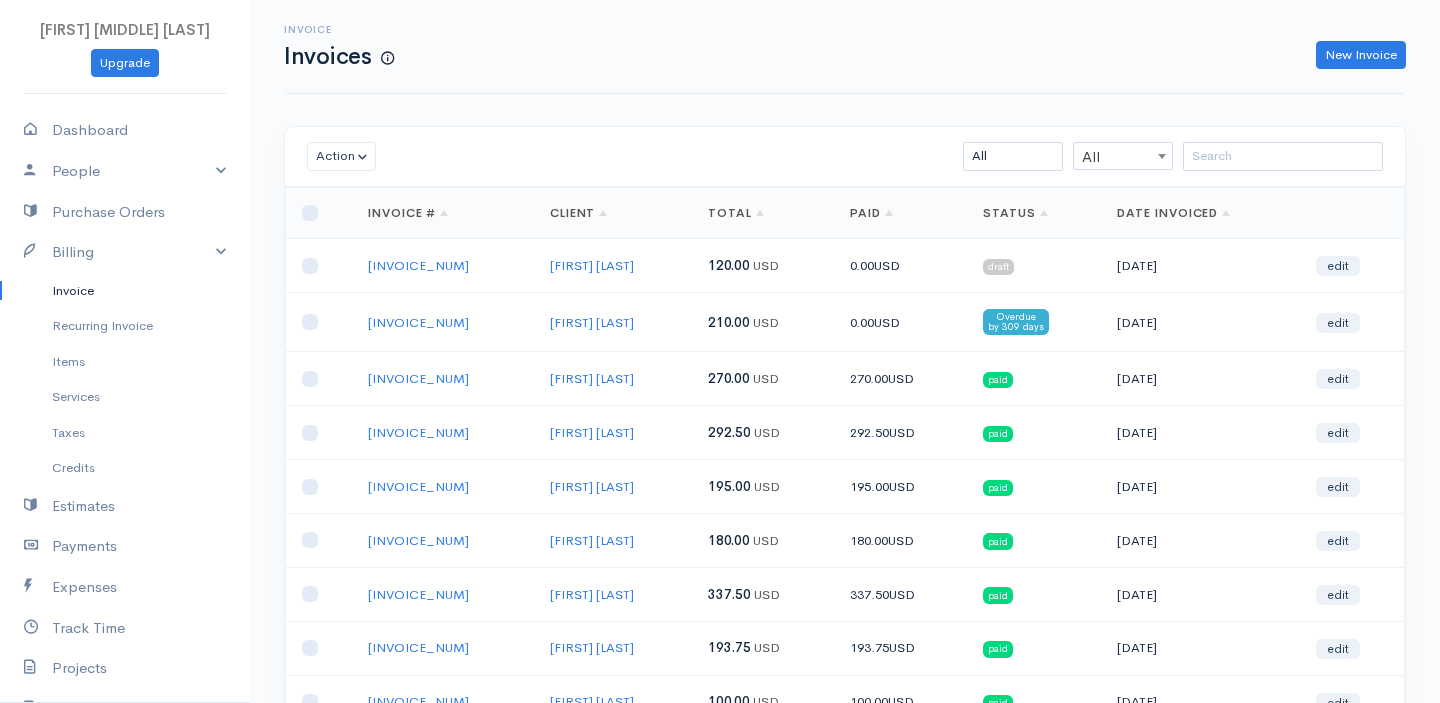 select on "United States" 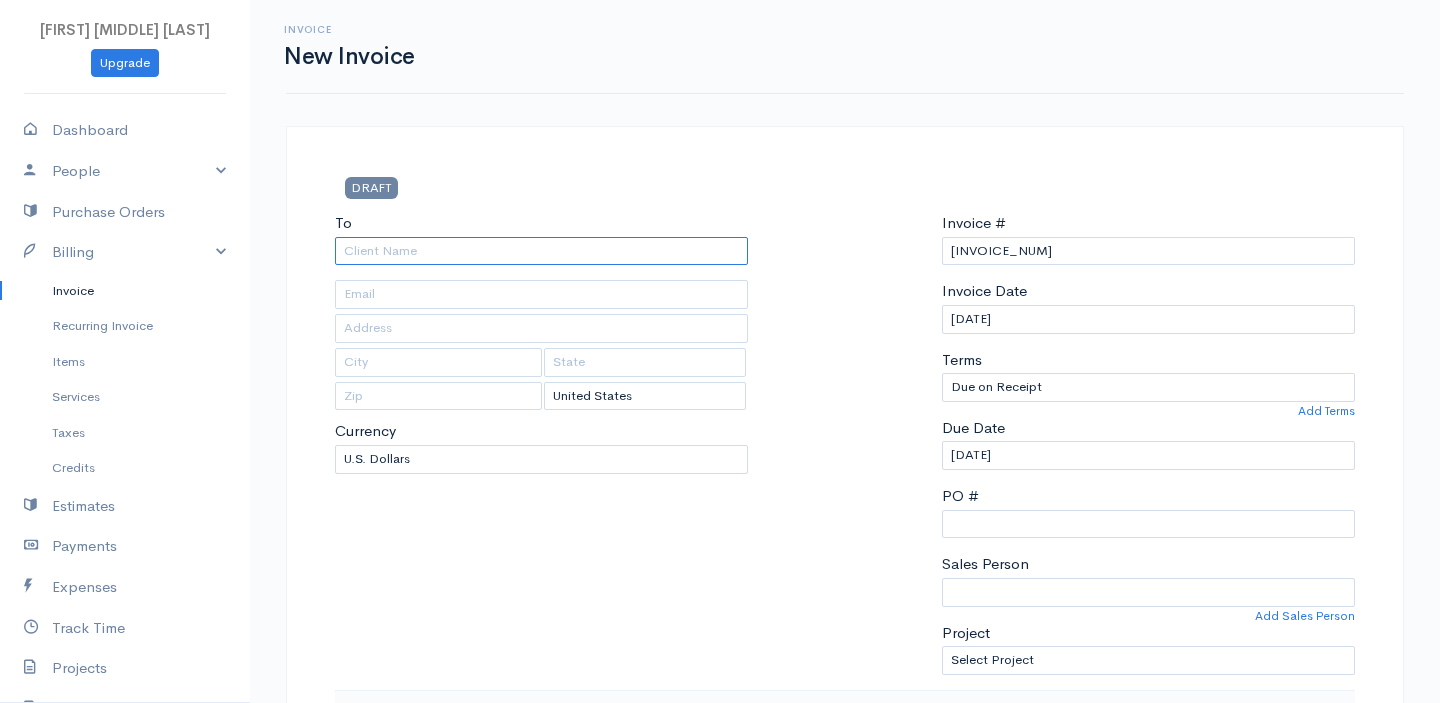 click on "To" at bounding box center (541, 251) 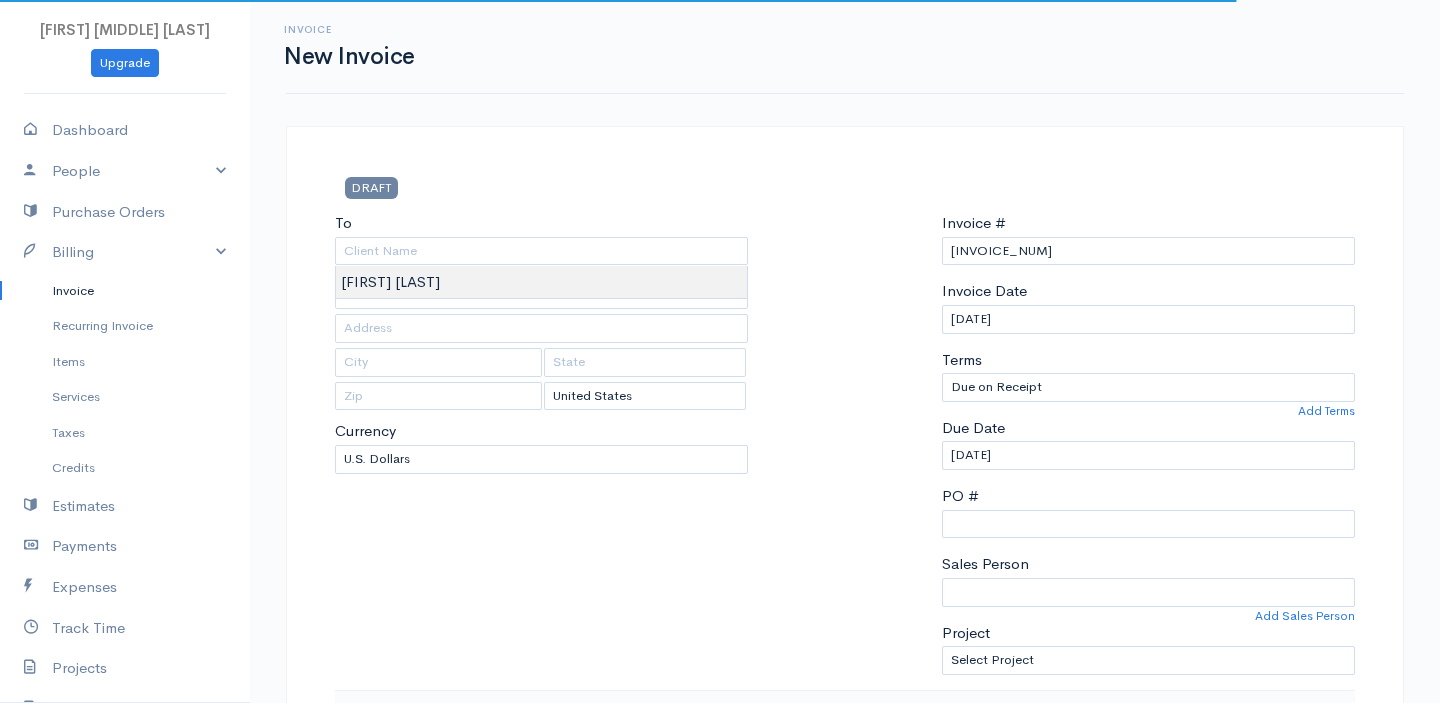 type on "[FIRST] [LAST]" 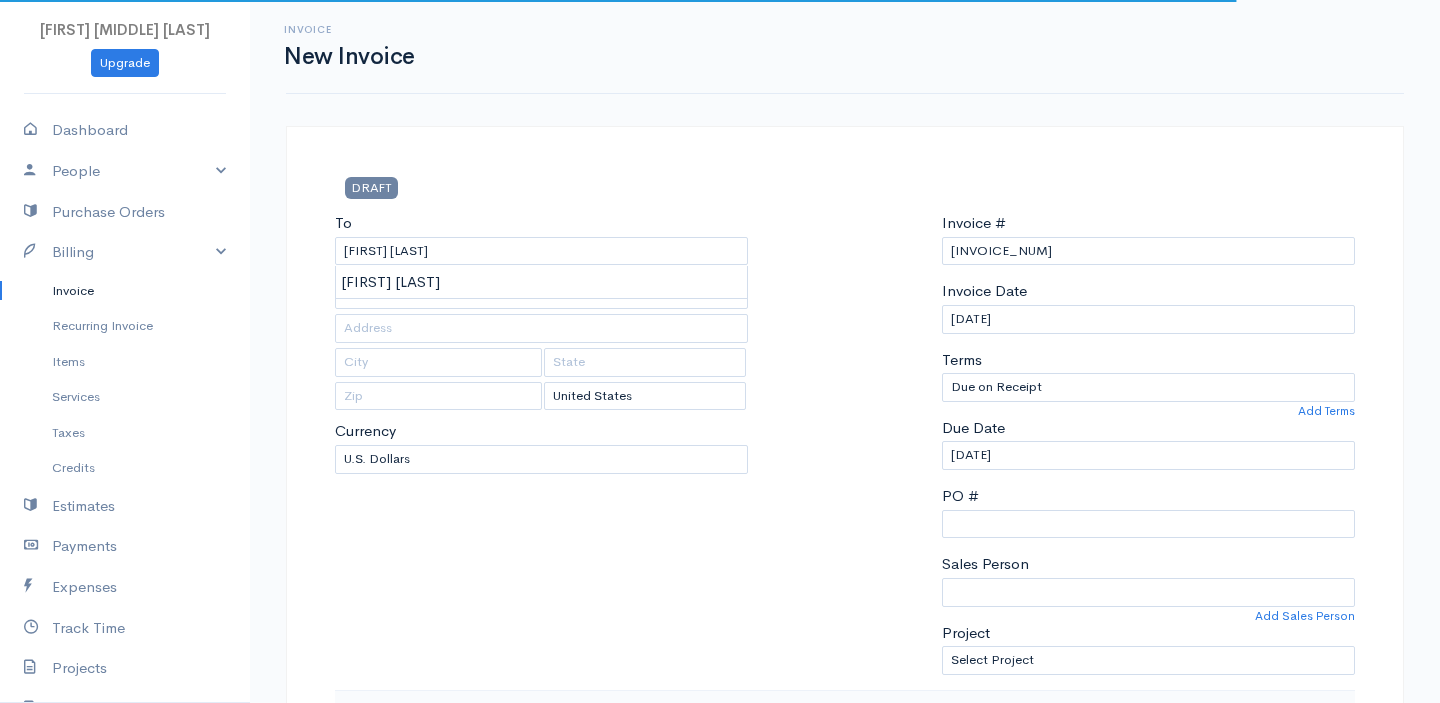 click on "DRAFT To [FIRST] [LAST] [Choose Country] United States Canada United Kingdom Afghanistan Albania Algeria American Samoa Andorra Anguilla Angola Antarctica Antigua and Barbuda Argentina Armenia 0" at bounding box center [720, 864] 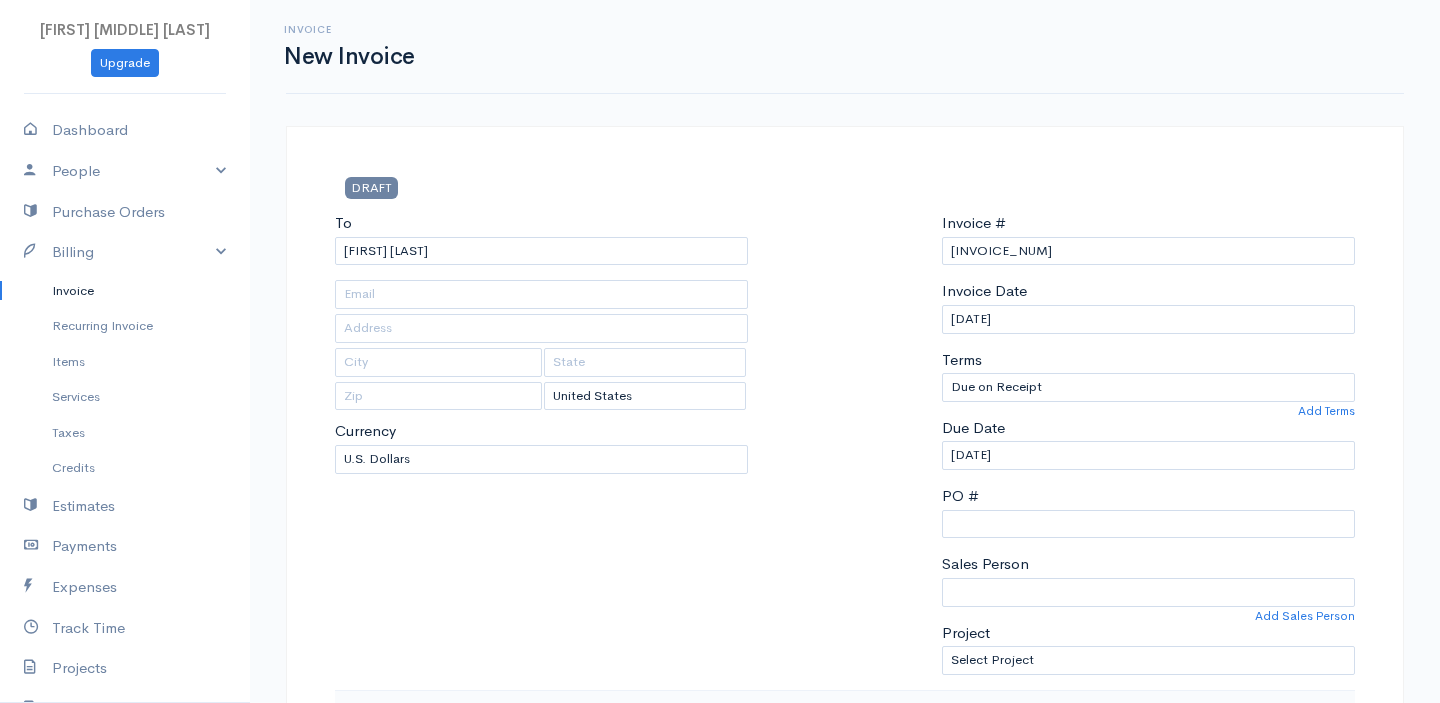 type on "[EMAIL]" 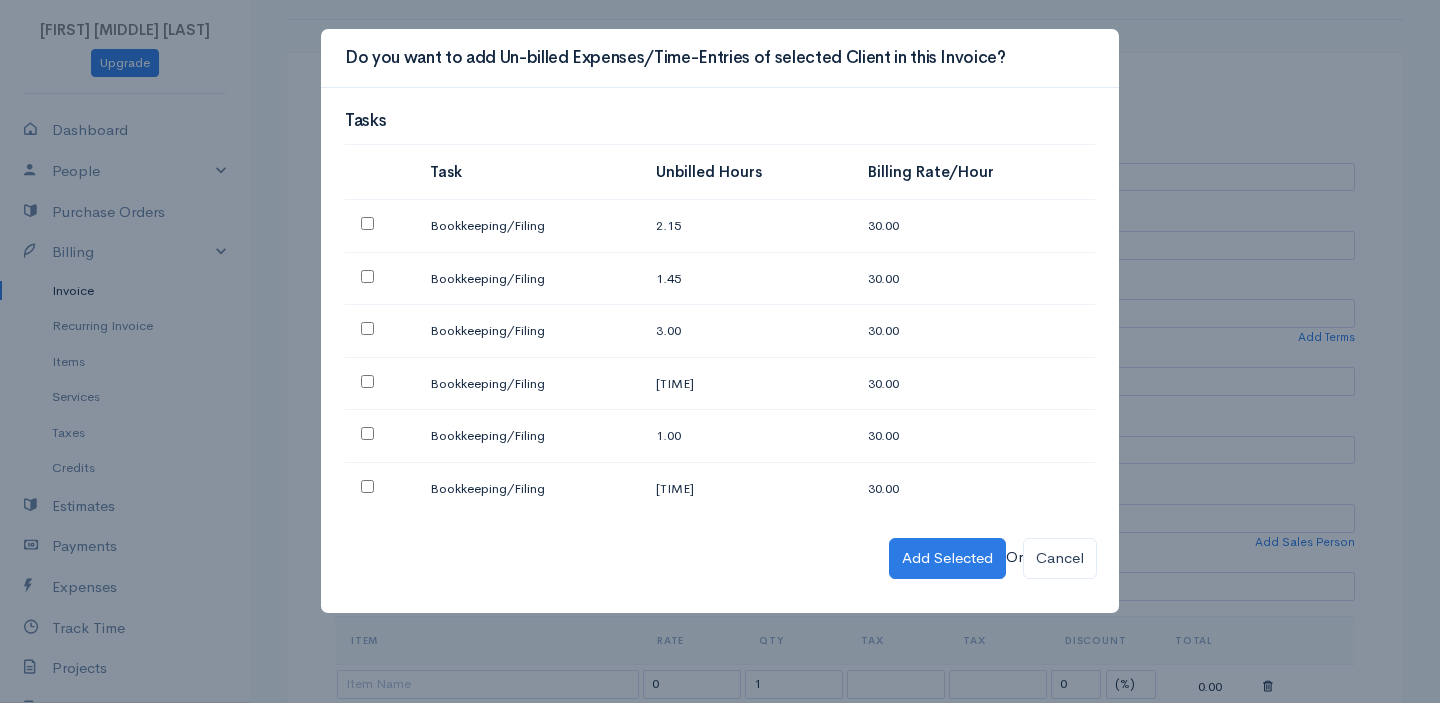 scroll, scrollTop: 0, scrollLeft: 0, axis: both 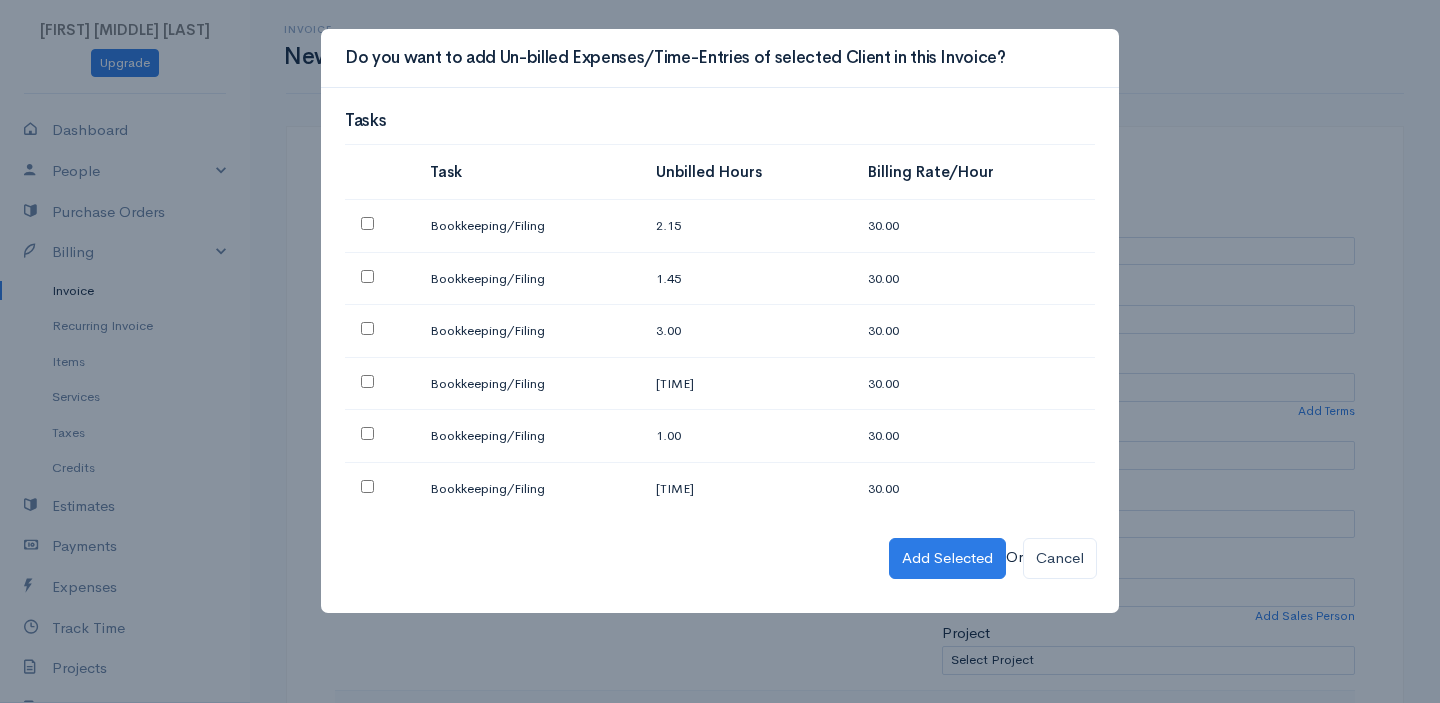 click at bounding box center [367, 381] 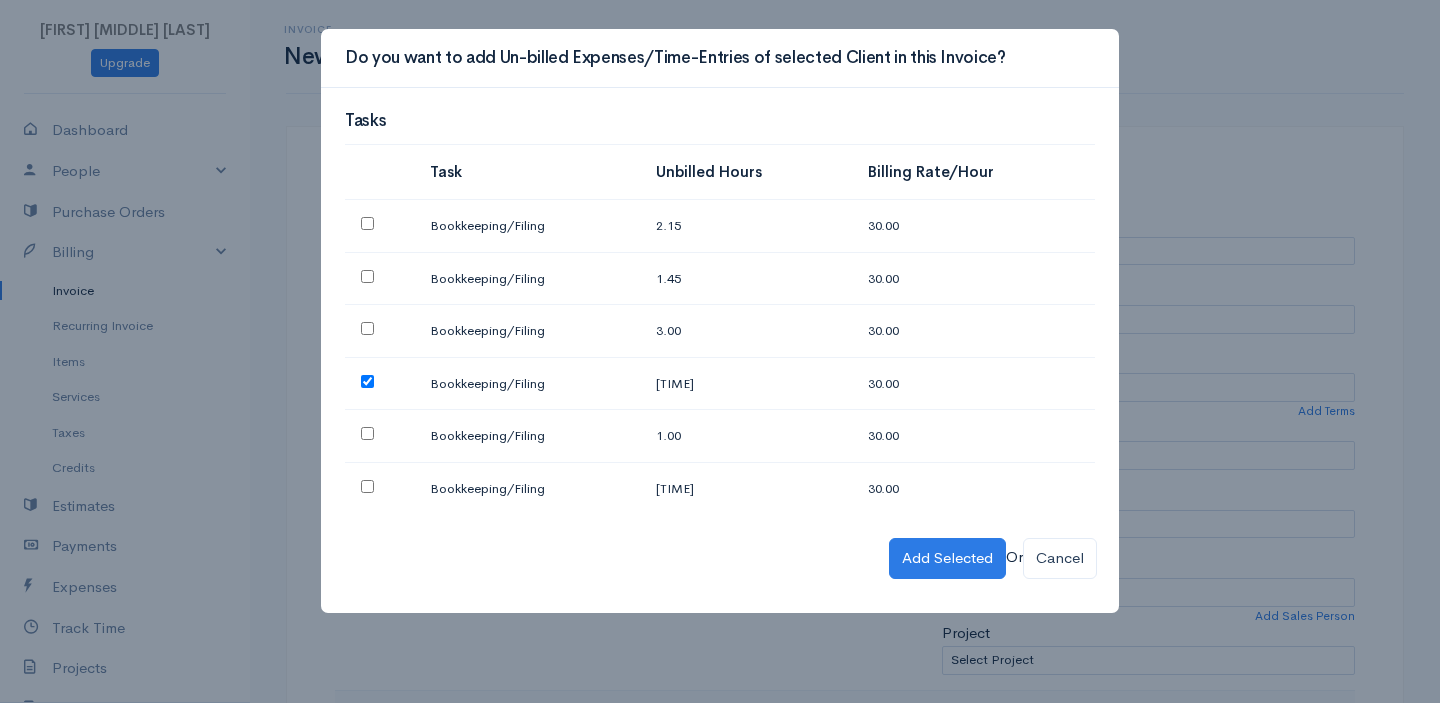 click at bounding box center (379, 436) 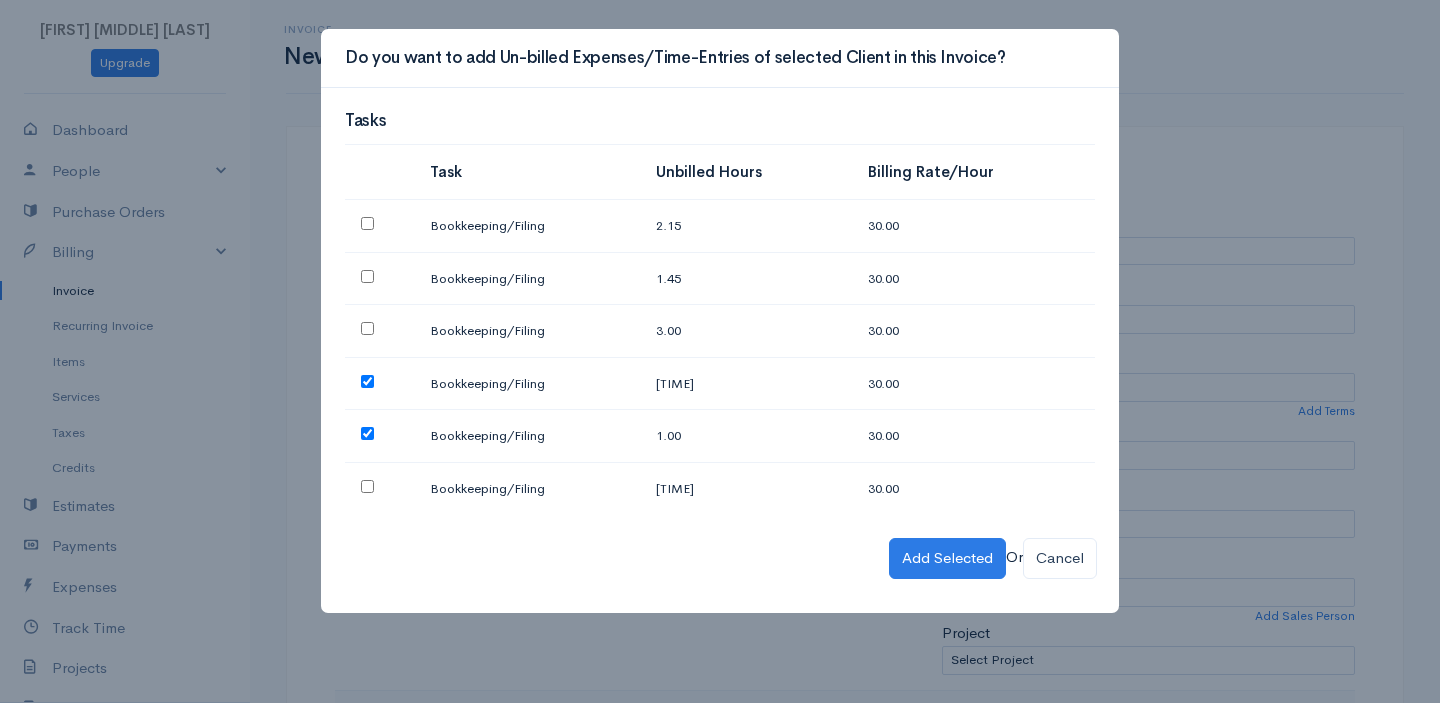 scroll, scrollTop: 14, scrollLeft: 0, axis: vertical 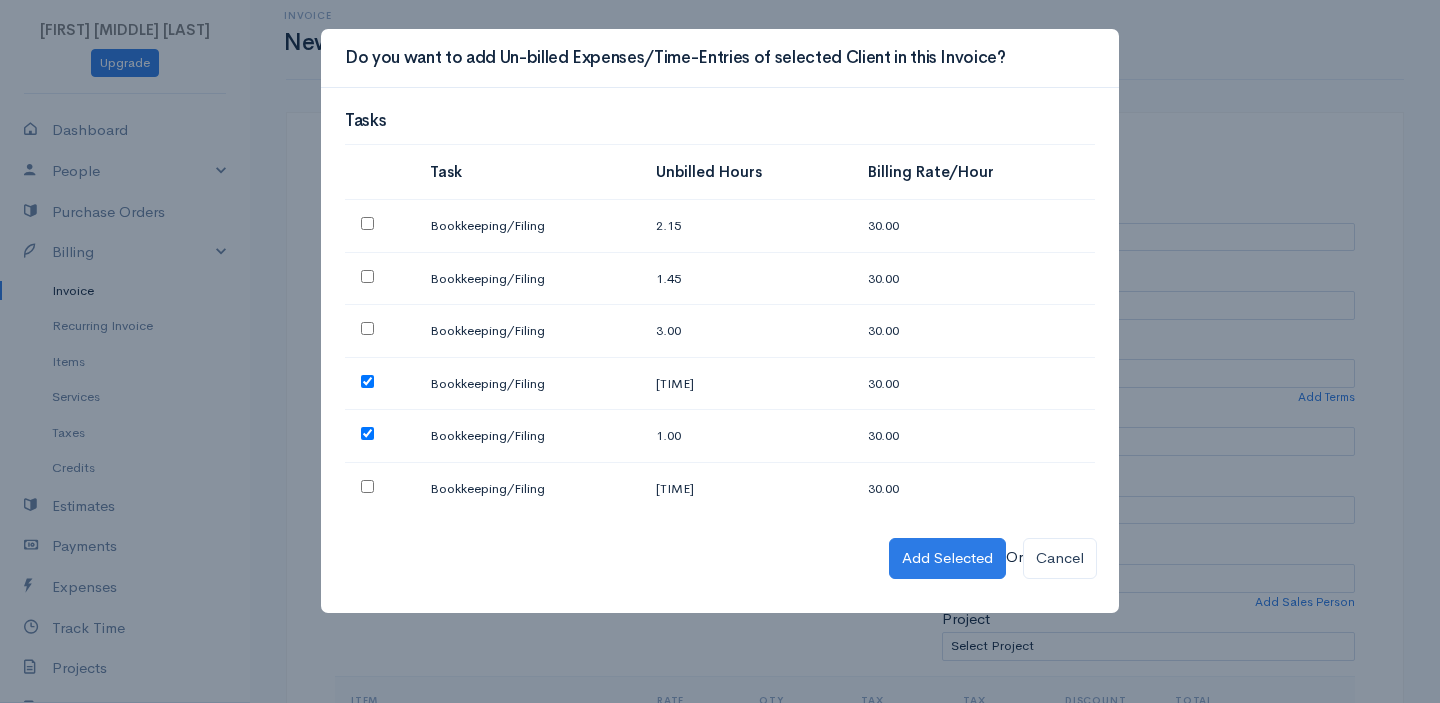 click at bounding box center [367, 486] 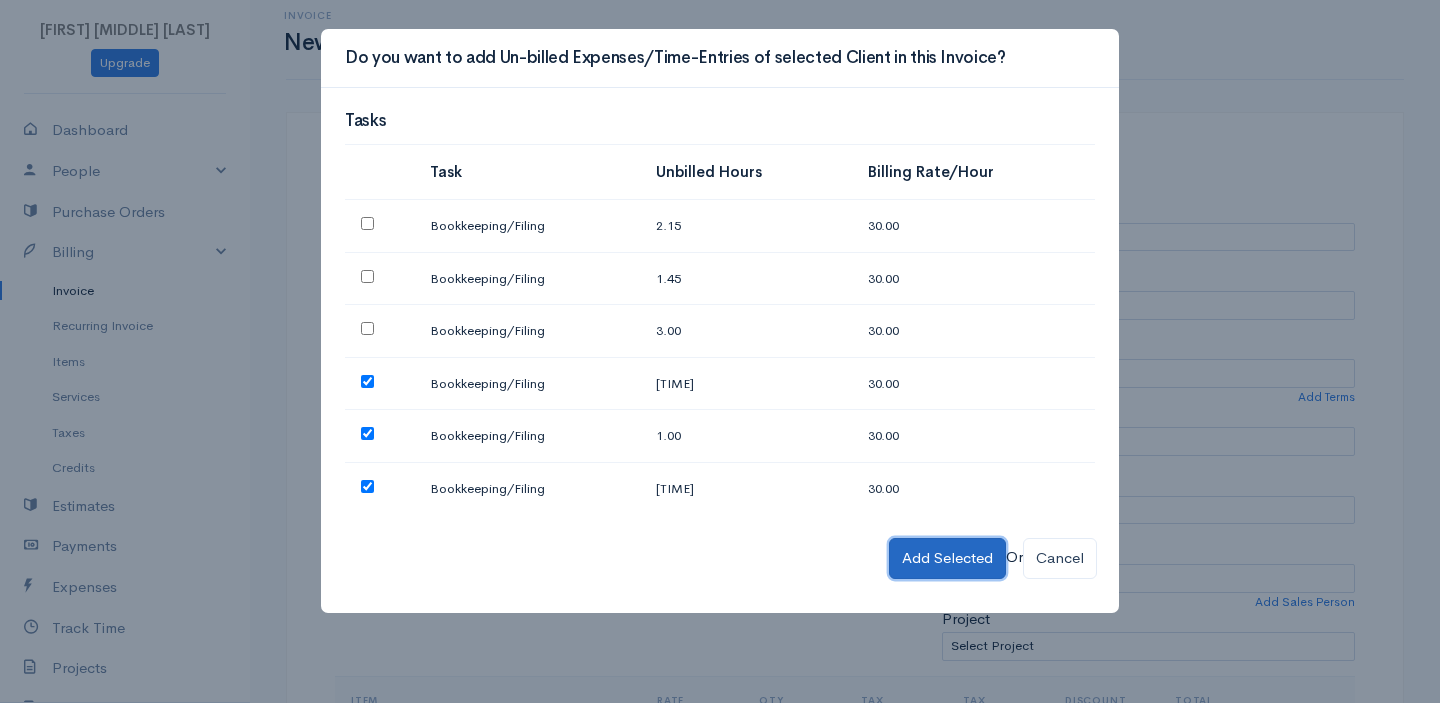 click on "Add Selected" at bounding box center [947, 558] 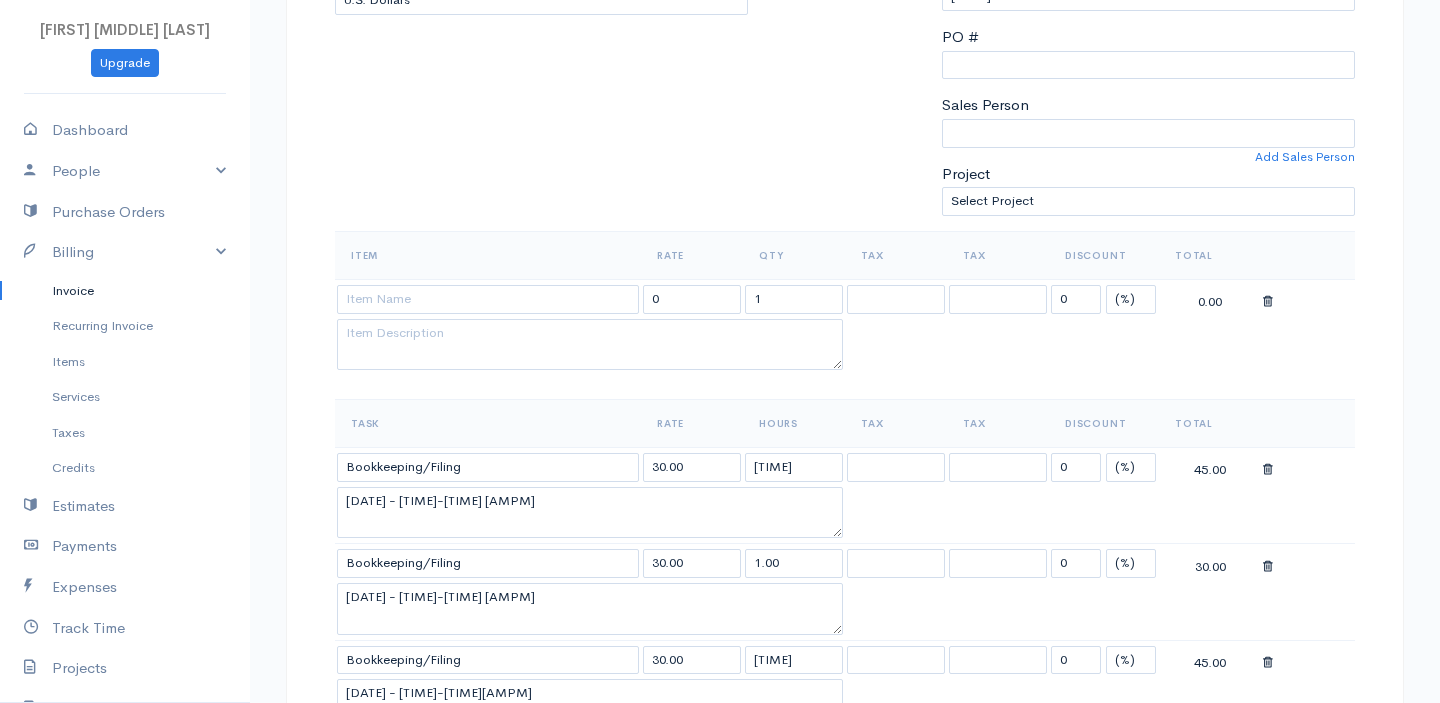 scroll, scrollTop: 478, scrollLeft: 0, axis: vertical 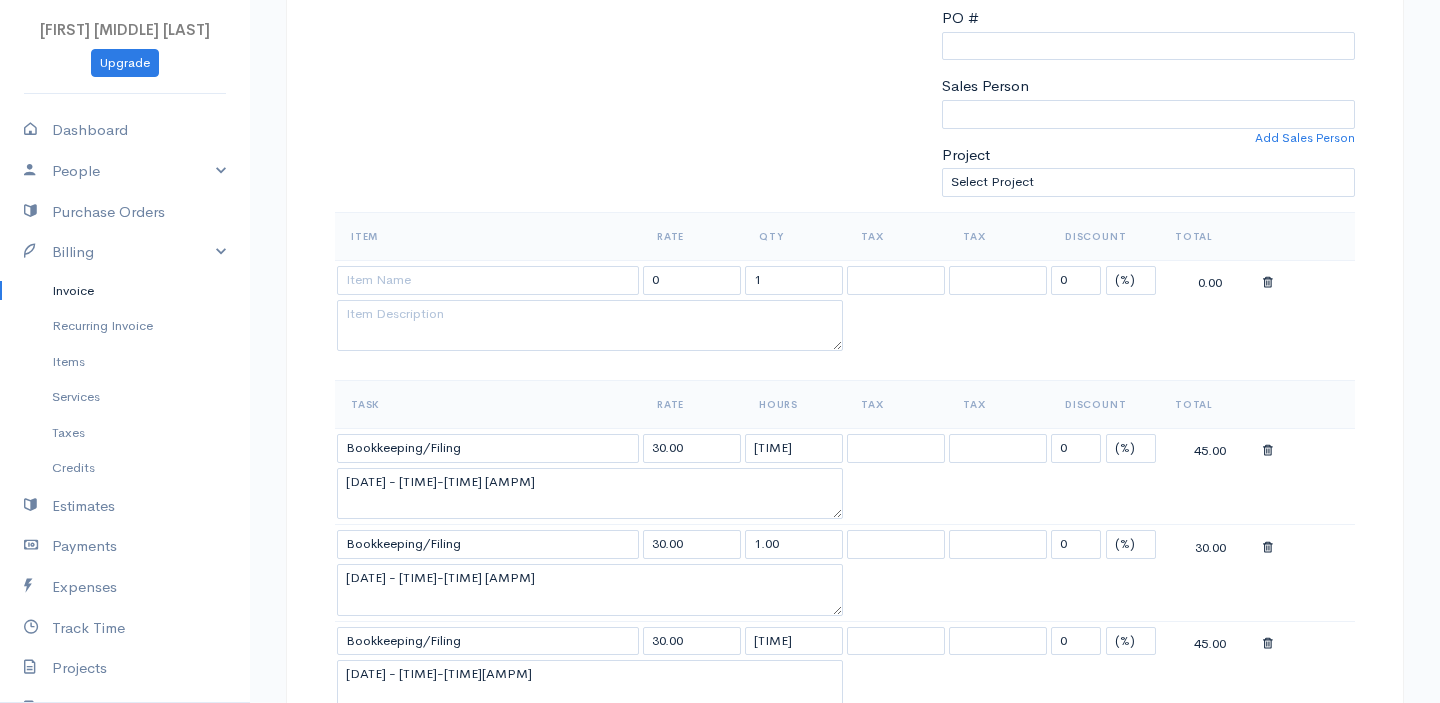 click at bounding box center [1268, 283] 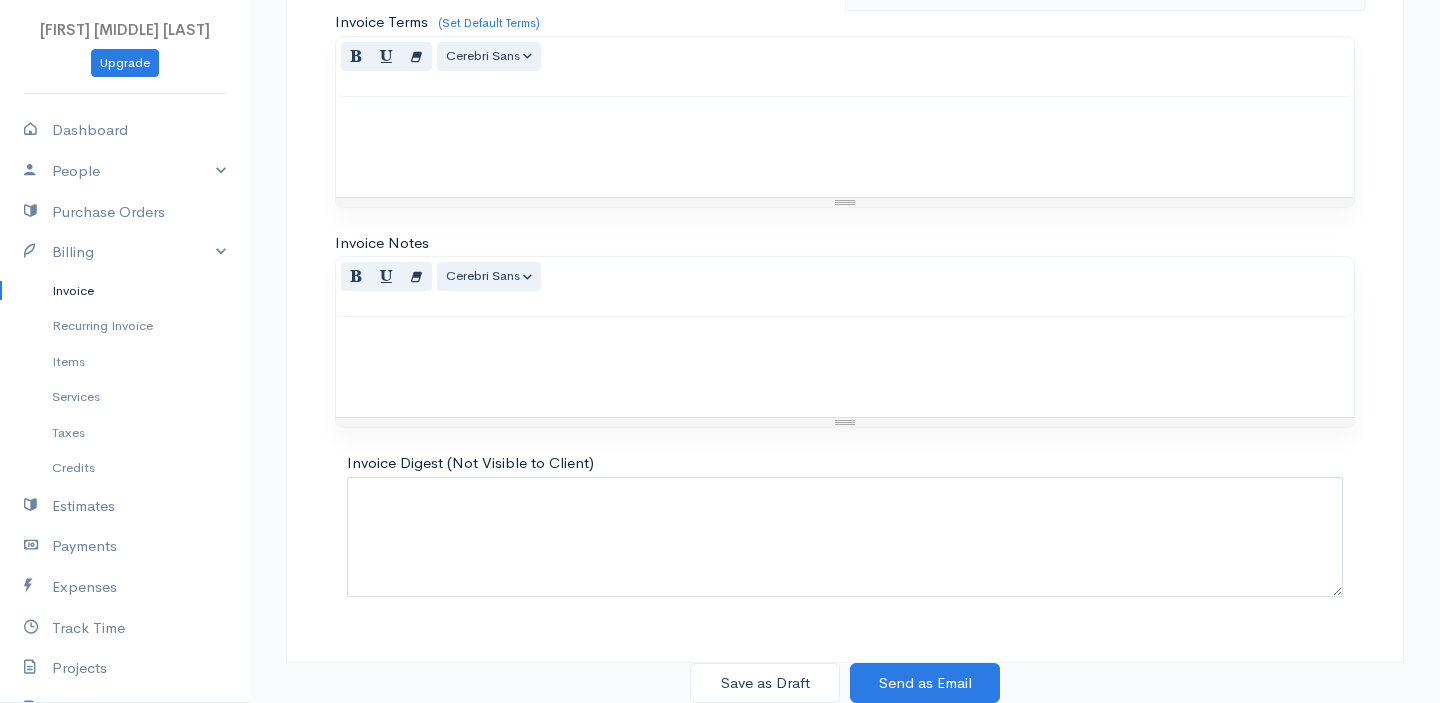 scroll, scrollTop: 1217, scrollLeft: 0, axis: vertical 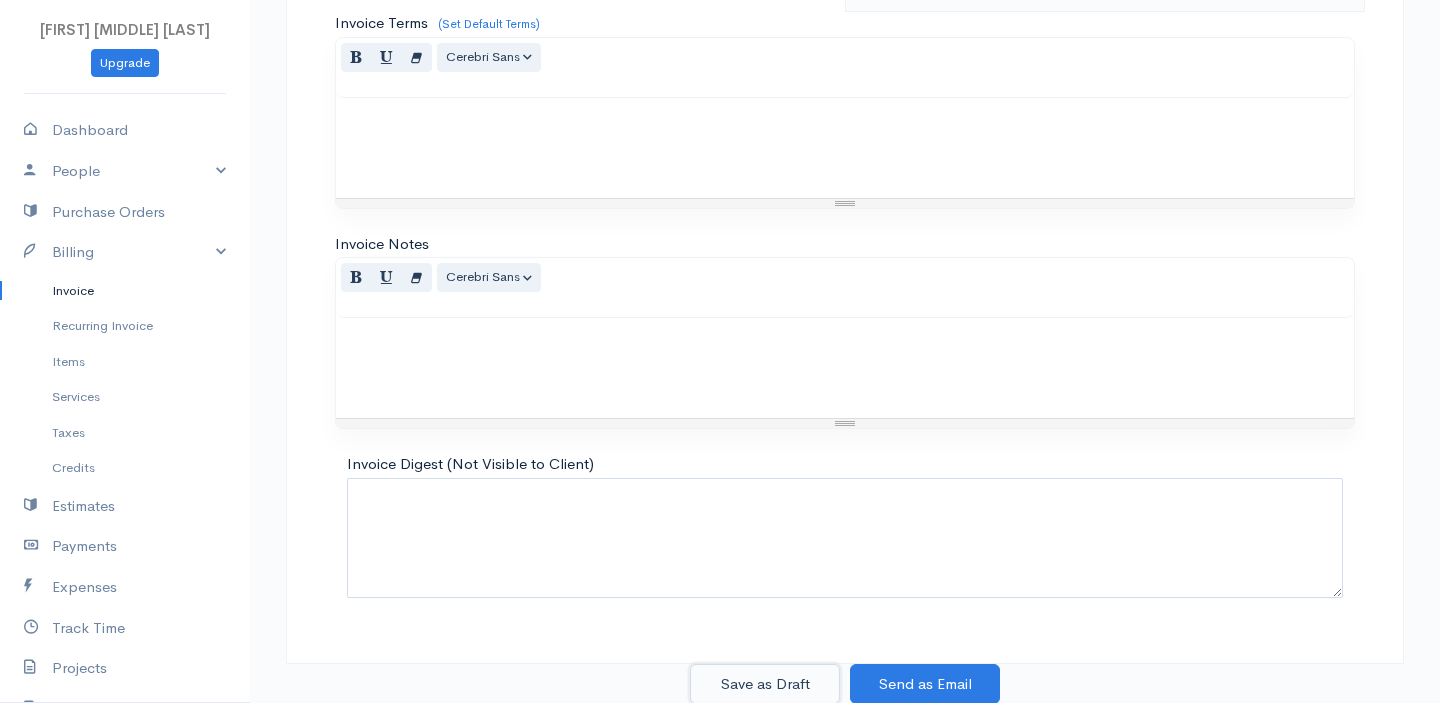 click on "Save as Draft" at bounding box center (765, 684) 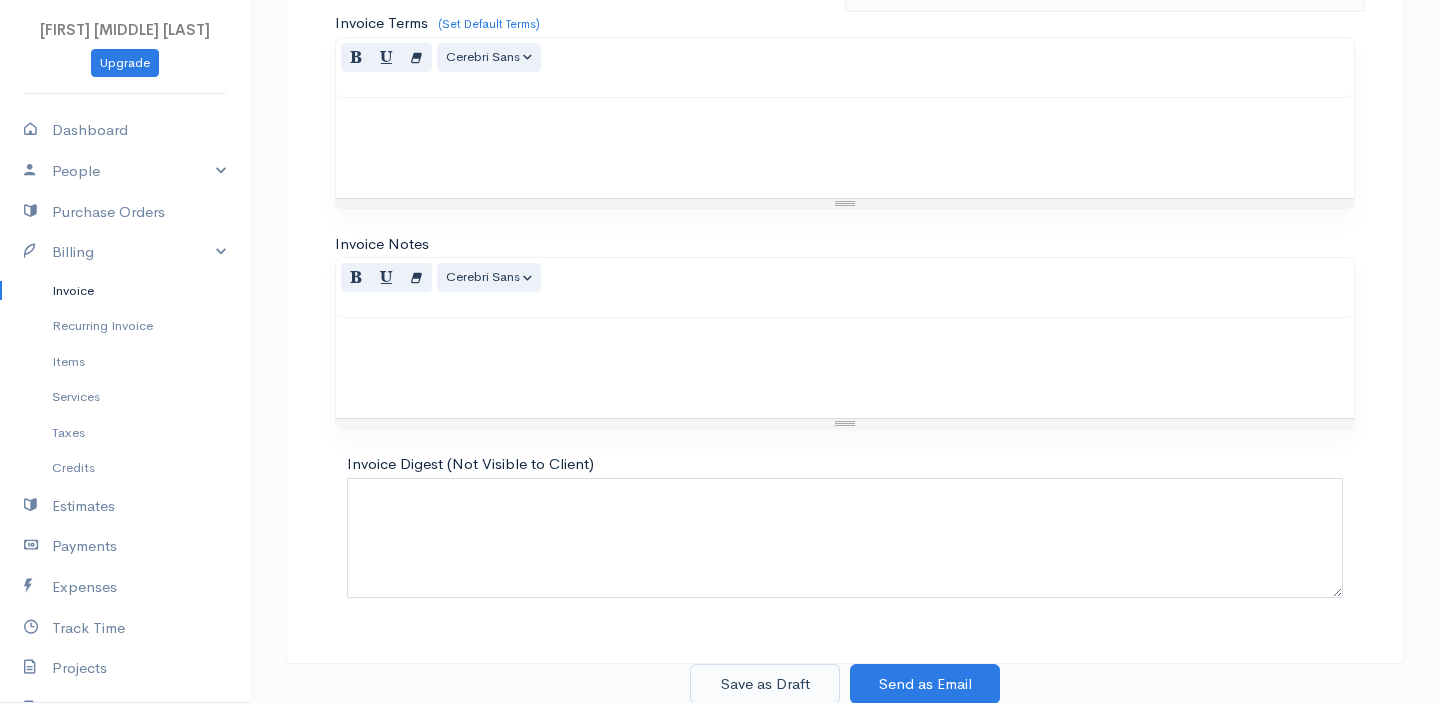 scroll, scrollTop: 0, scrollLeft: 0, axis: both 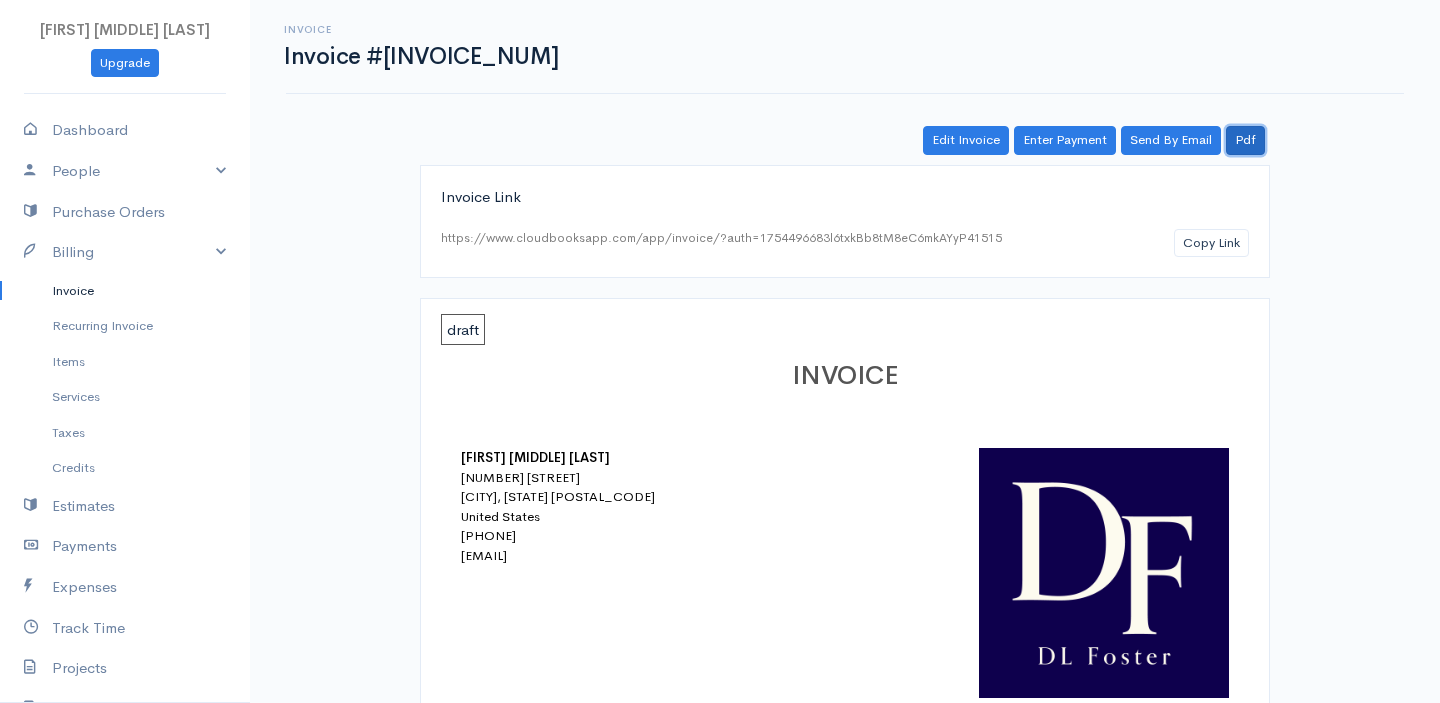 click on "Pdf" at bounding box center (1245, 140) 